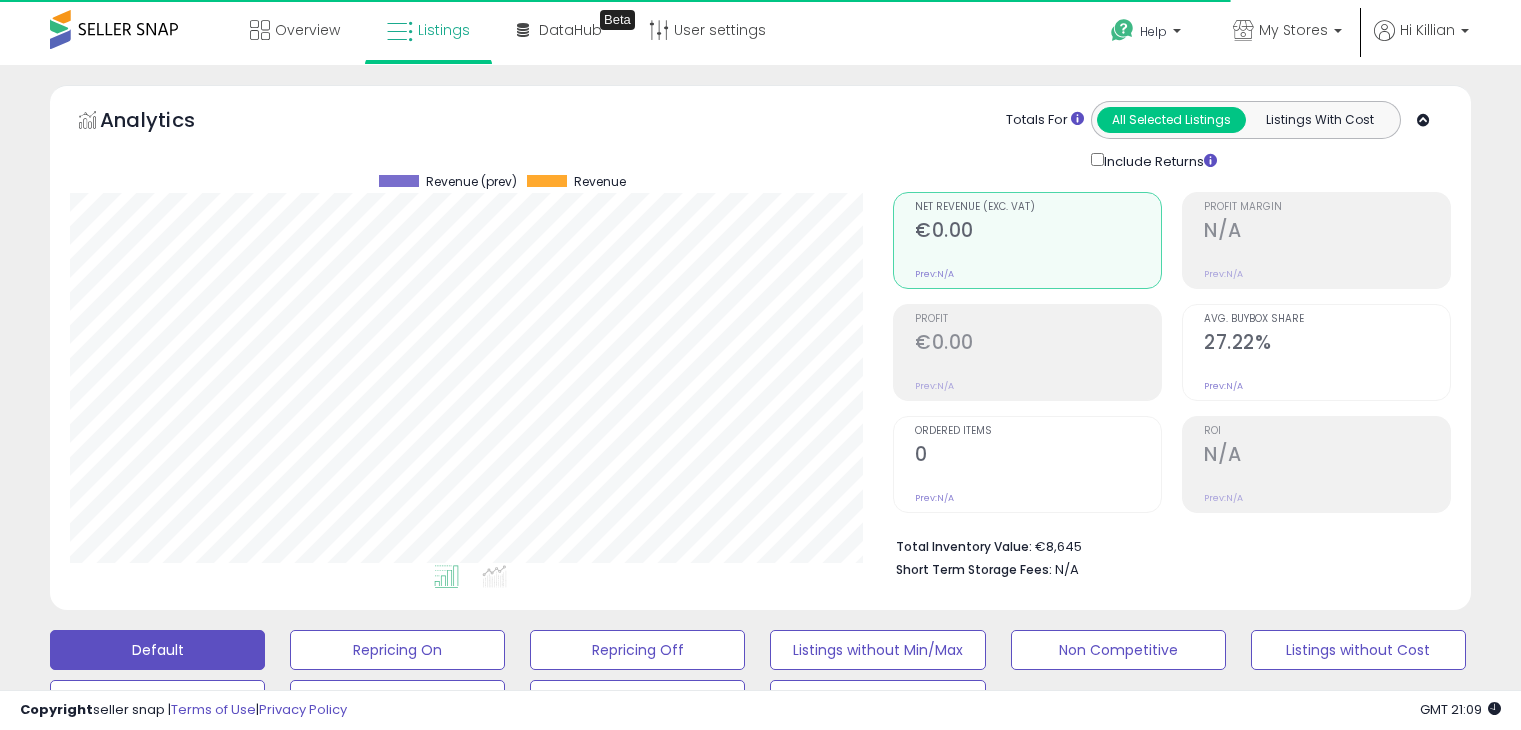 select on "**" 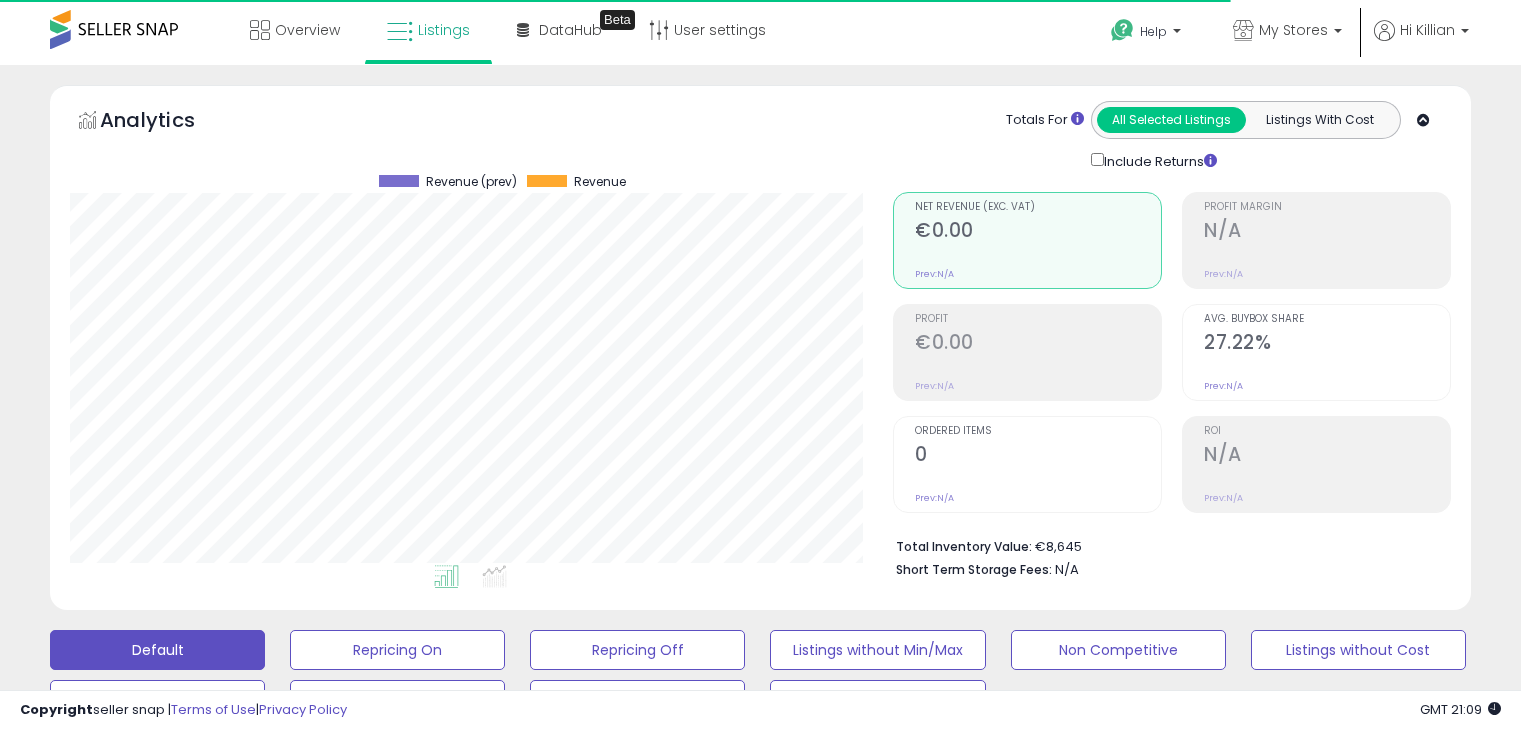 scroll, scrollTop: 564, scrollLeft: 0, axis: vertical 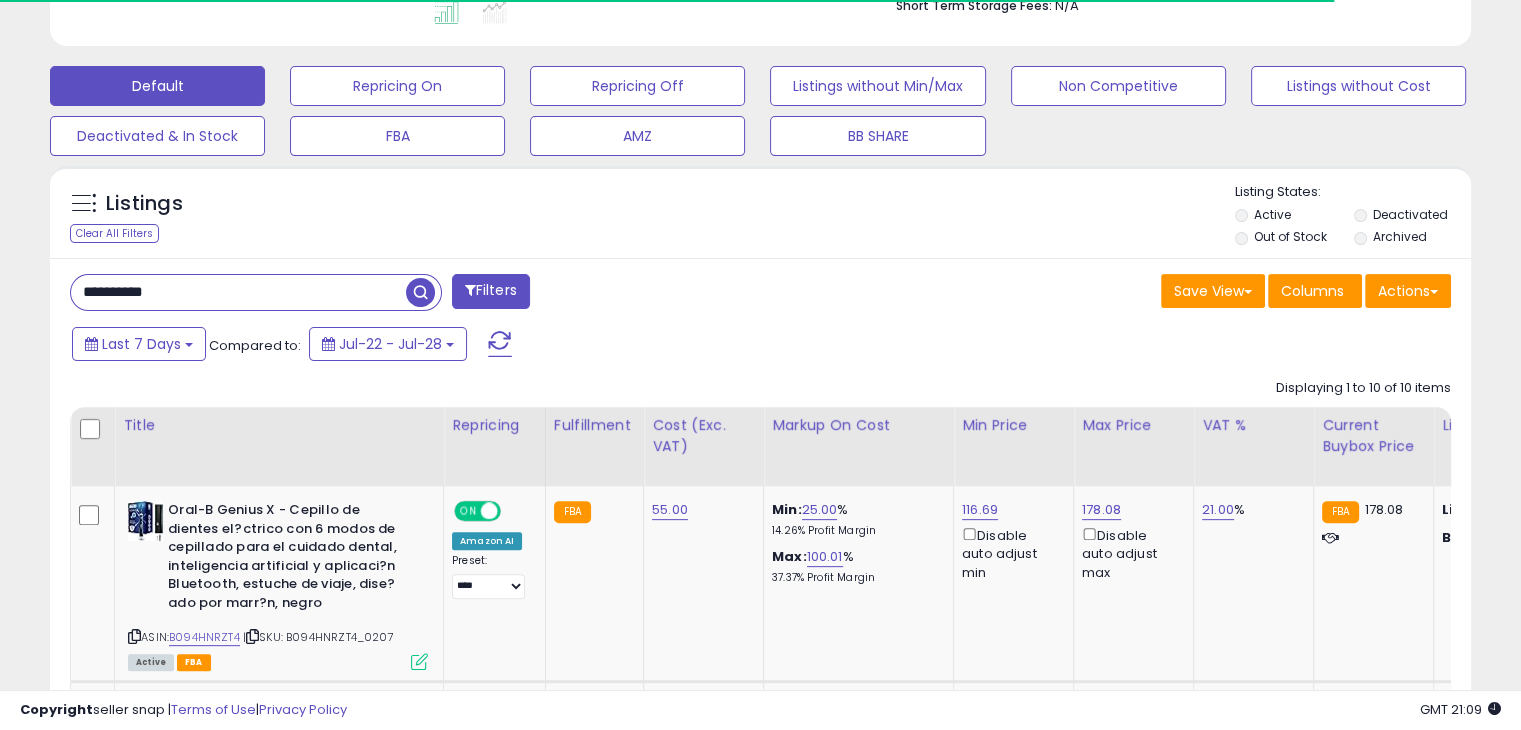 click on "**********" at bounding box center [238, 292] 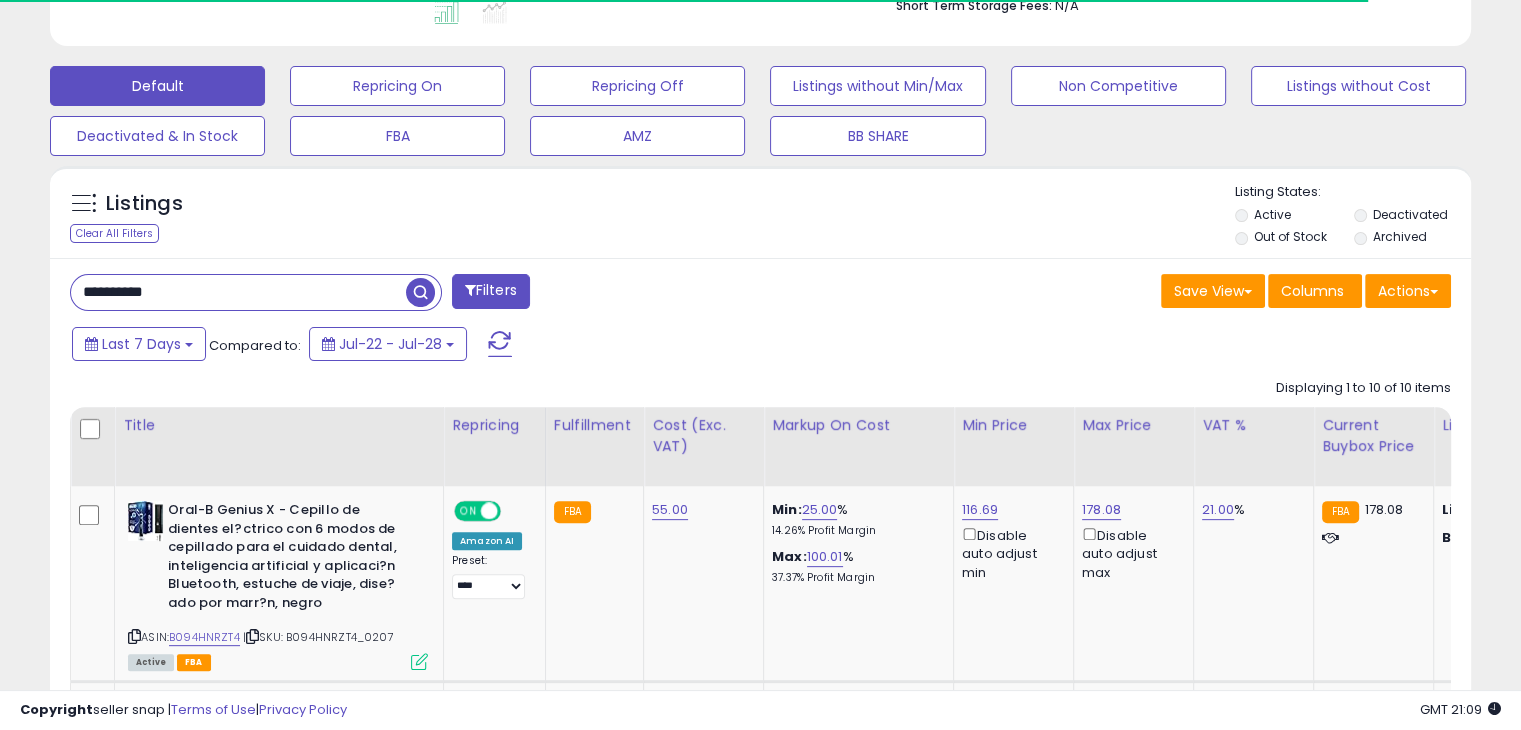click on "**********" at bounding box center (238, 292) 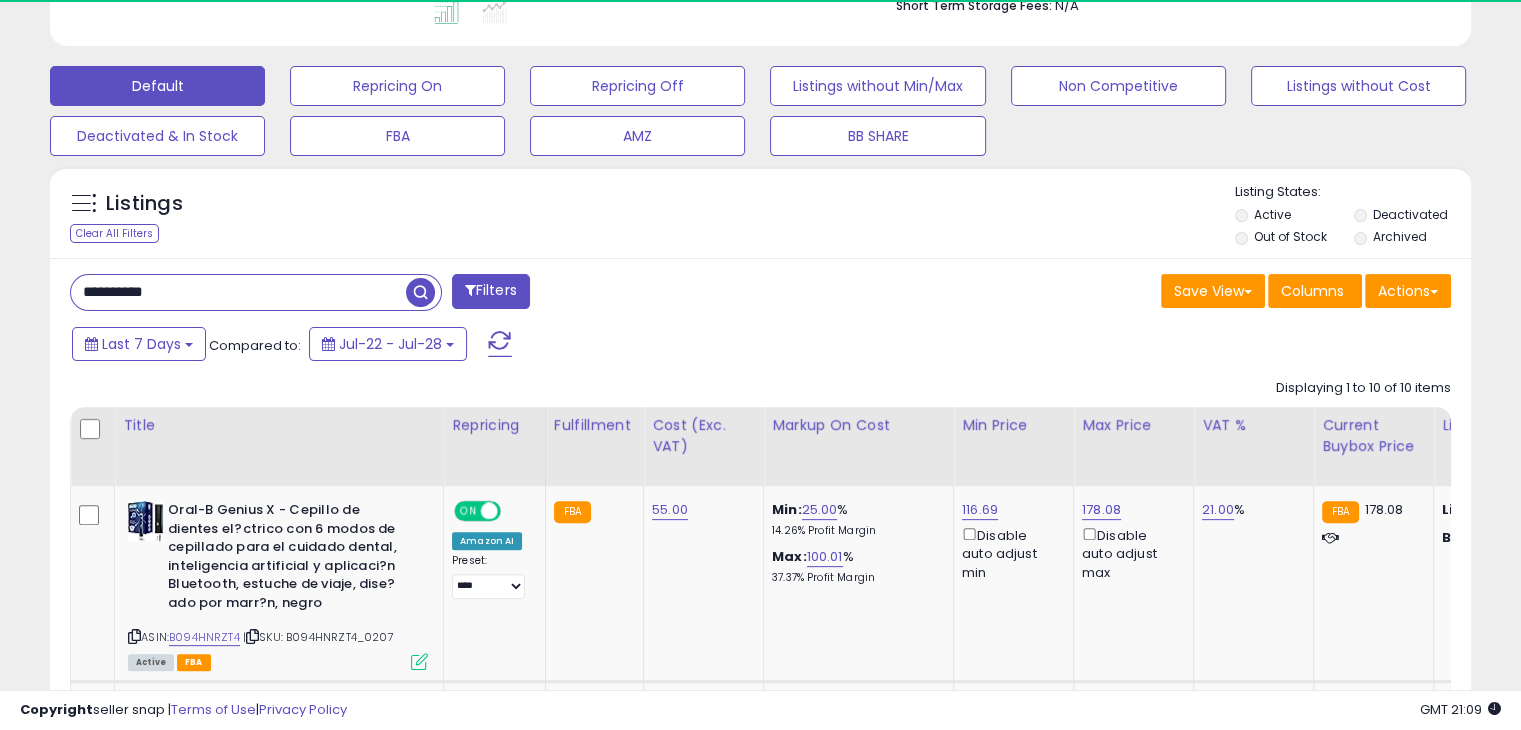 paste 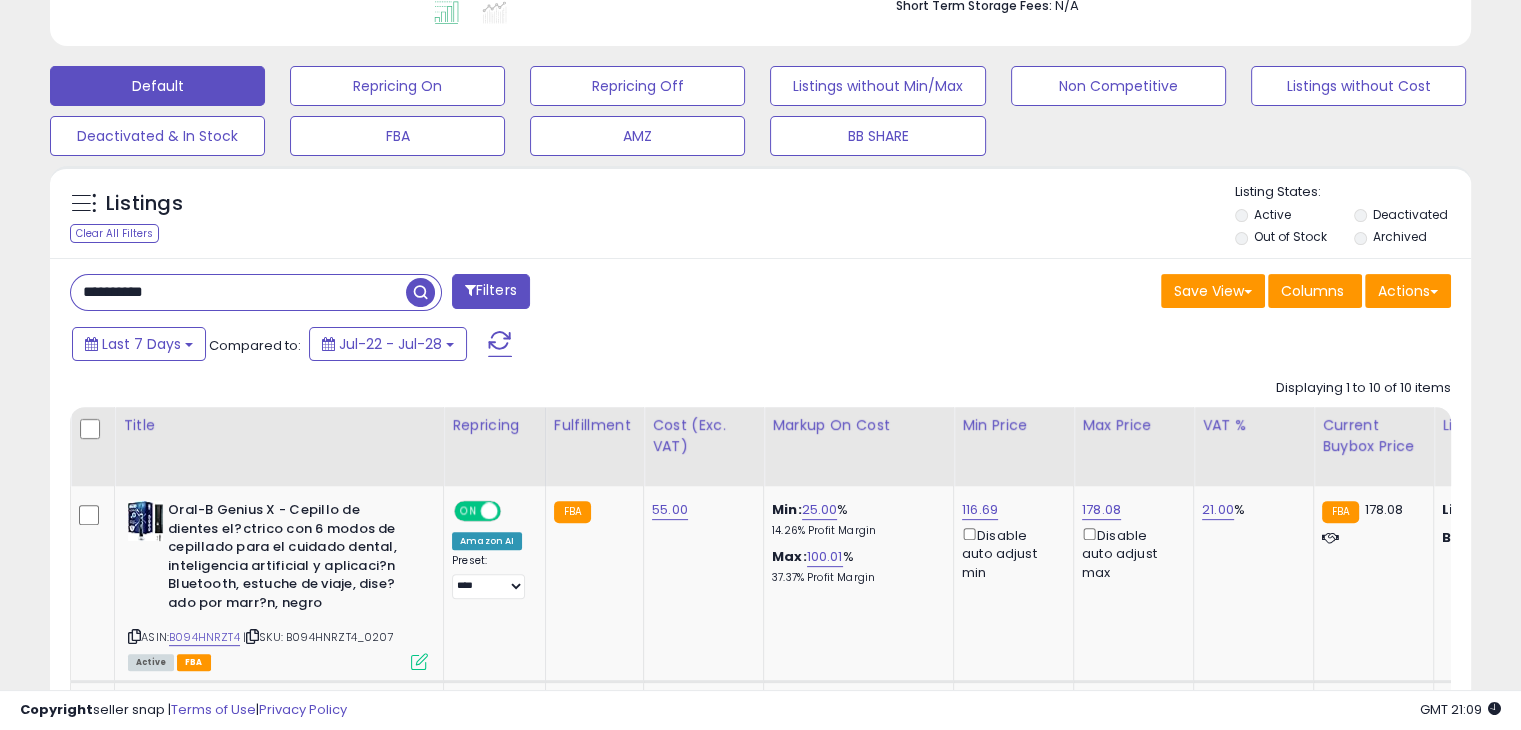type on "**********" 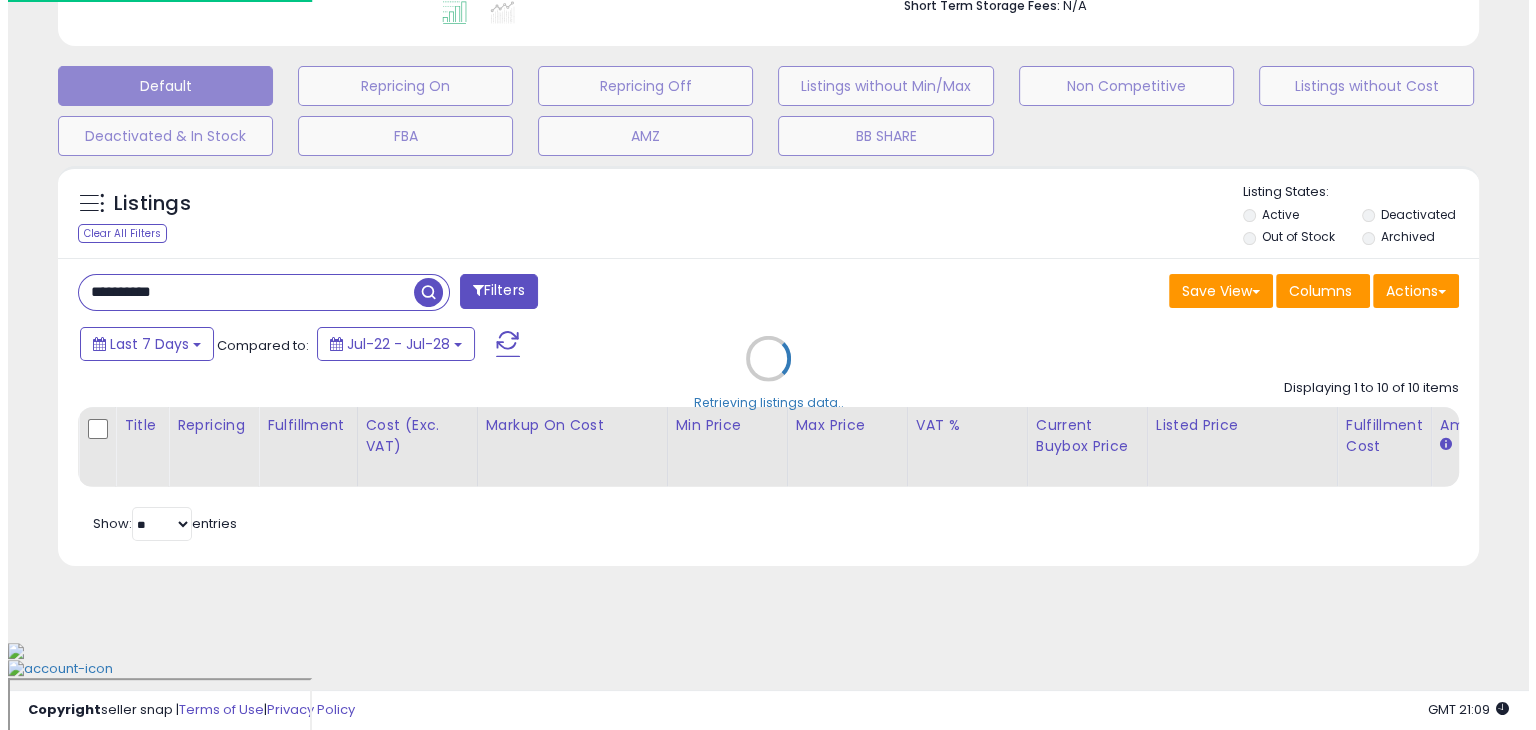 scroll, scrollTop: 489, scrollLeft: 0, axis: vertical 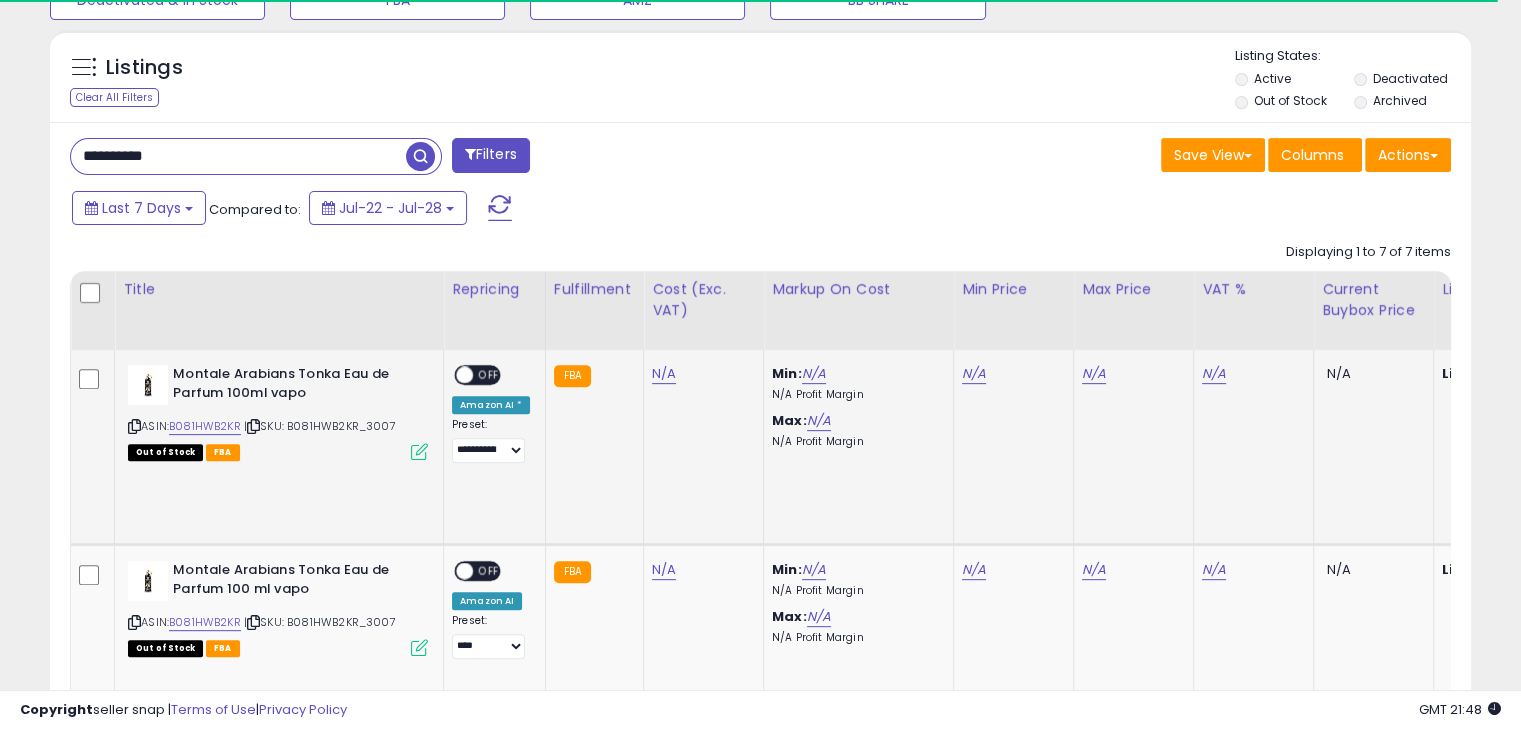 click on "N/A" 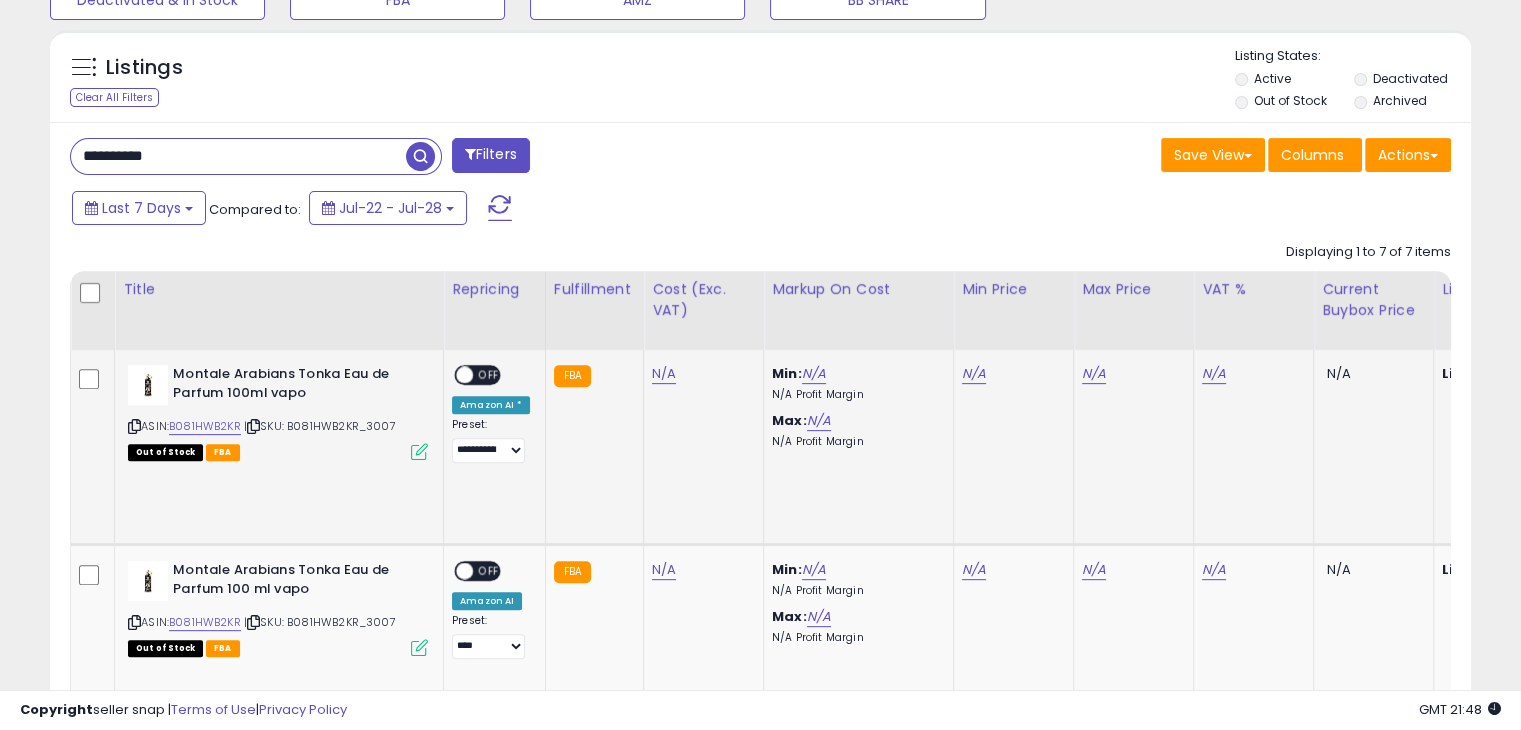 scroll, scrollTop: 600, scrollLeft: 0, axis: vertical 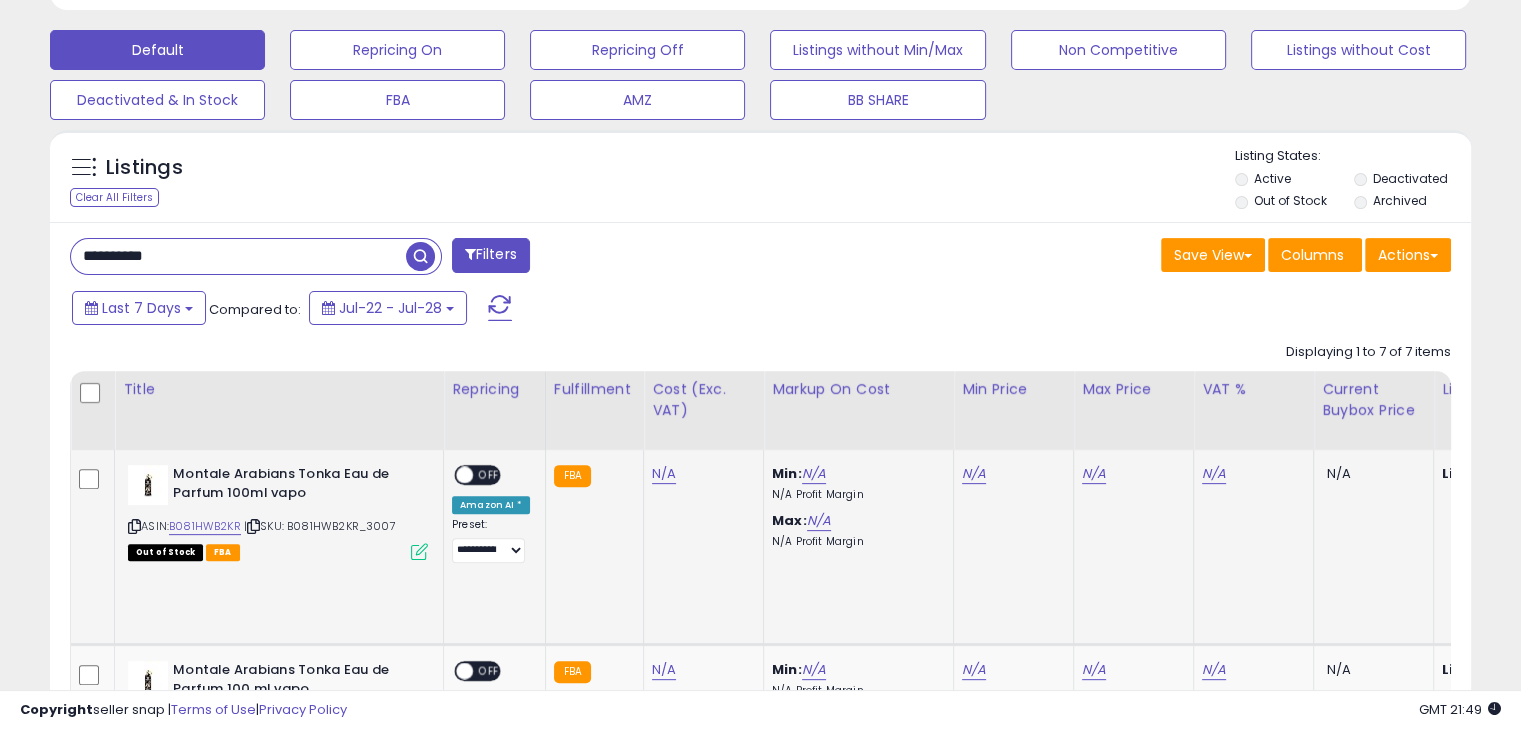 drag, startPoint x: 810, startPoint y: 647, endPoint x: 864, endPoint y: 624, distance: 58.694122 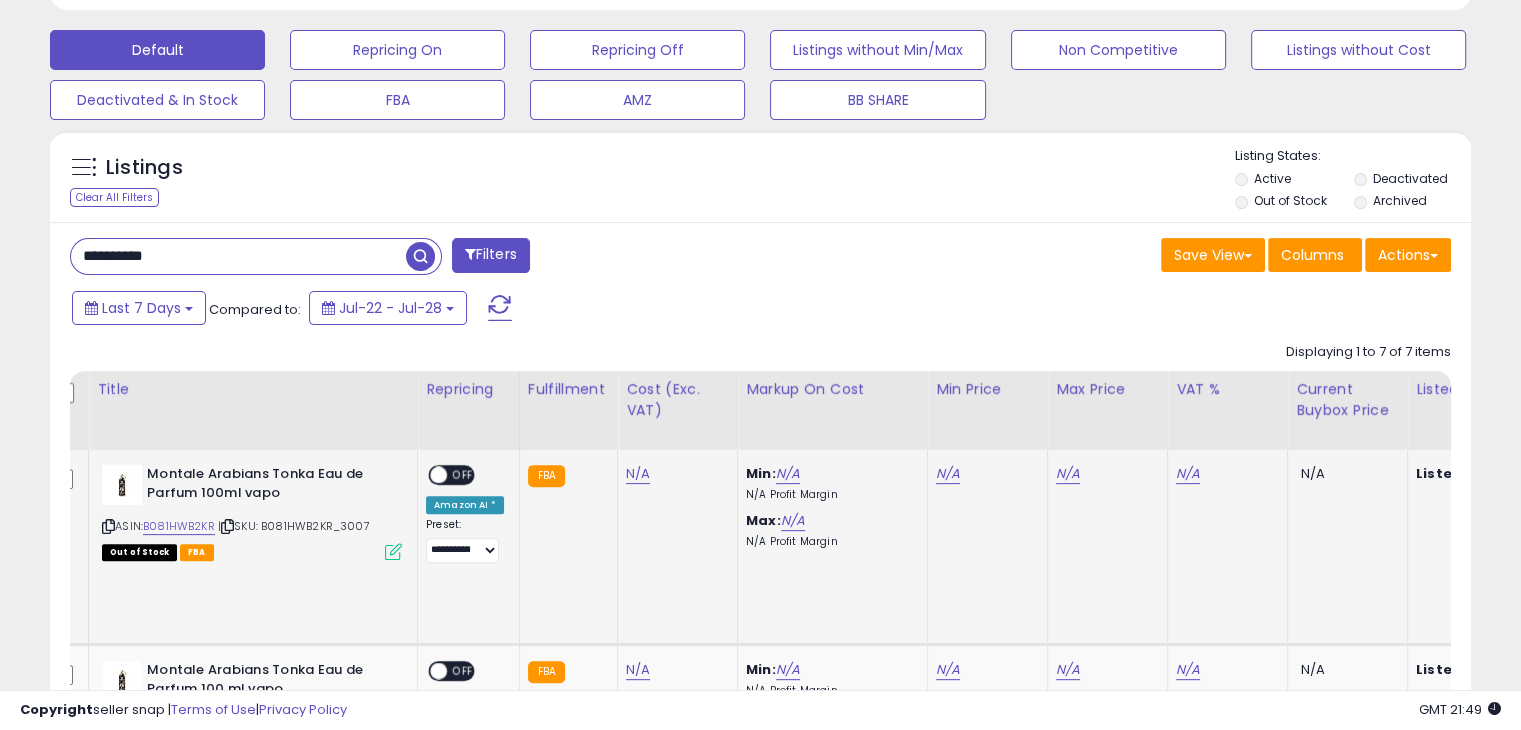 scroll, scrollTop: 0, scrollLeft: 116, axis: horizontal 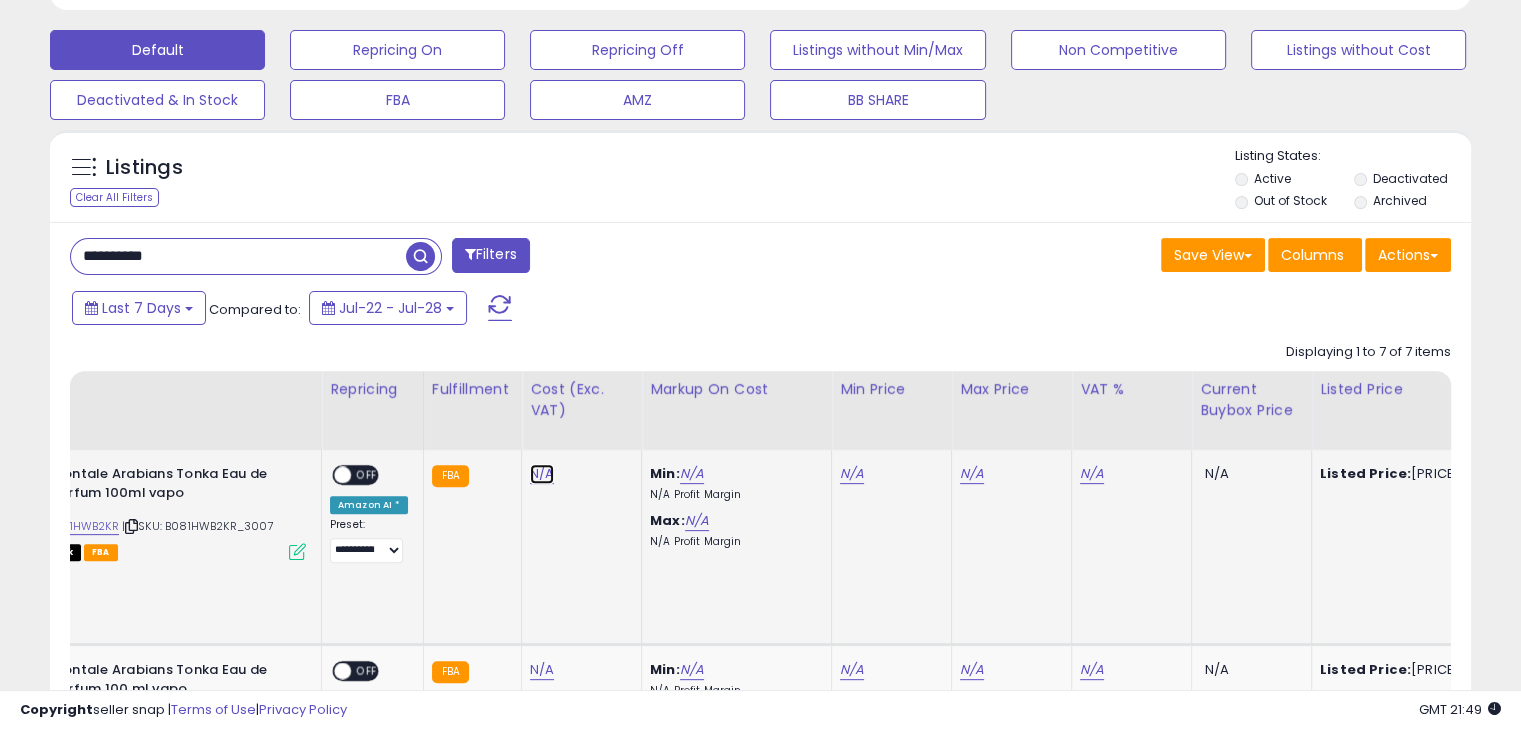click on "N/A" at bounding box center (542, 474) 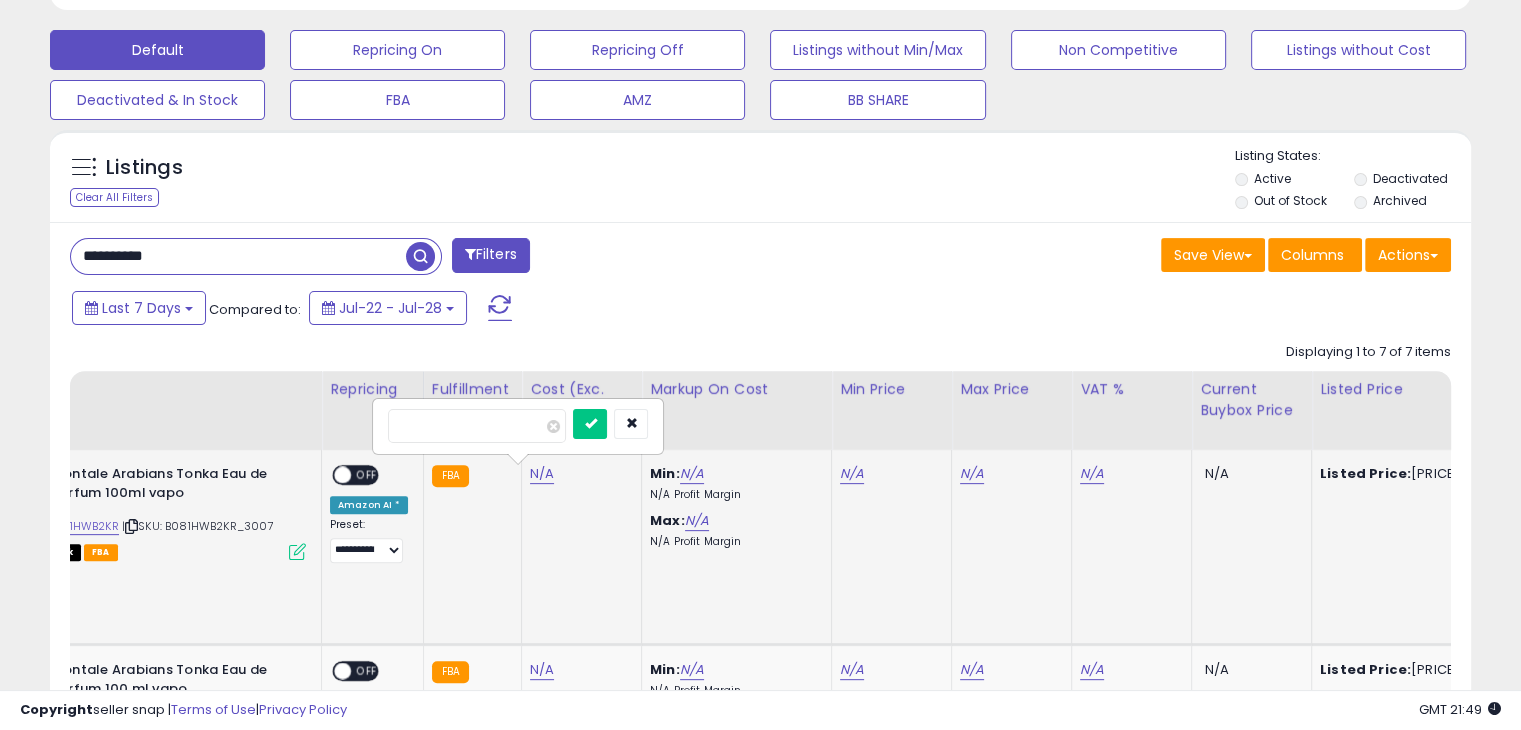 type on "*****" 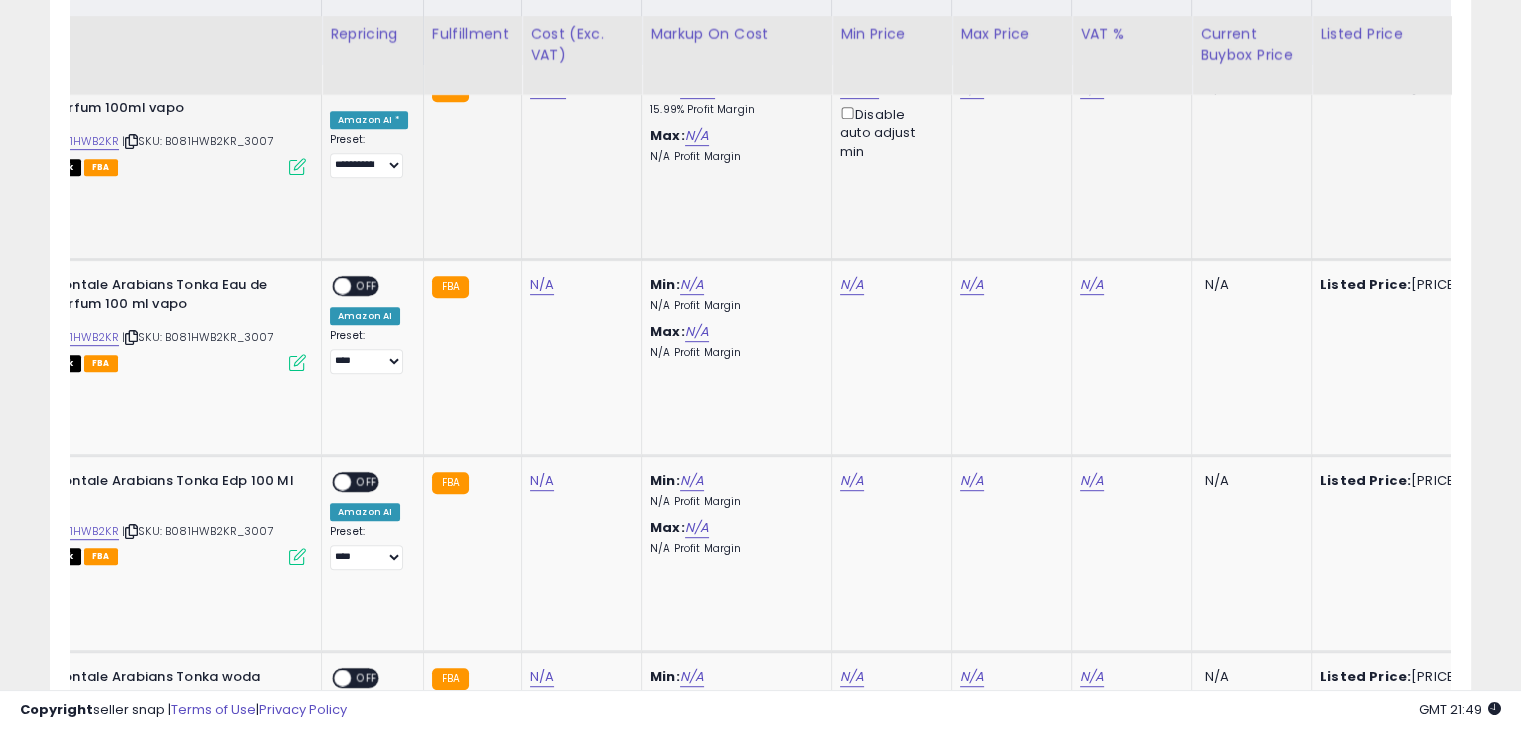 scroll, scrollTop: 800, scrollLeft: 0, axis: vertical 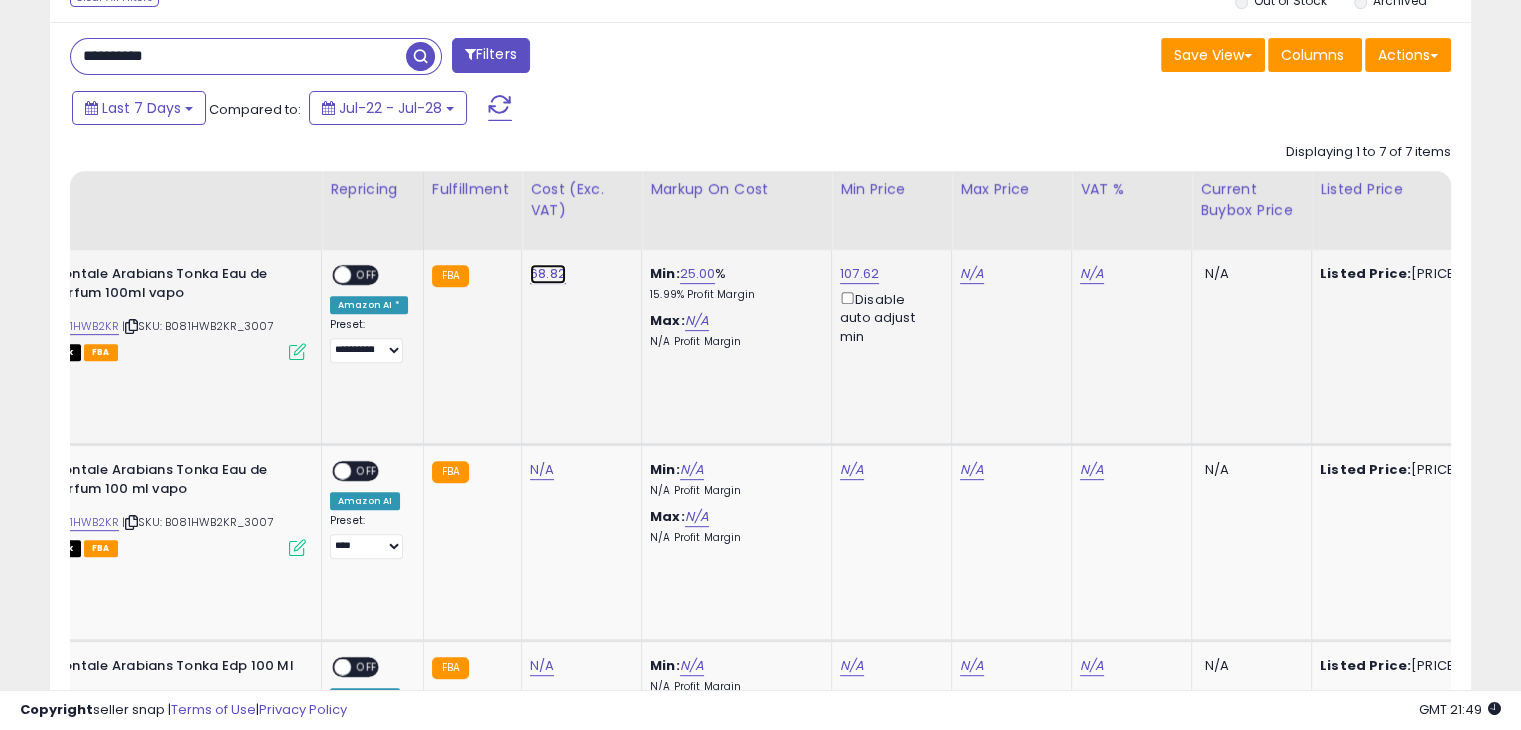 click on "68.82" at bounding box center [548, 274] 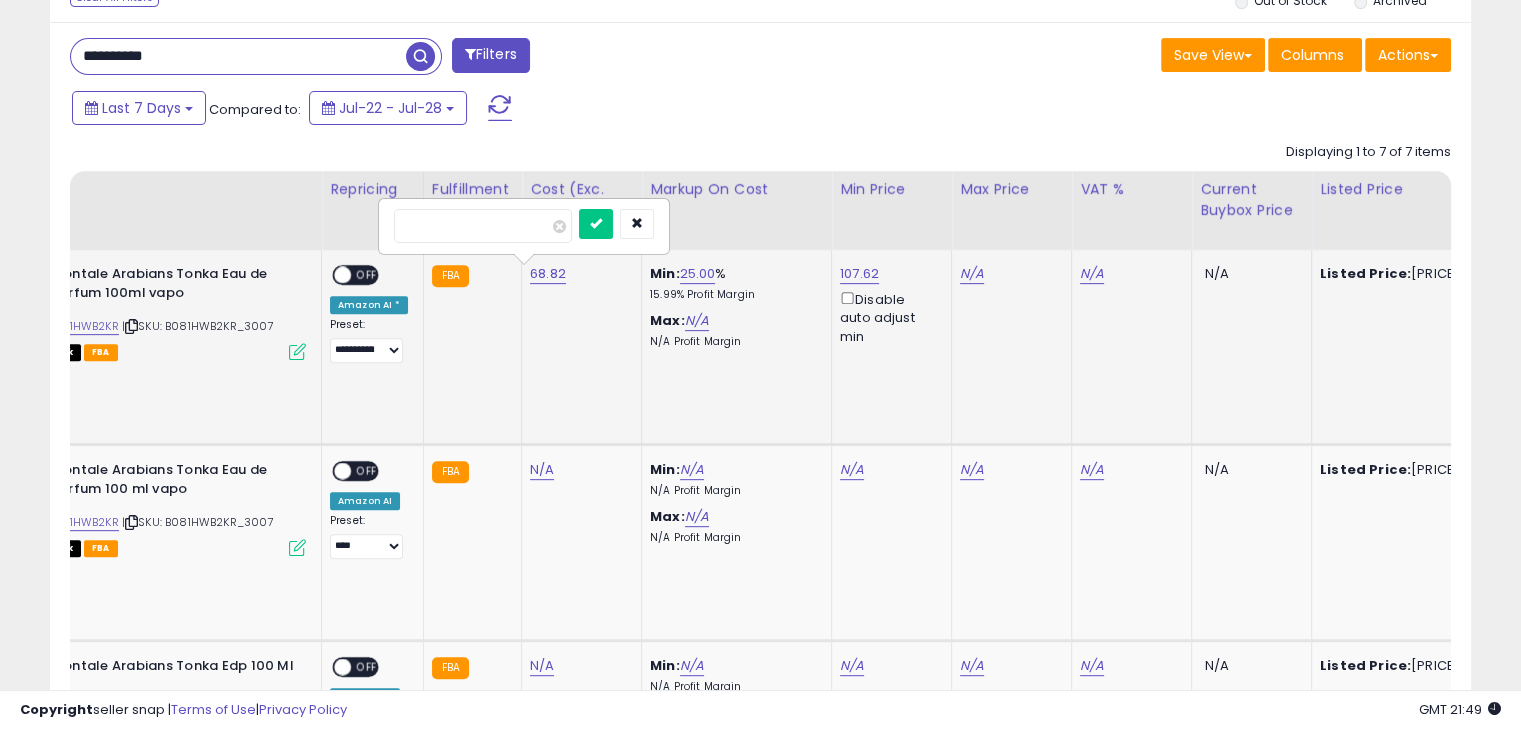 drag, startPoint x: 505, startPoint y: 220, endPoint x: 392, endPoint y: 225, distance: 113.110565 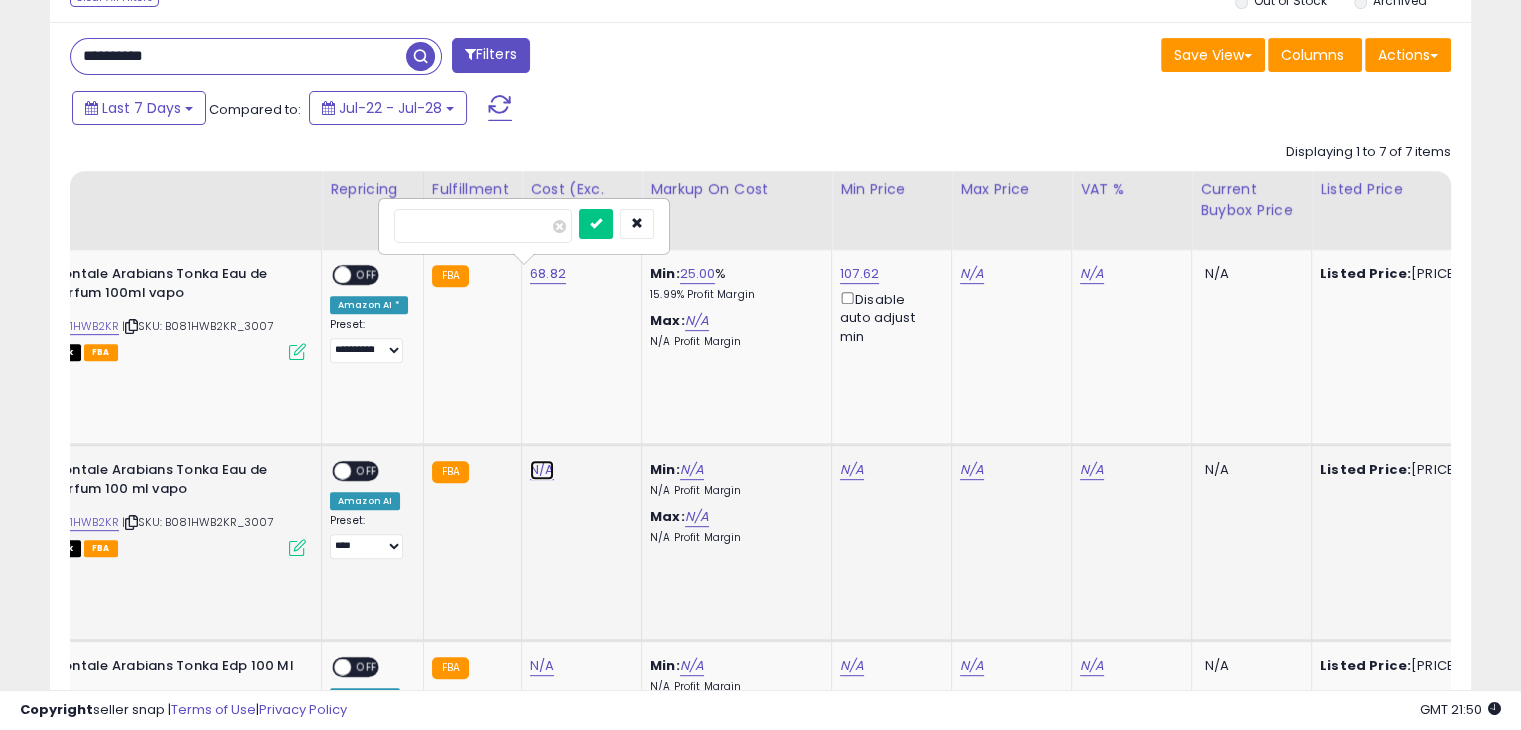 click on "N/A" at bounding box center (542, 470) 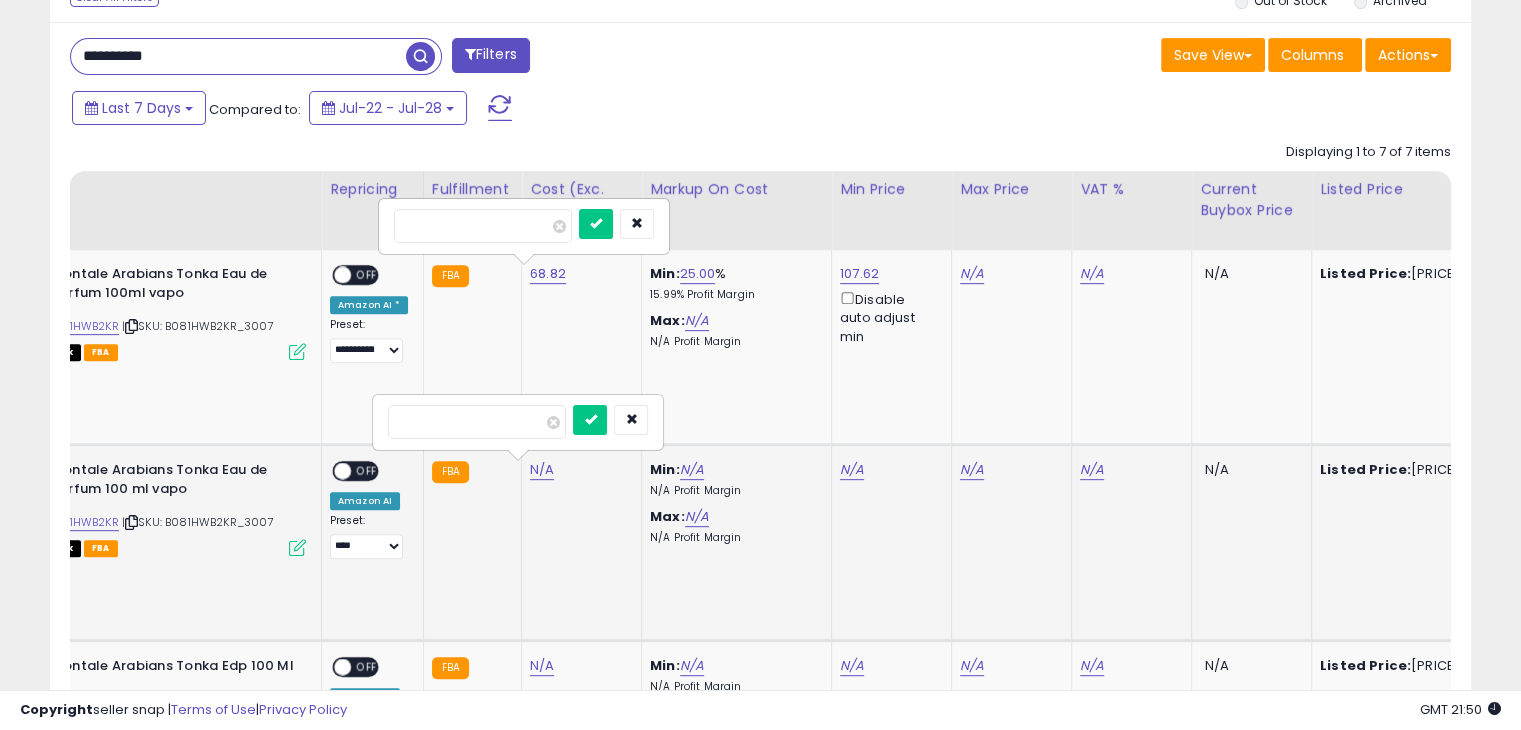 type on "***" 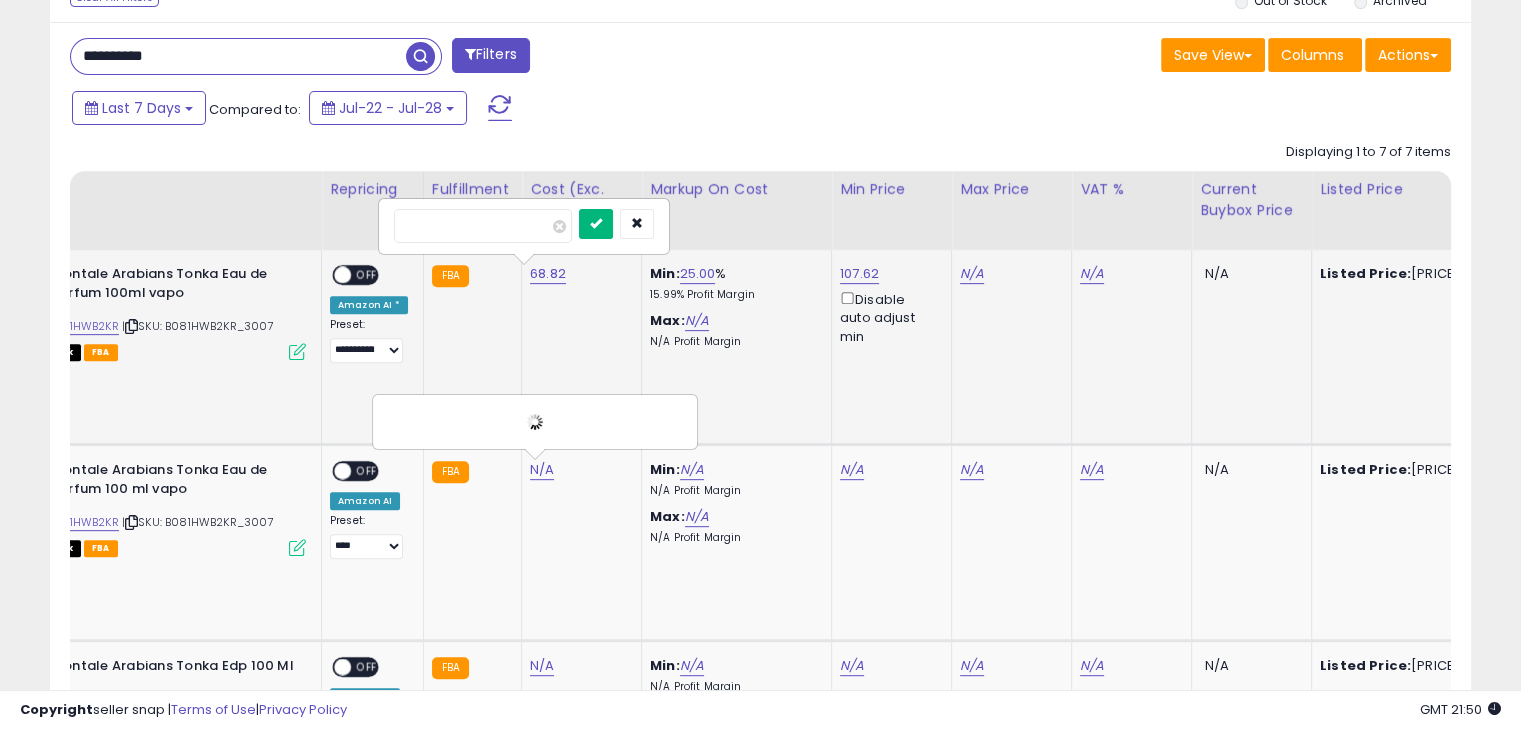 click at bounding box center [596, 224] 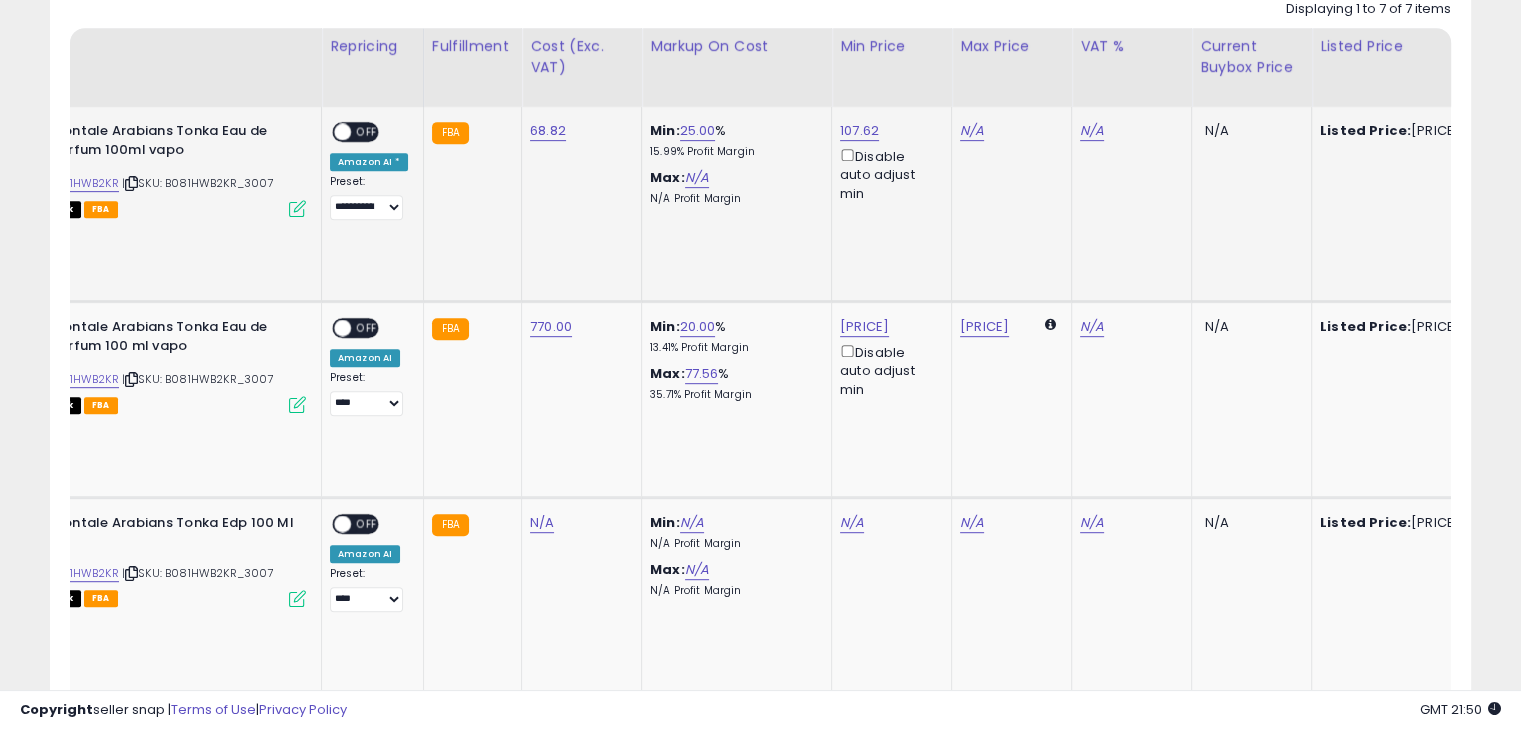 scroll, scrollTop: 1100, scrollLeft: 0, axis: vertical 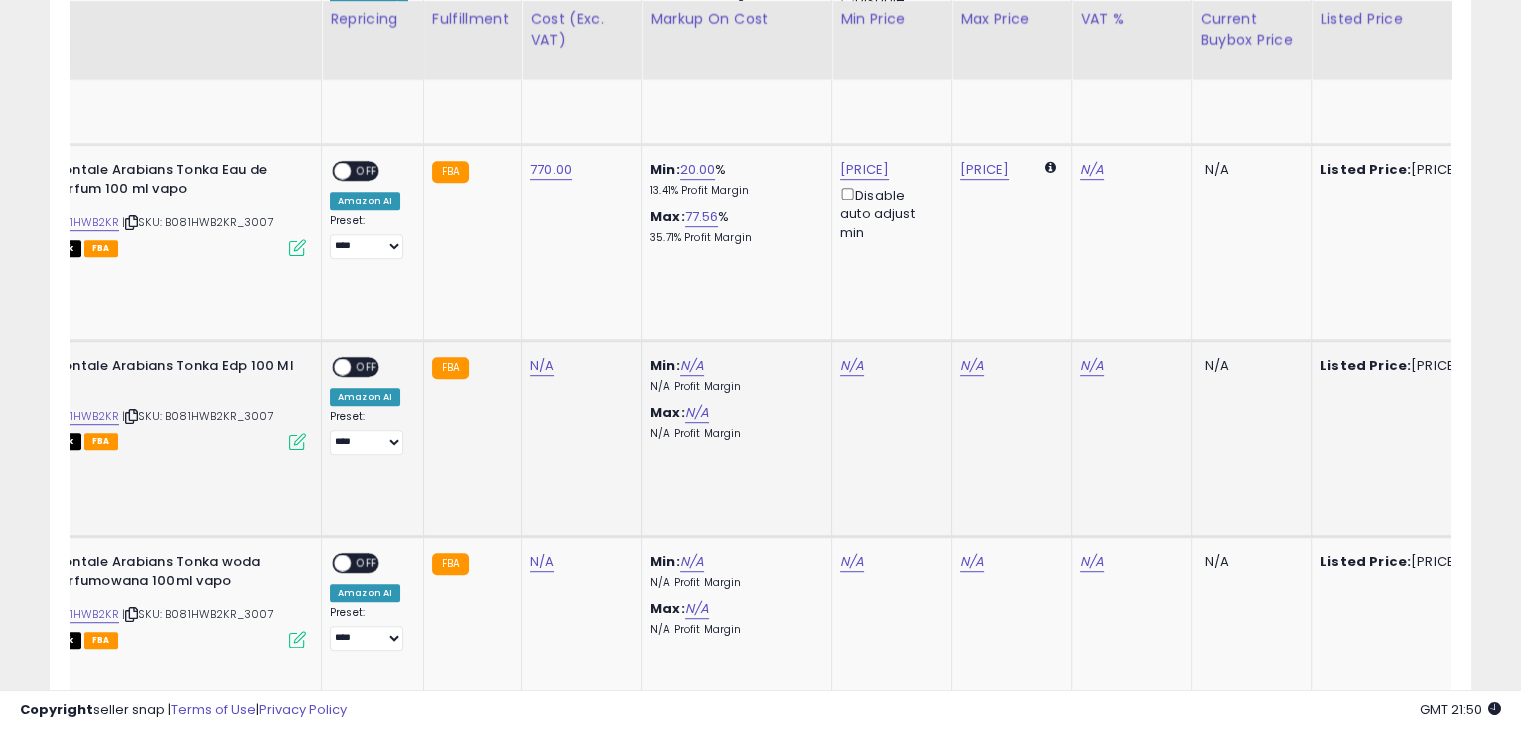click on "N/A" at bounding box center [578, 366] 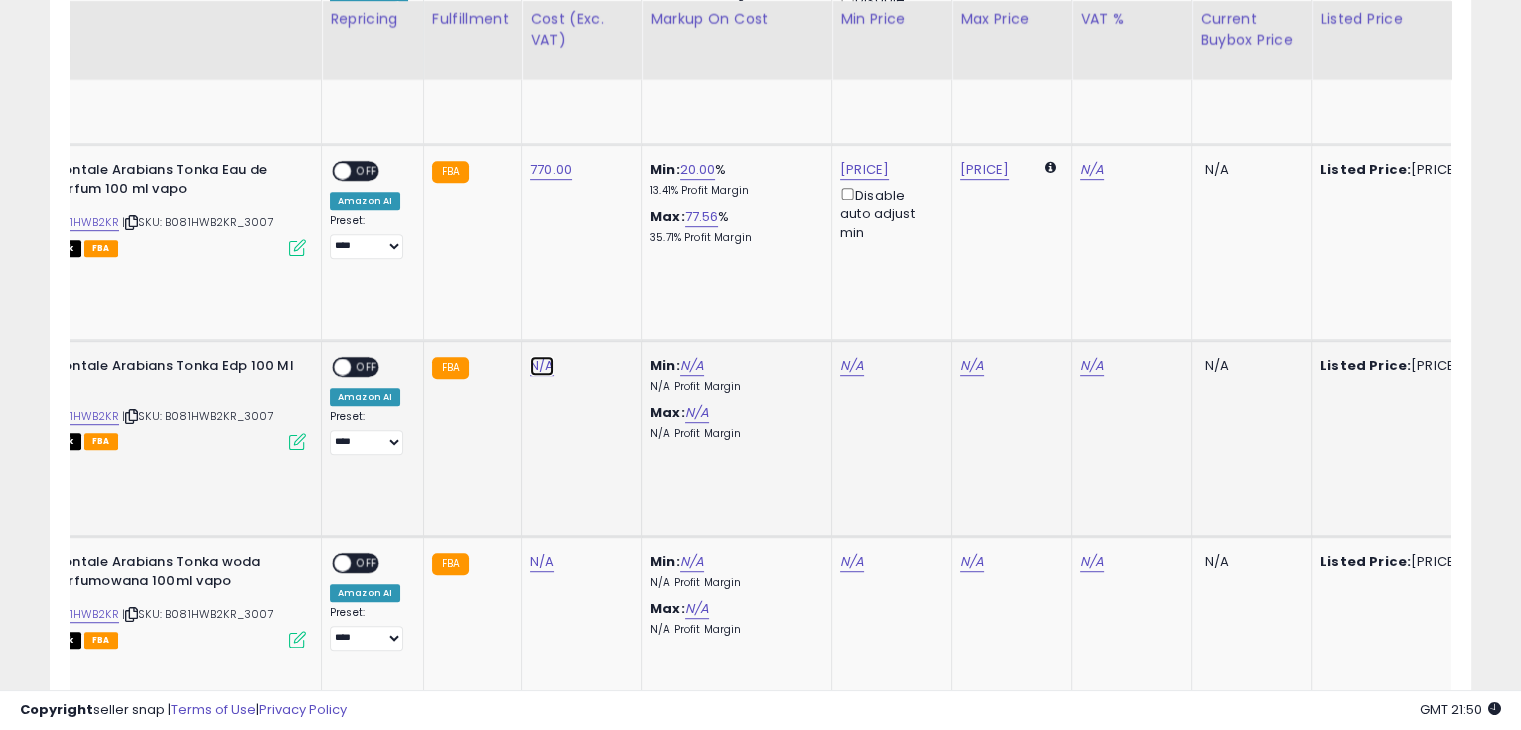 click on "N/A" at bounding box center [542, 366] 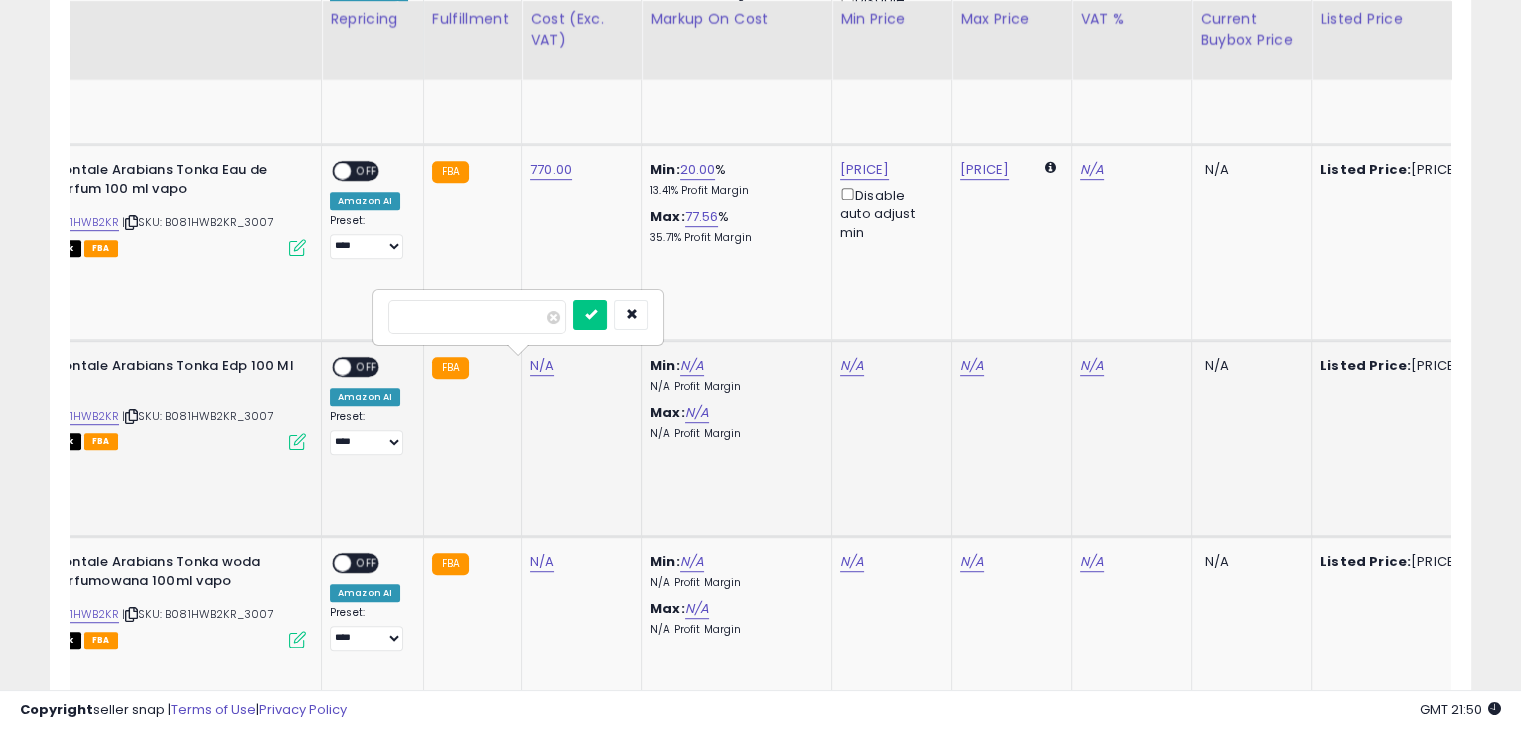 type on "*****" 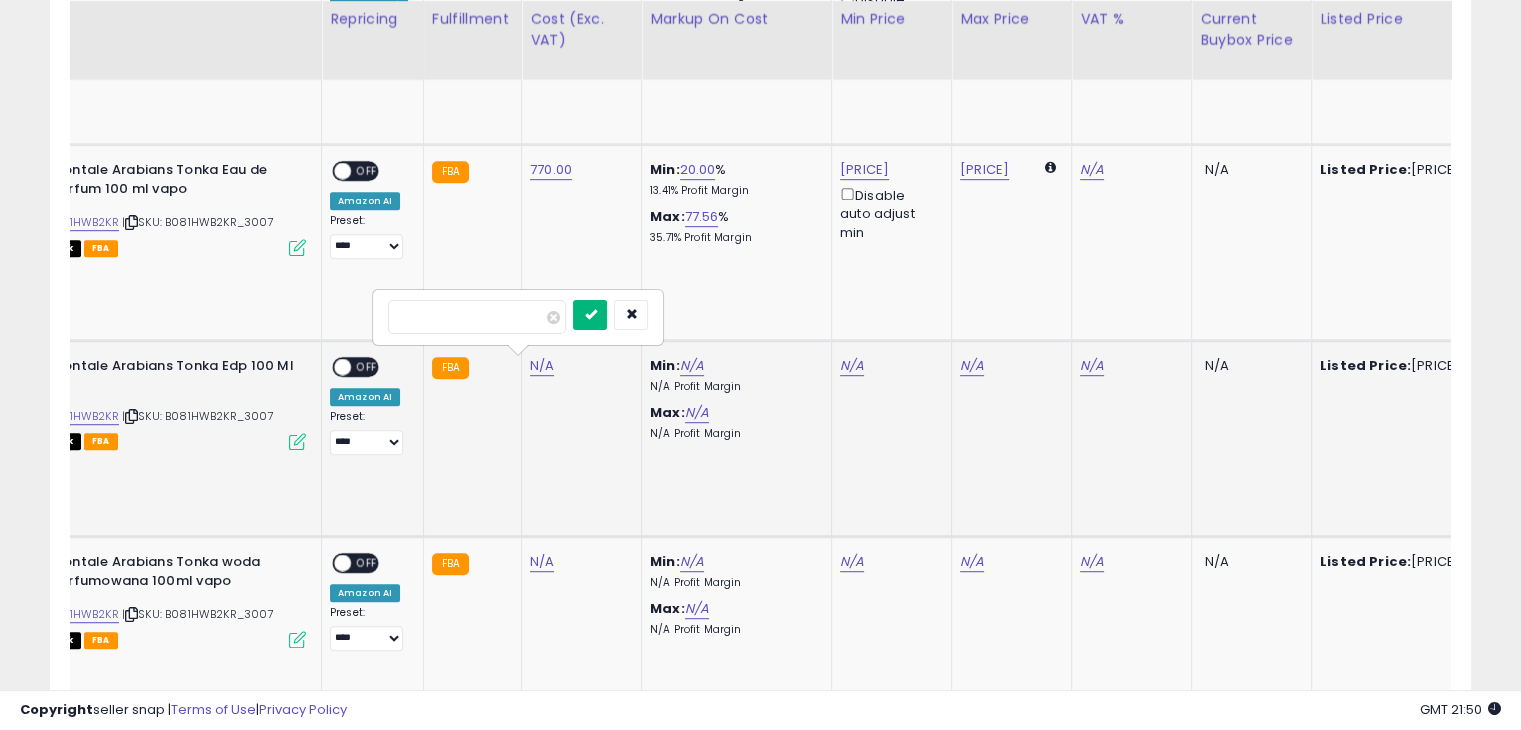 click at bounding box center [590, 315] 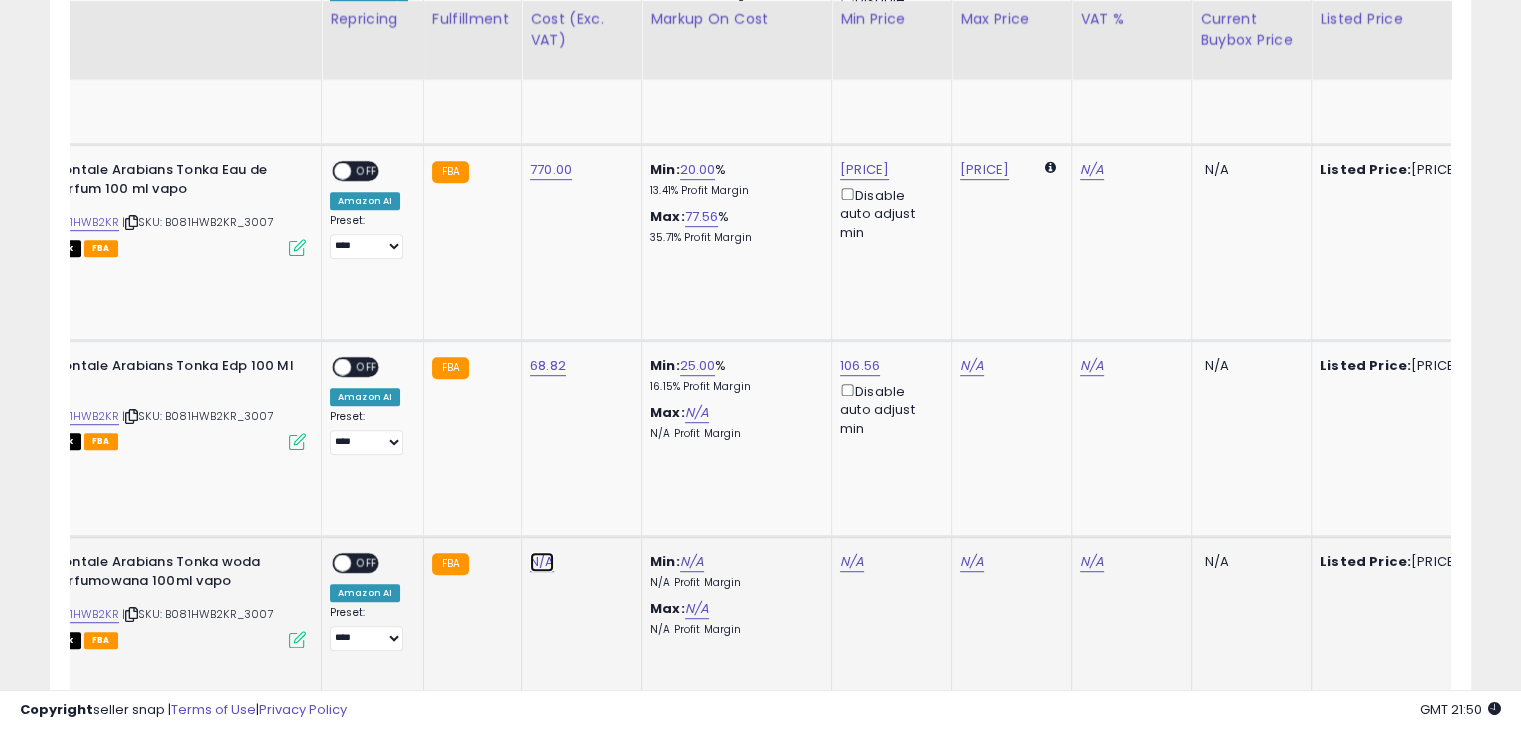 click on "N/A" at bounding box center [542, 562] 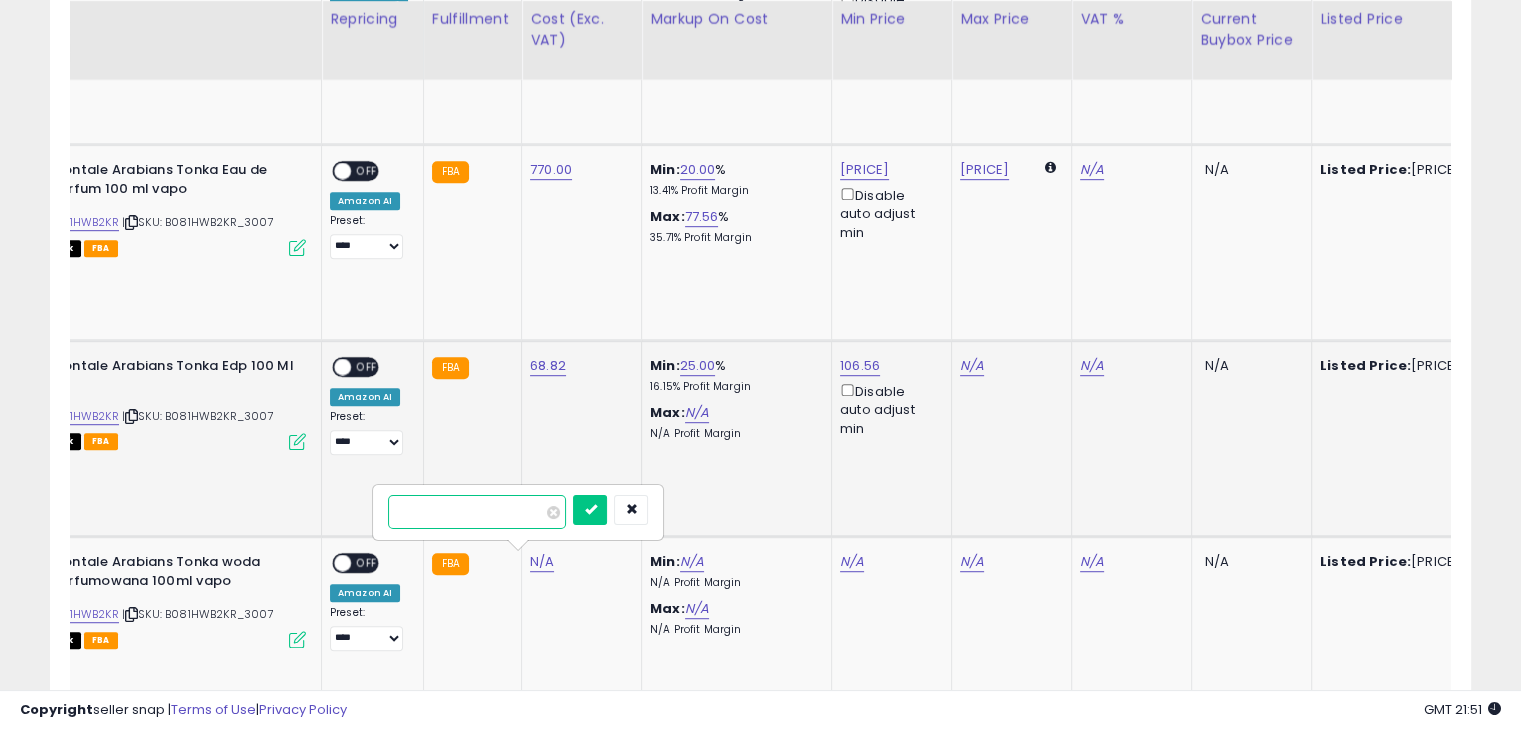 type on "***" 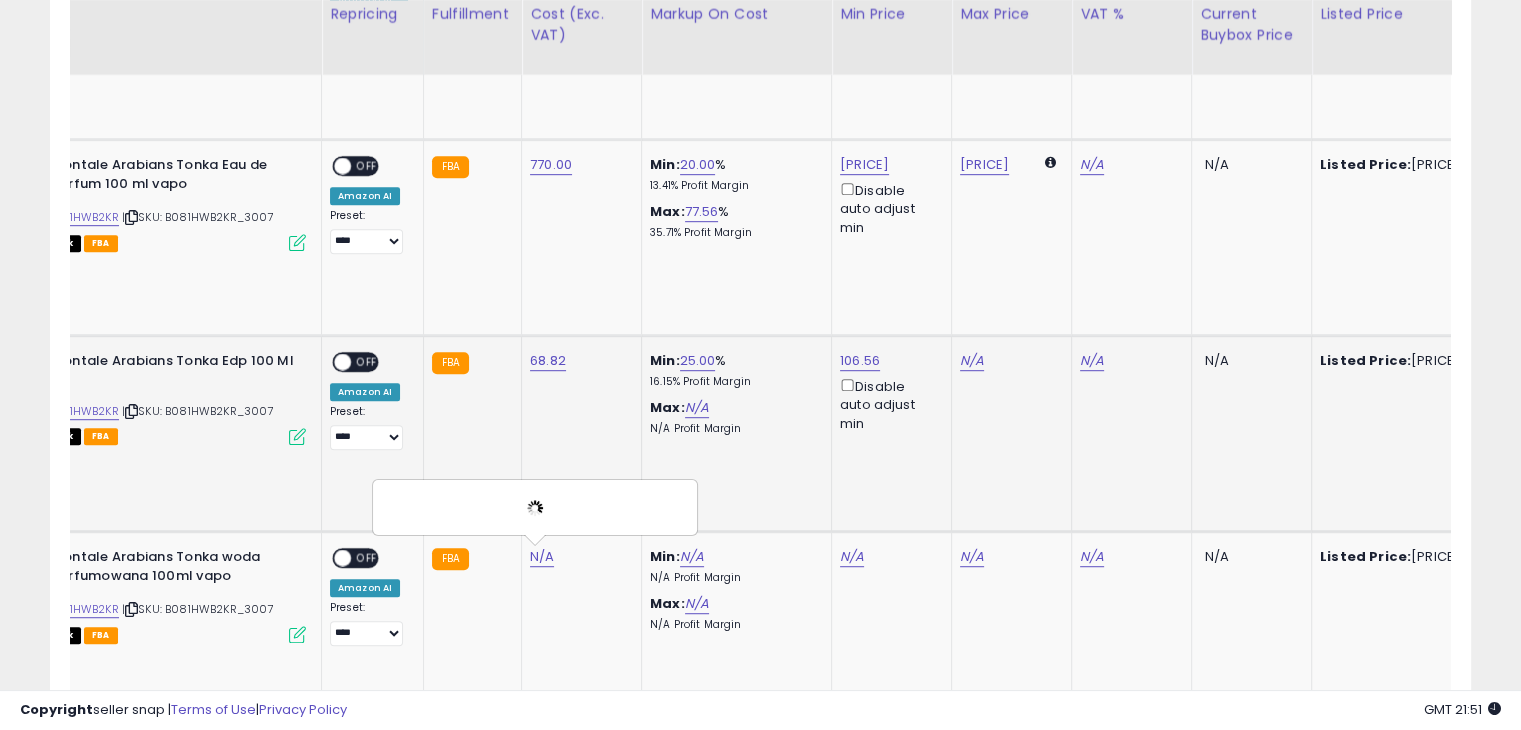 scroll, scrollTop: 1400, scrollLeft: 0, axis: vertical 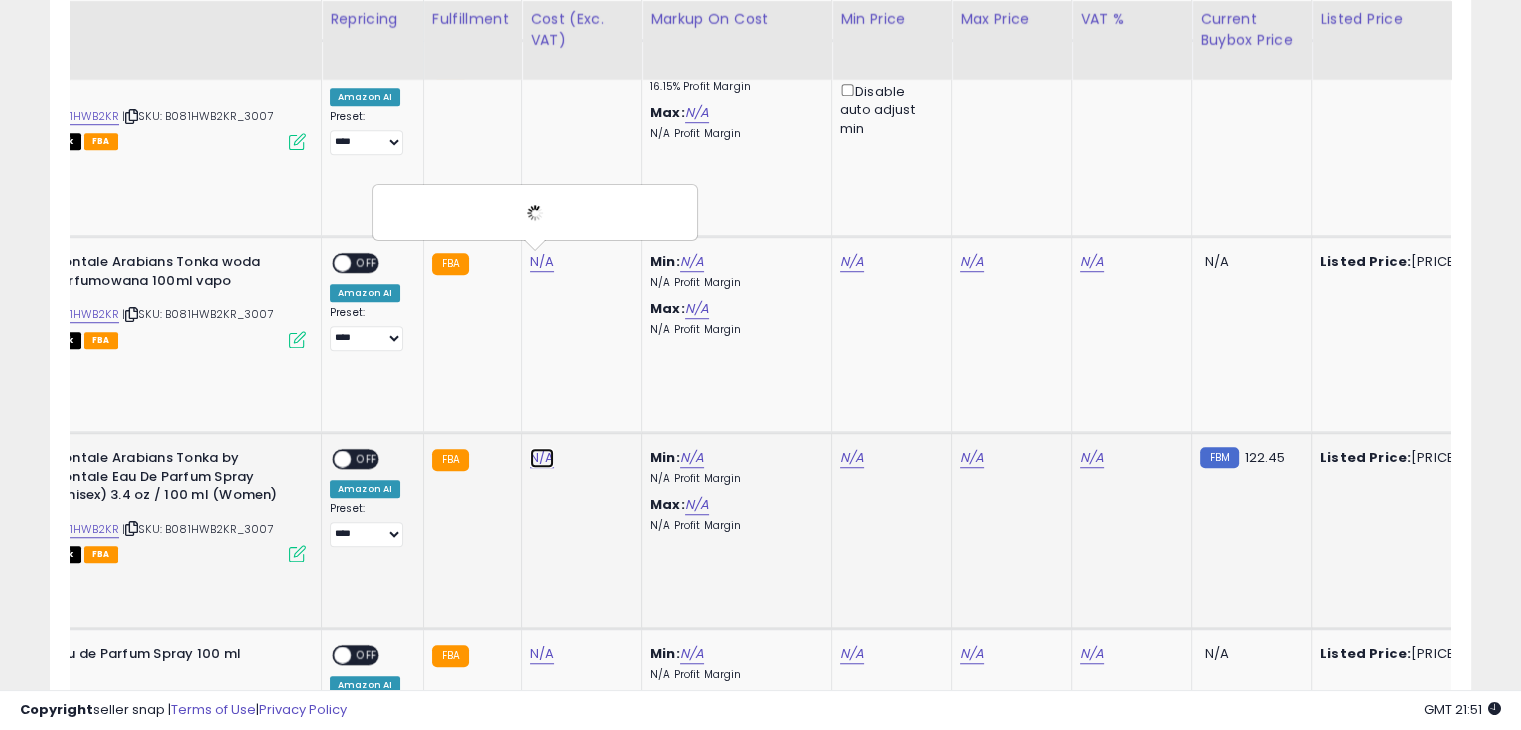 click on "N/A" at bounding box center (542, 262) 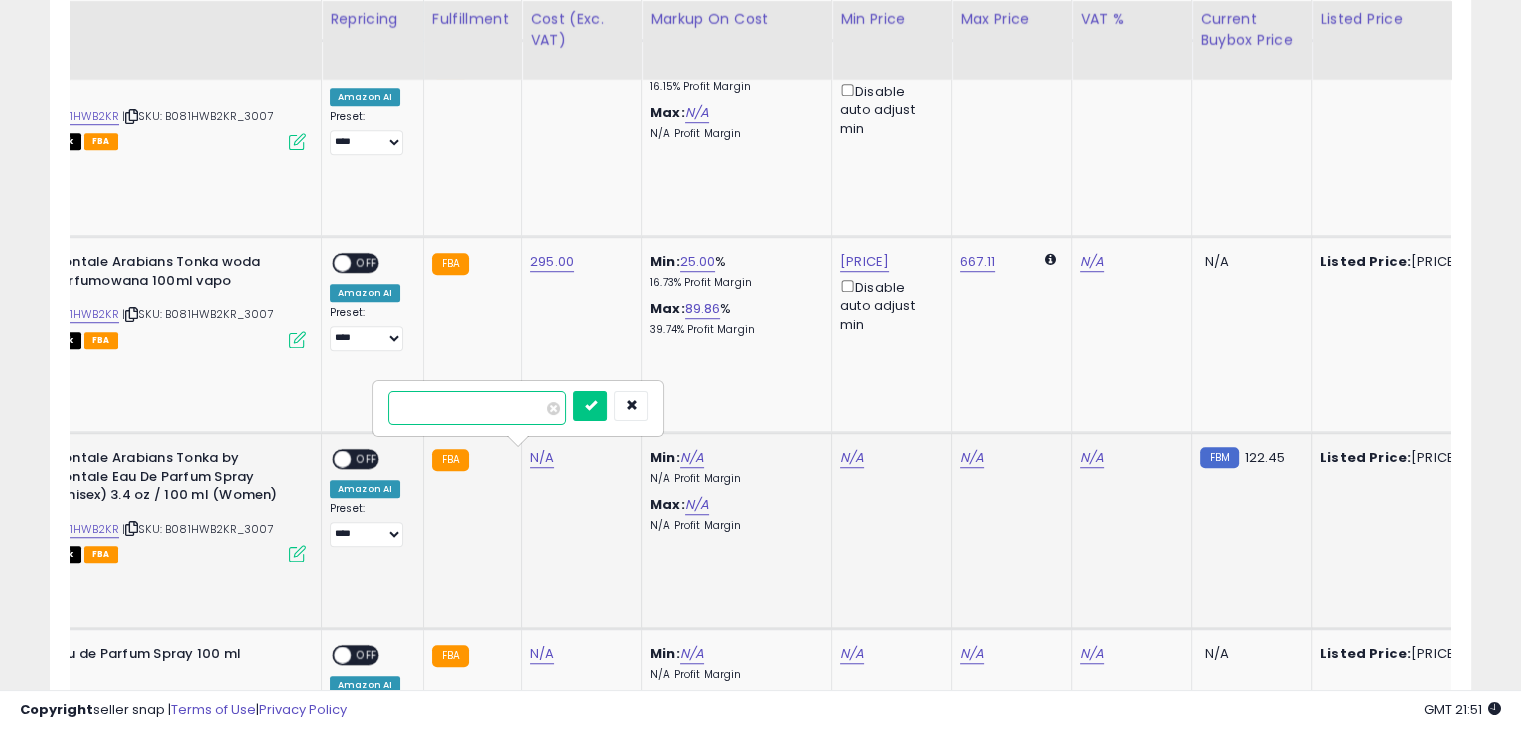 click at bounding box center [477, 408] 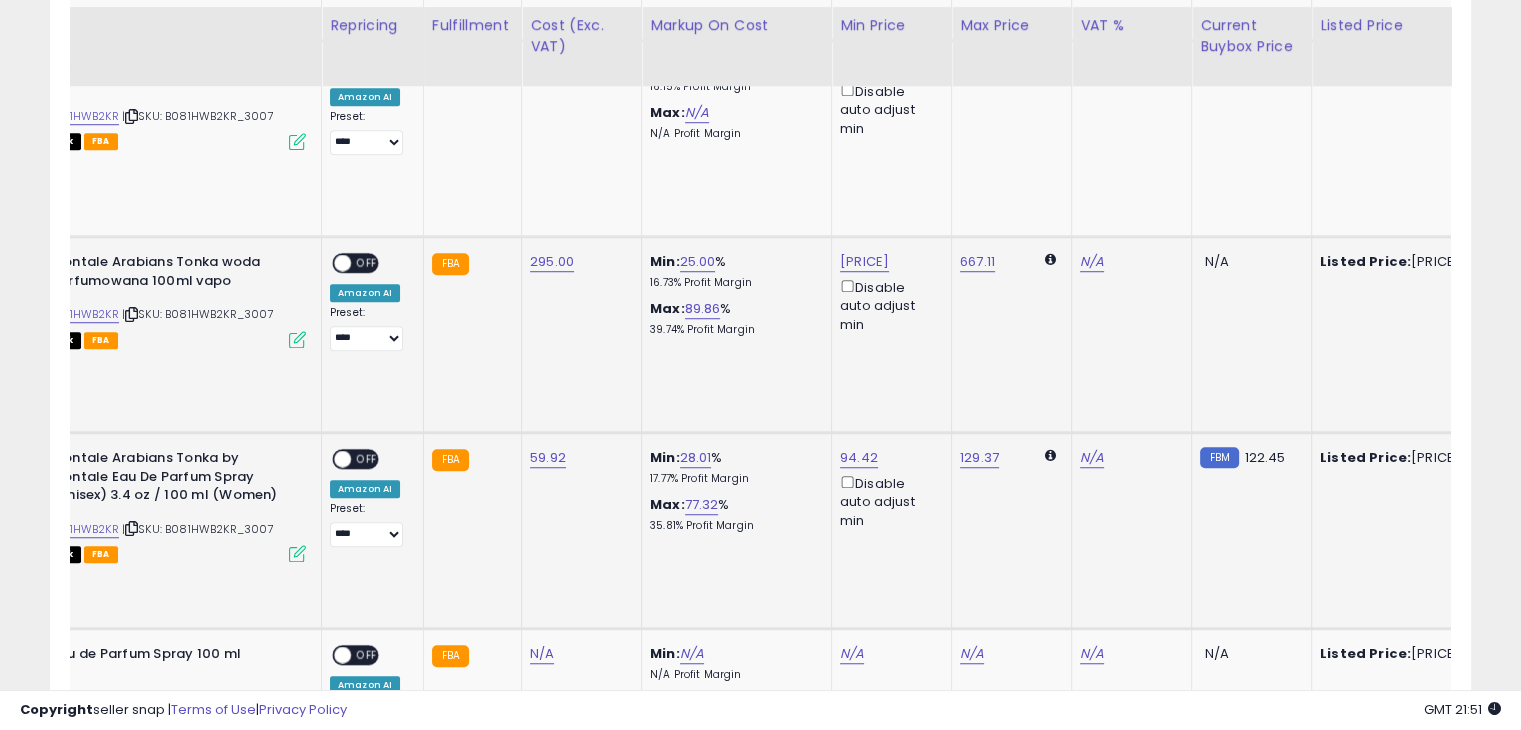 scroll, scrollTop: 1700, scrollLeft: 0, axis: vertical 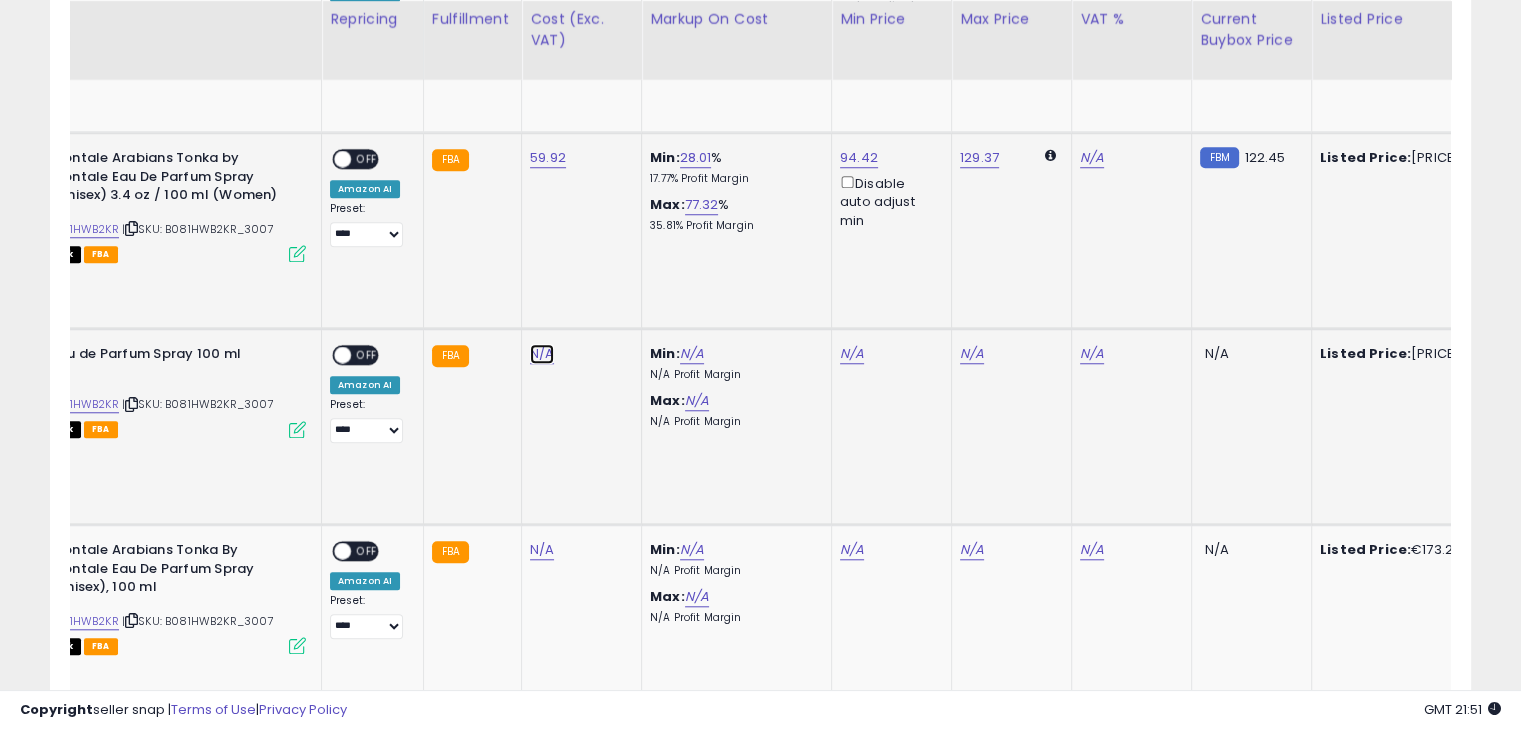 click on "N/A" at bounding box center (542, 354) 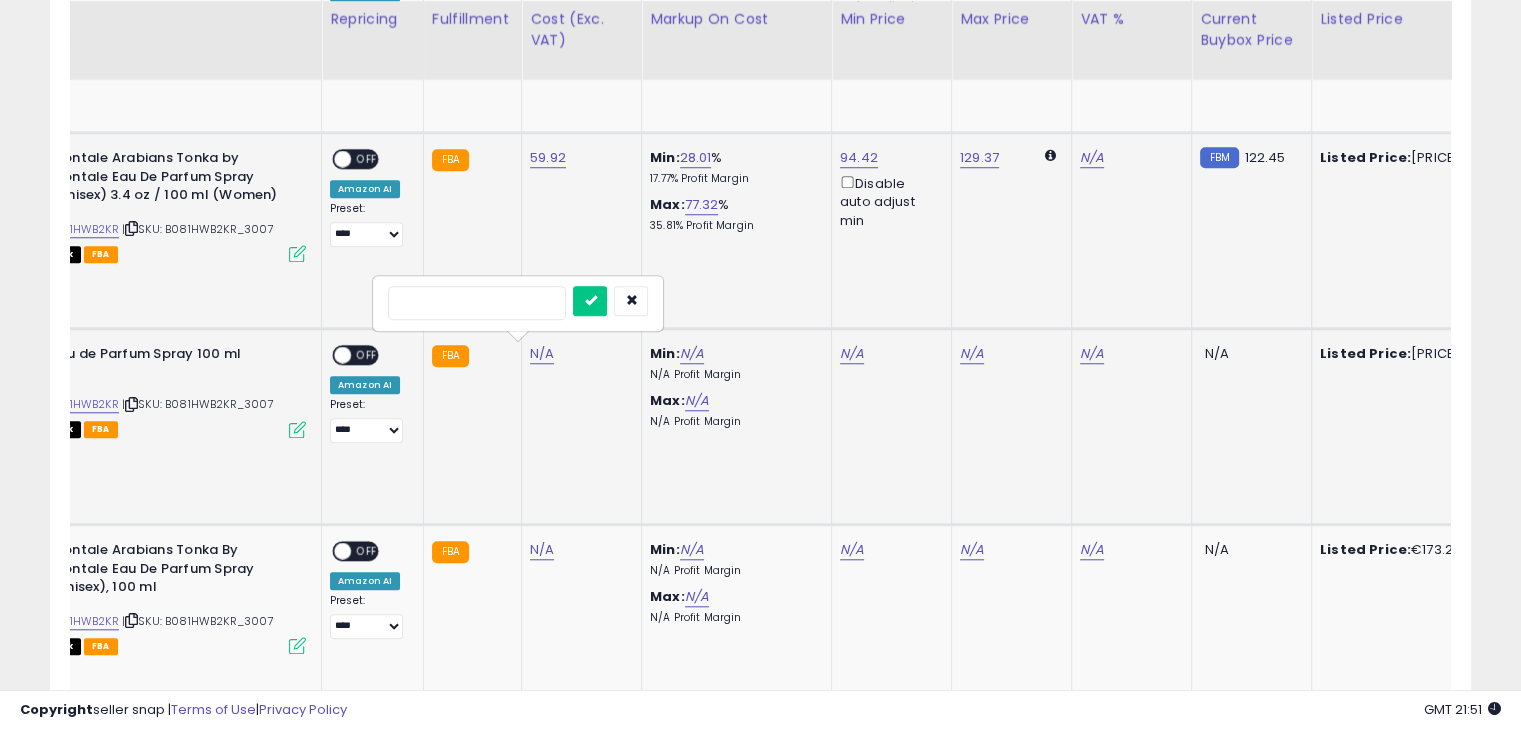 type on "*****" 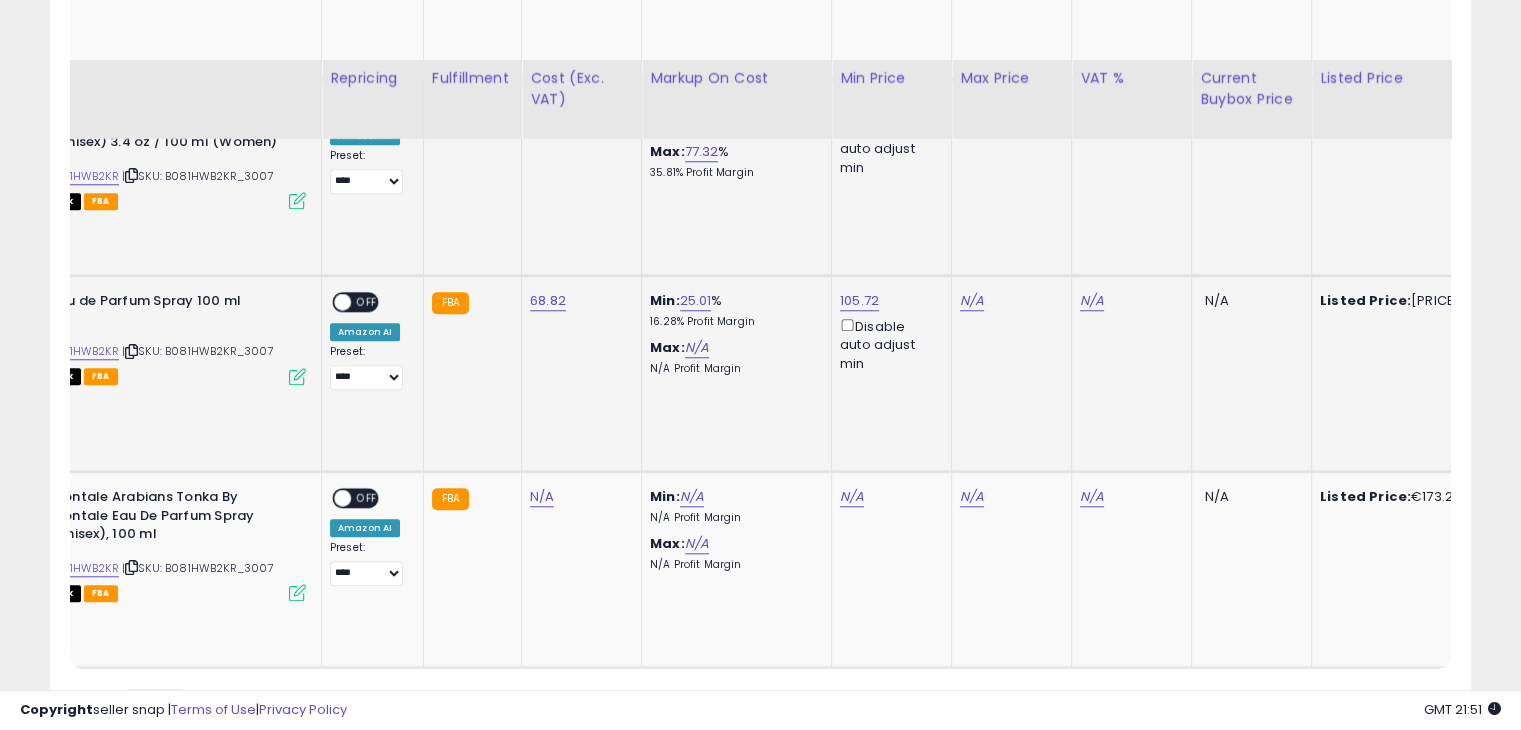 scroll, scrollTop: 1856, scrollLeft: 0, axis: vertical 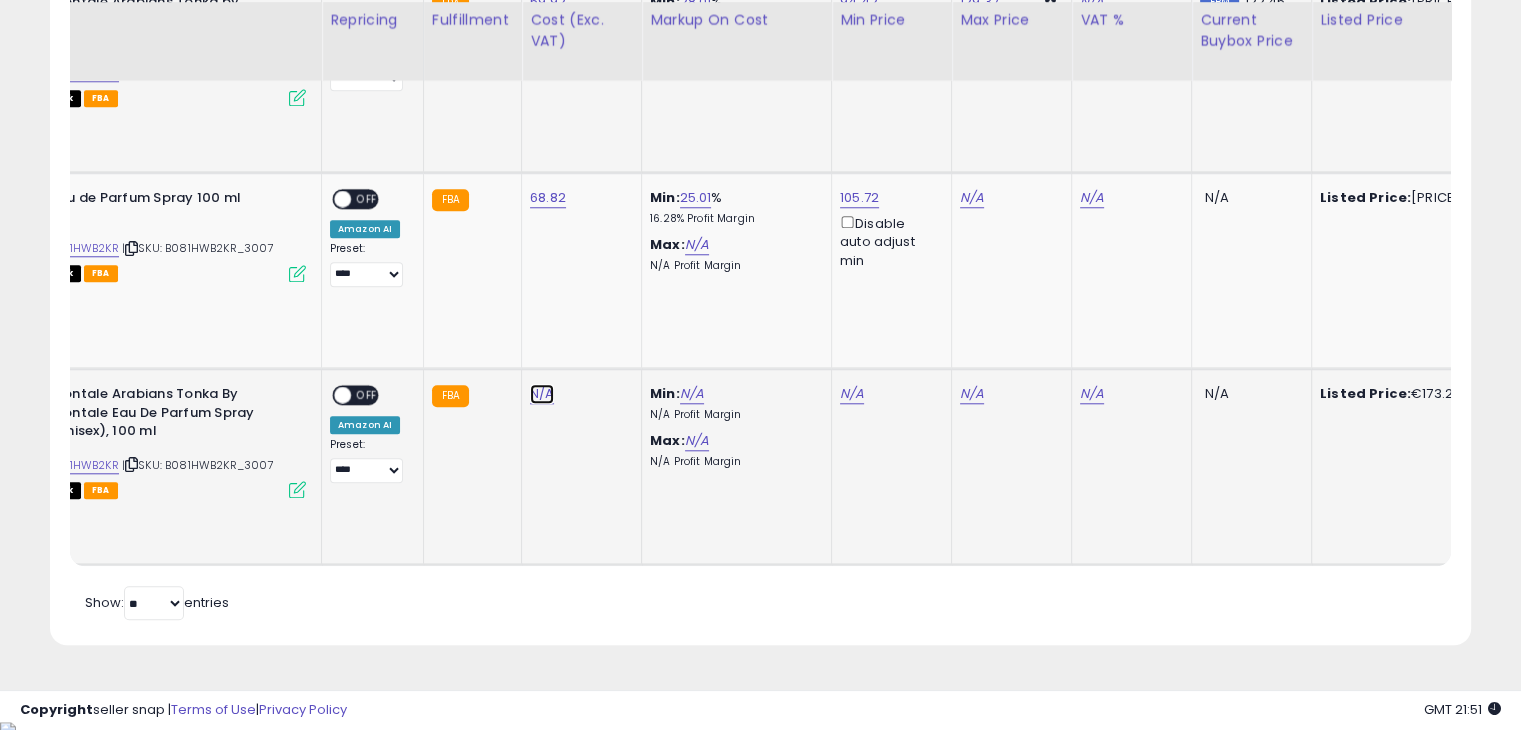 click on "N/A" at bounding box center (542, 394) 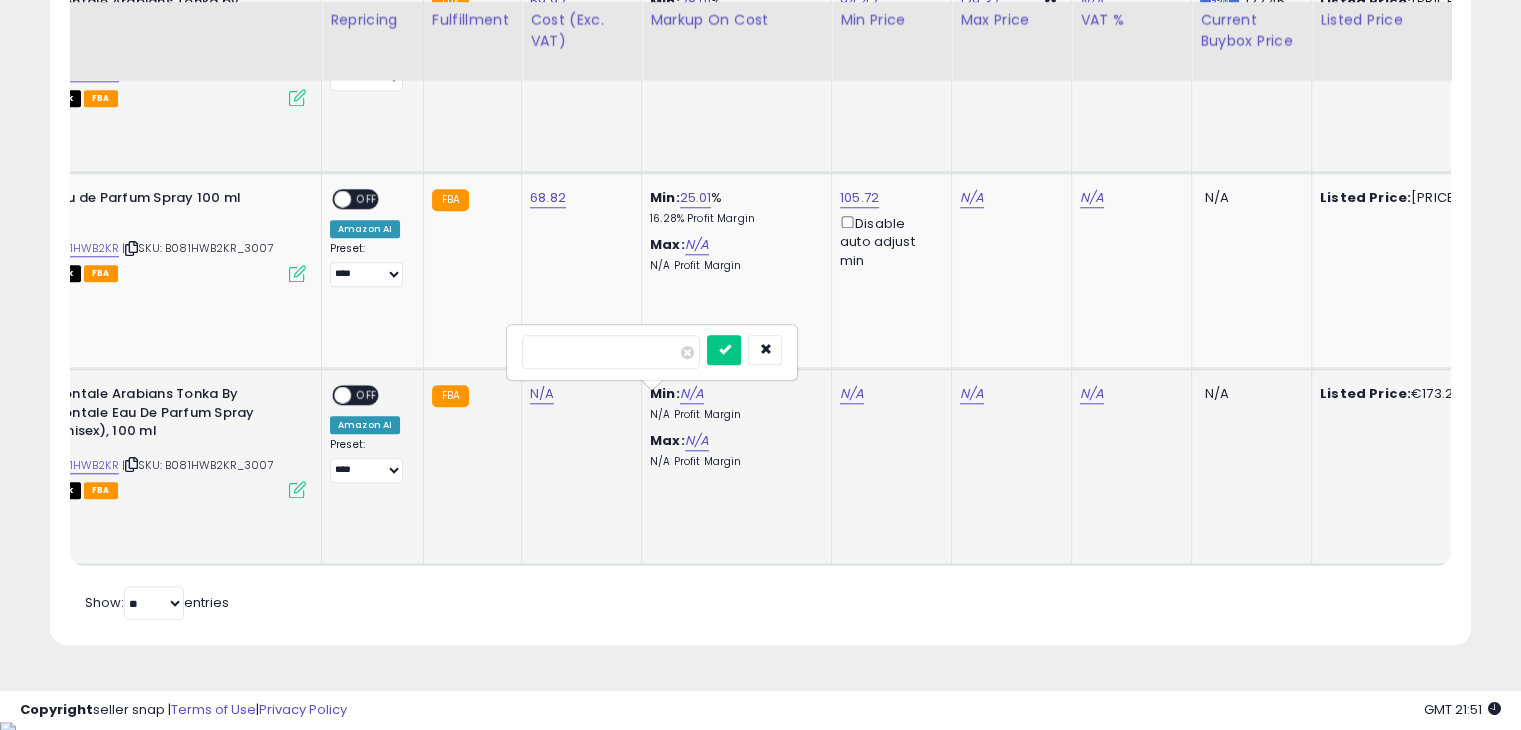 type on "*****" 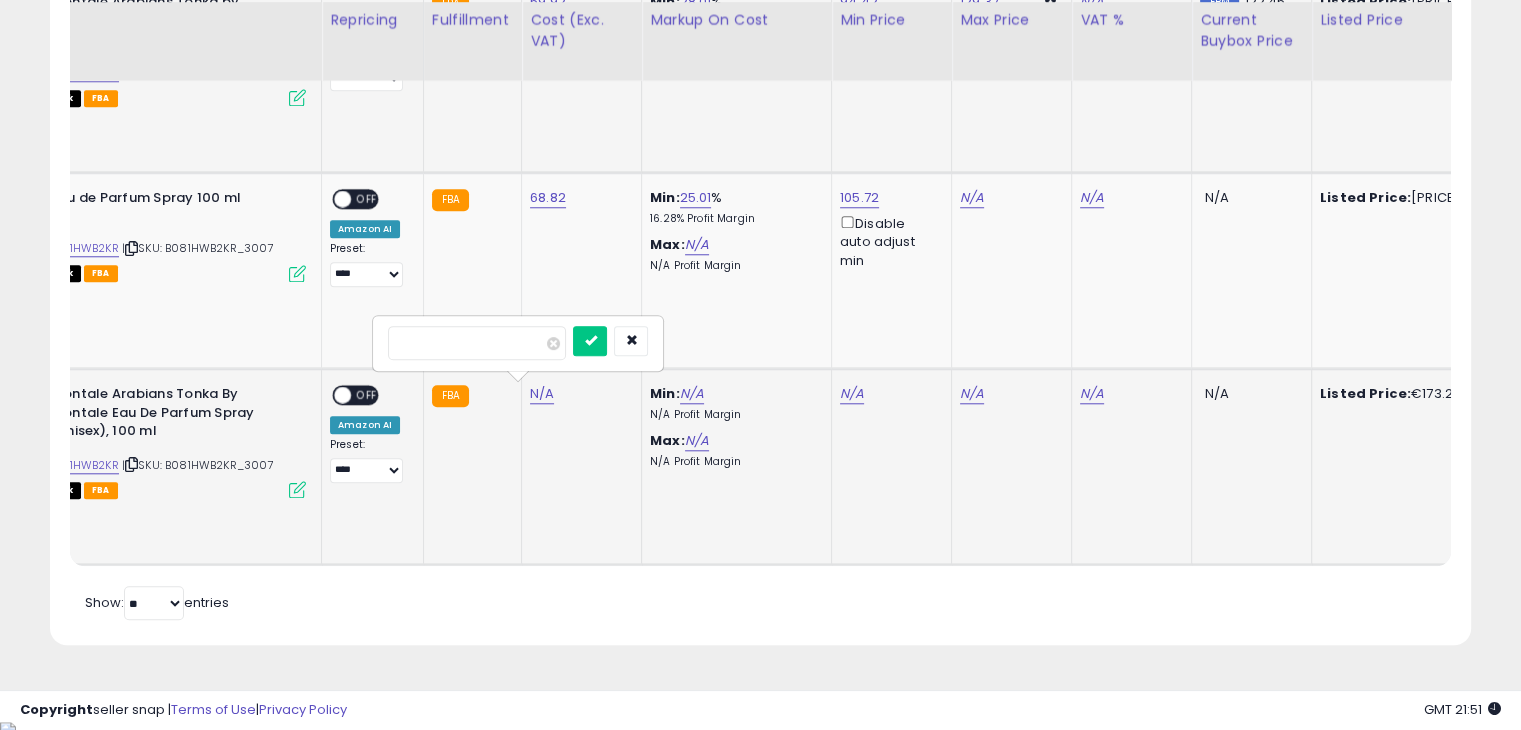 click at bounding box center (590, 341) 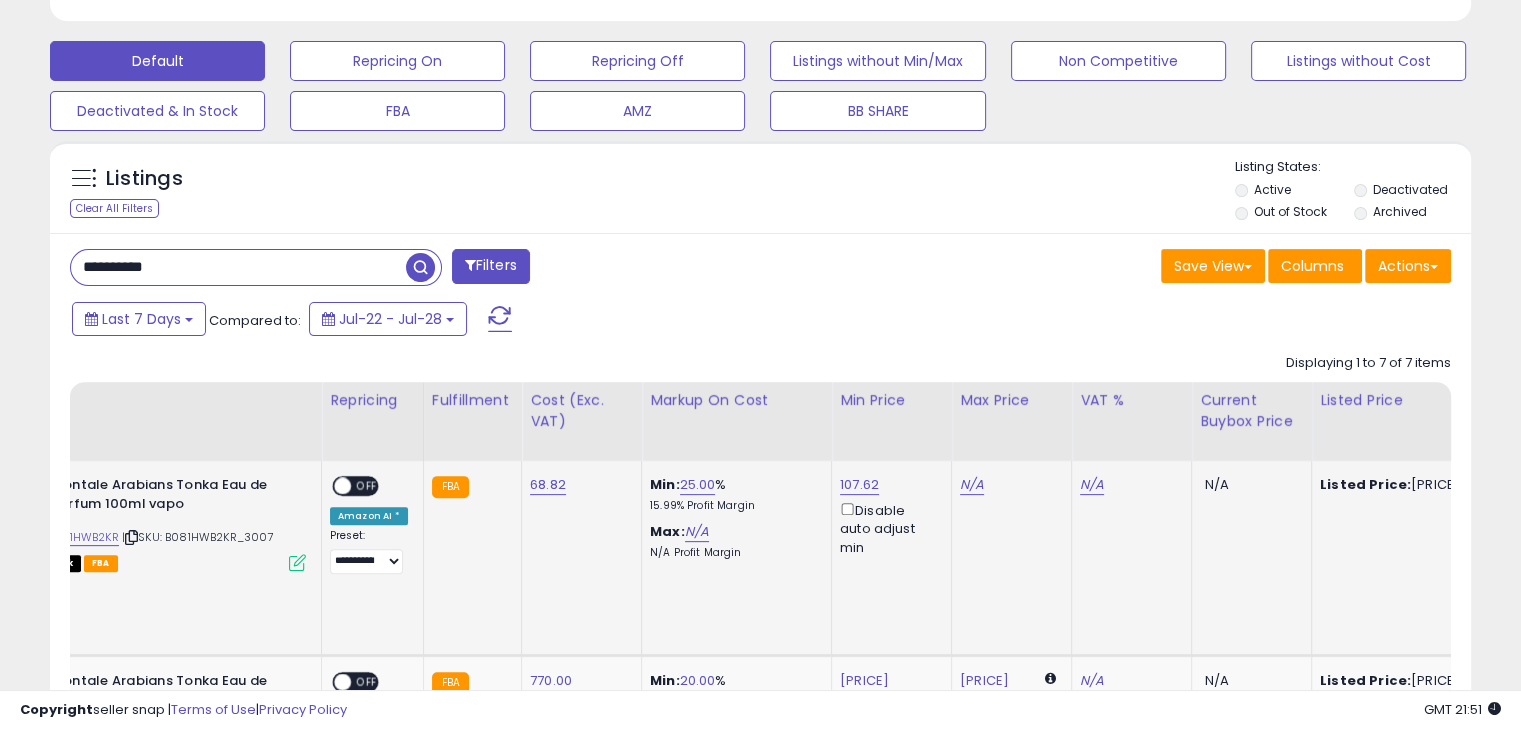 scroll, scrollTop: 756, scrollLeft: 0, axis: vertical 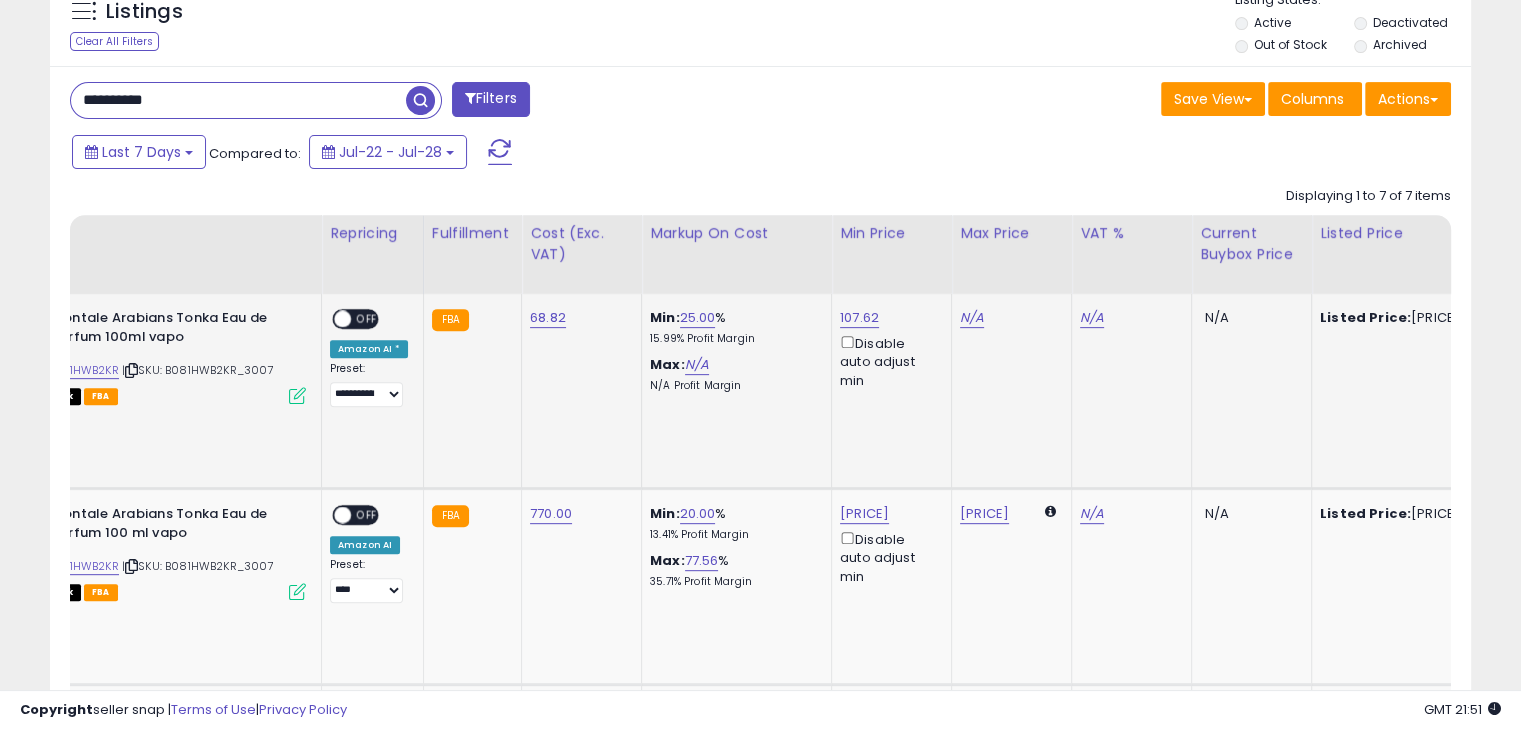 drag, startPoint x: 846, startPoint y: 357, endPoint x: 696, endPoint y: 354, distance: 150.03 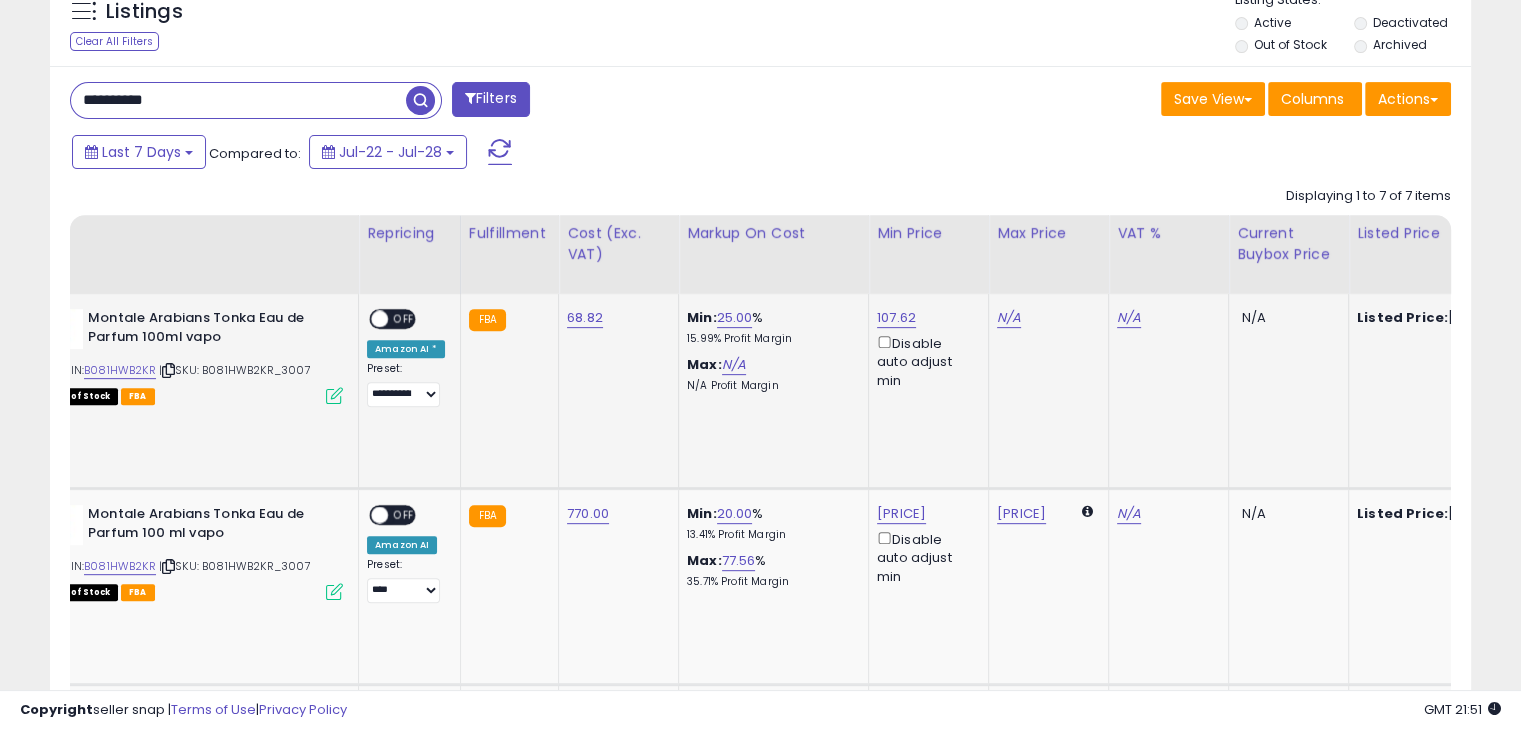 scroll, scrollTop: 0, scrollLeft: 85, axis: horizontal 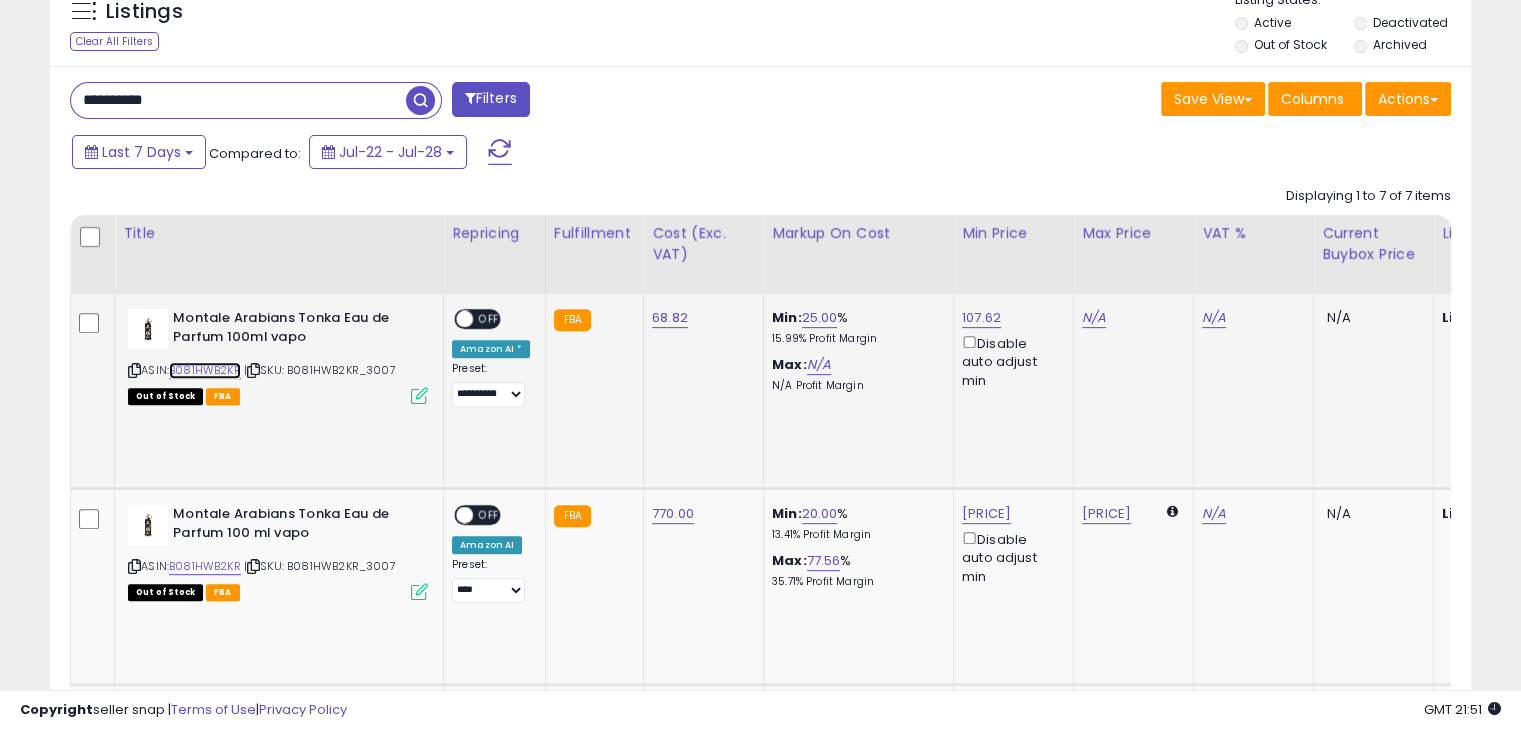 click on "B081HWB2KR" at bounding box center (205, 370) 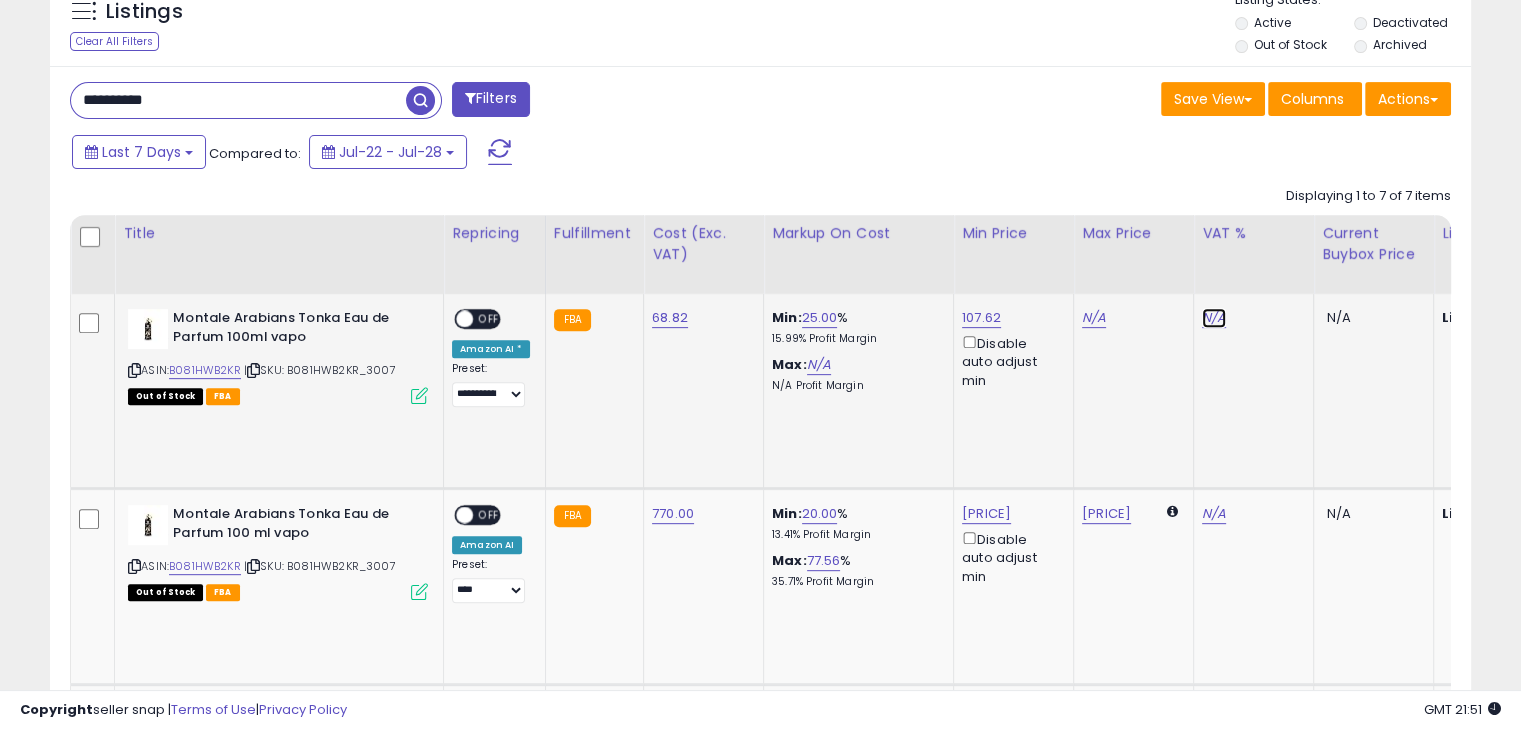 click on "N/A" at bounding box center [1214, 318] 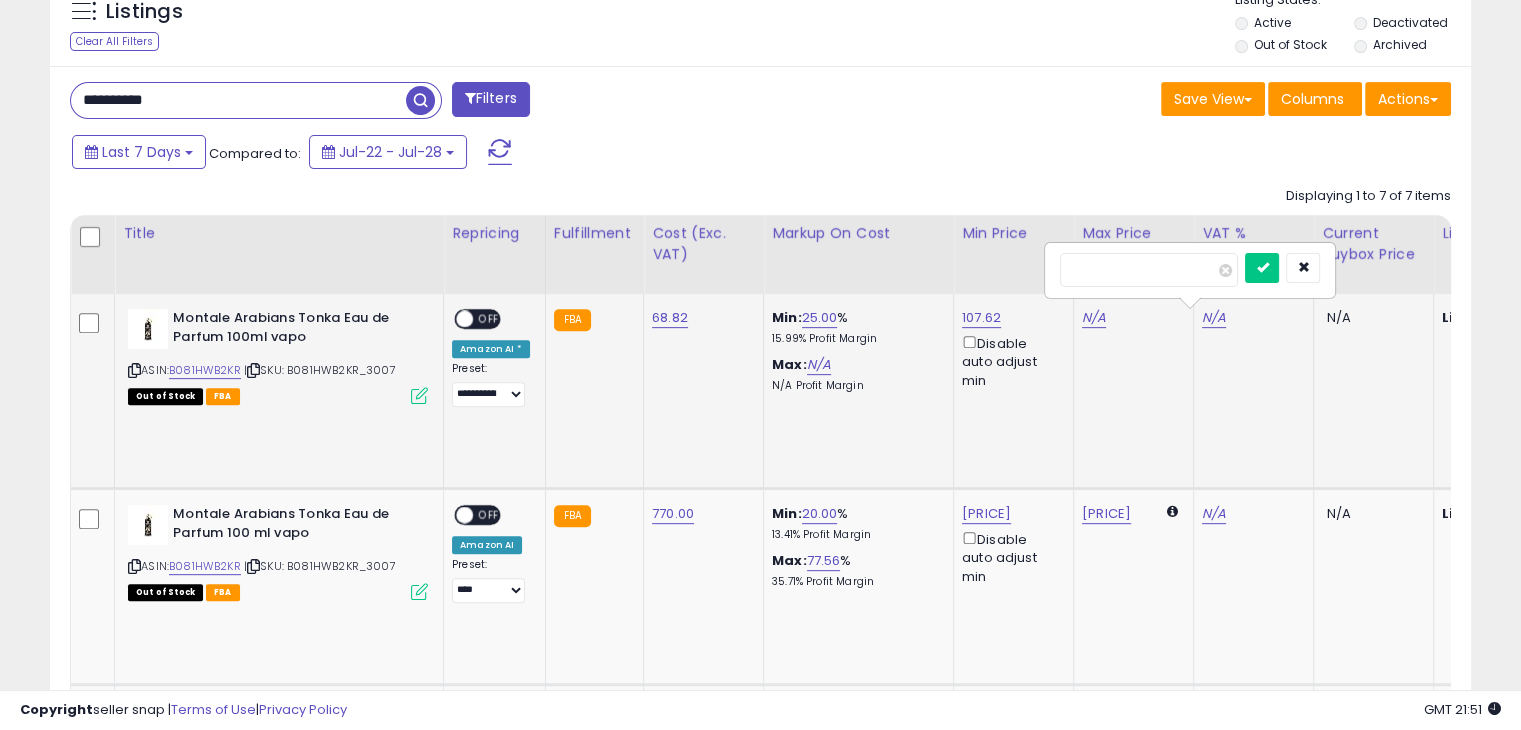 type on "**" 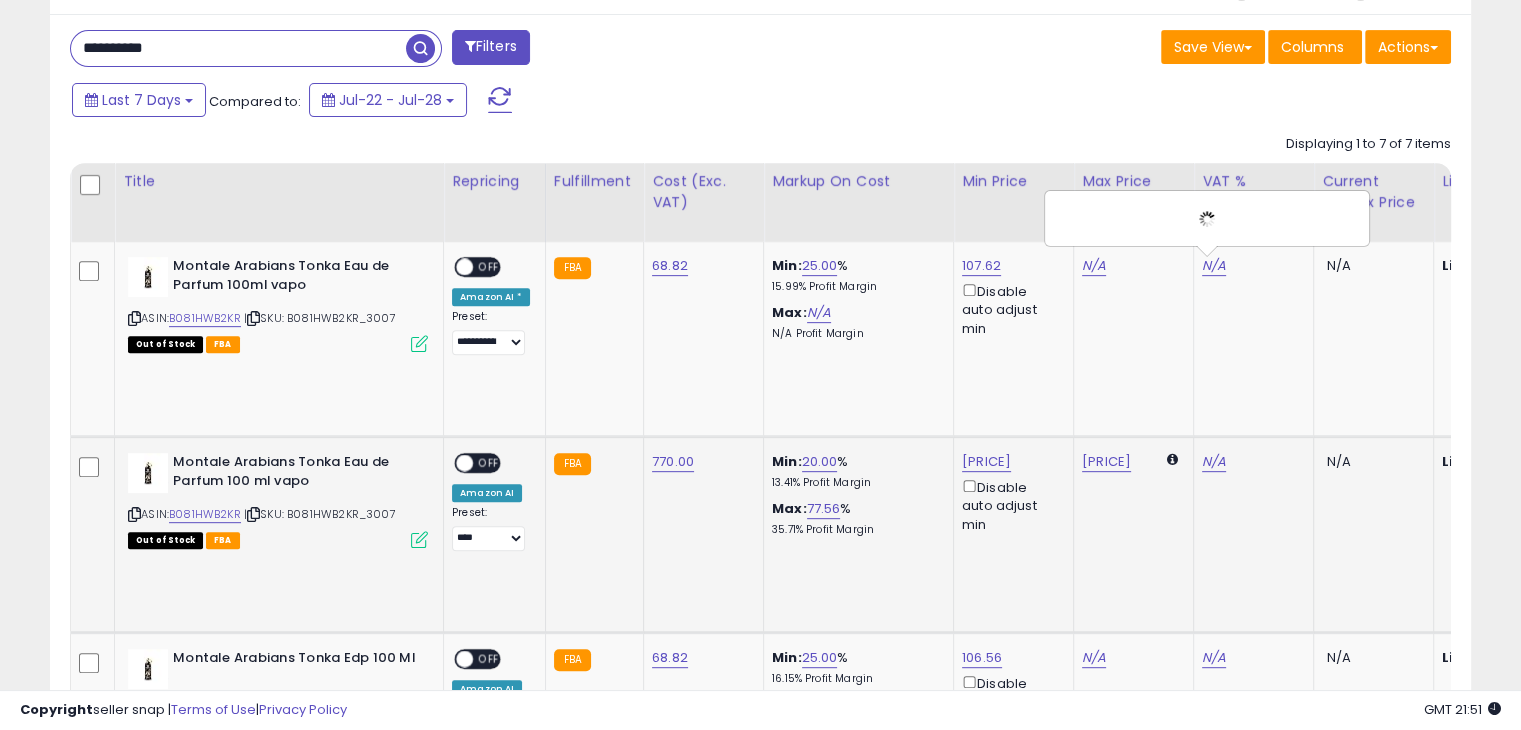 scroll, scrollTop: 856, scrollLeft: 0, axis: vertical 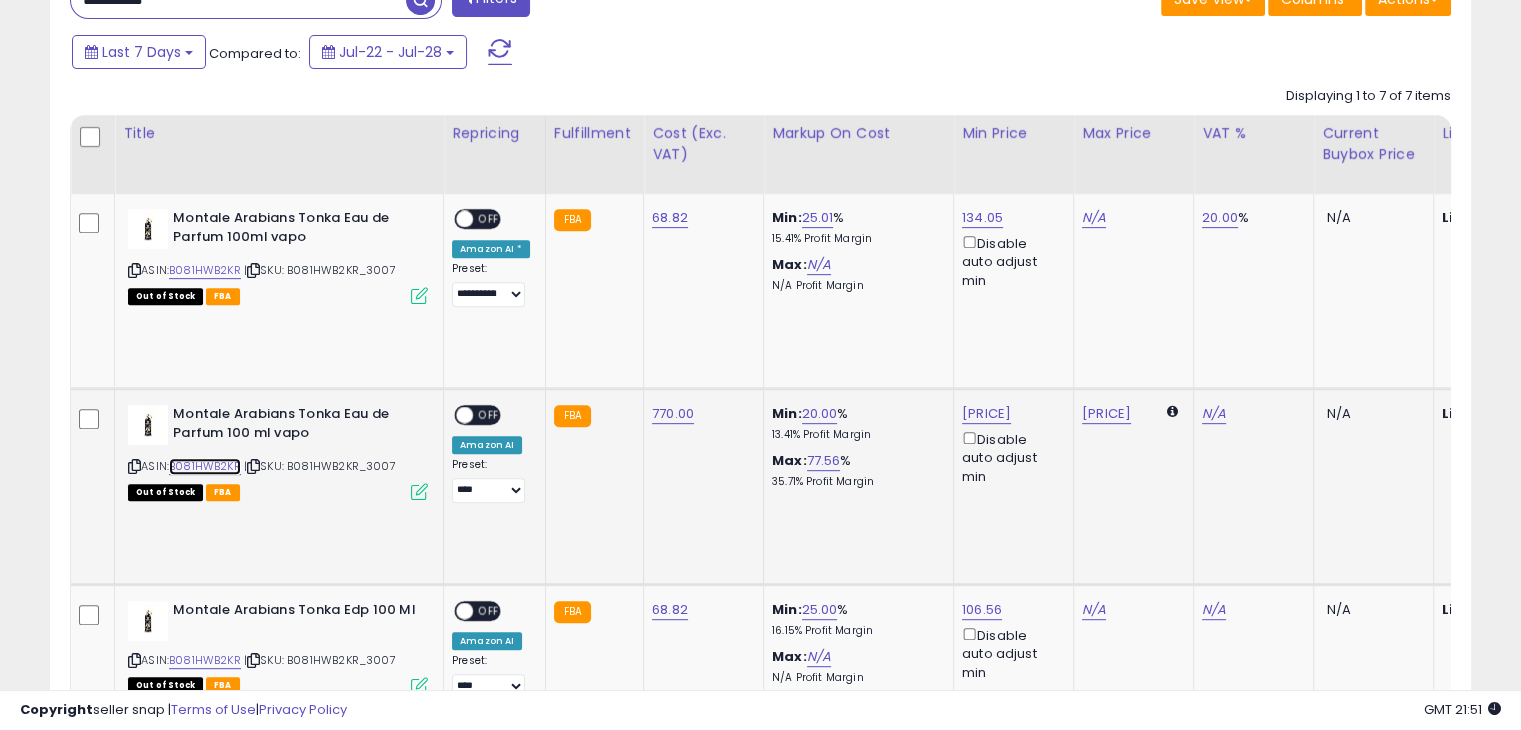 click on "B081HWB2KR" at bounding box center [205, 466] 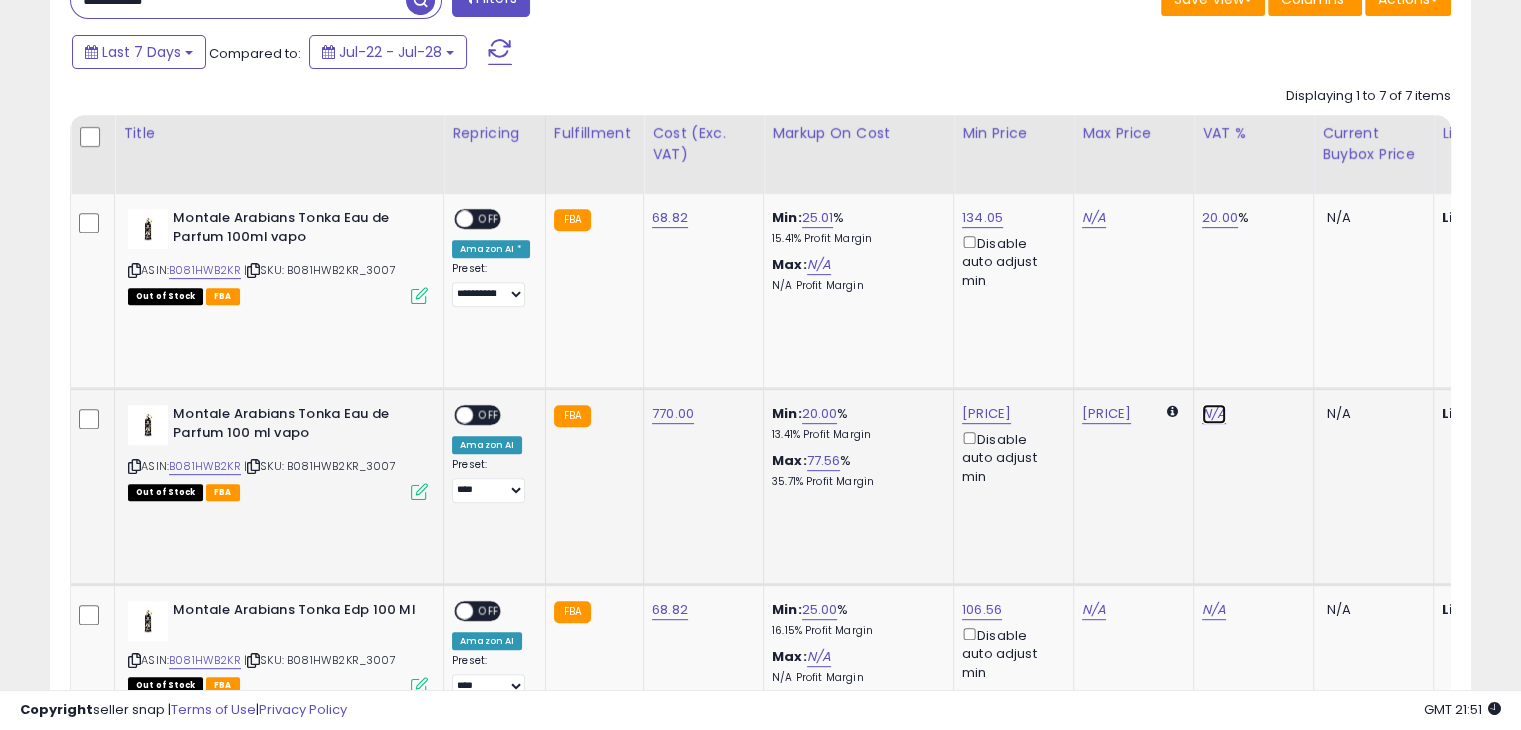 click on "N/A" at bounding box center [1214, 414] 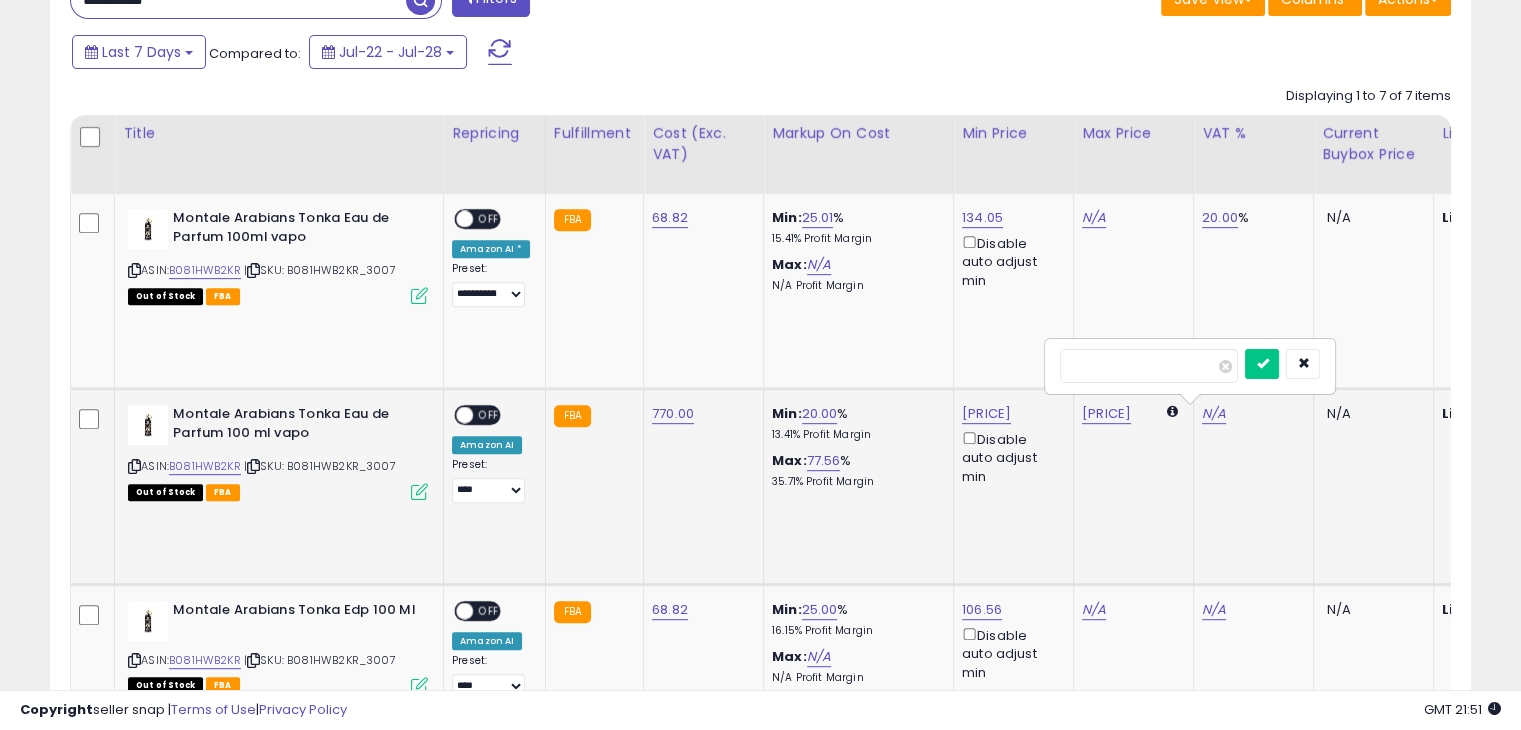 type on "**" 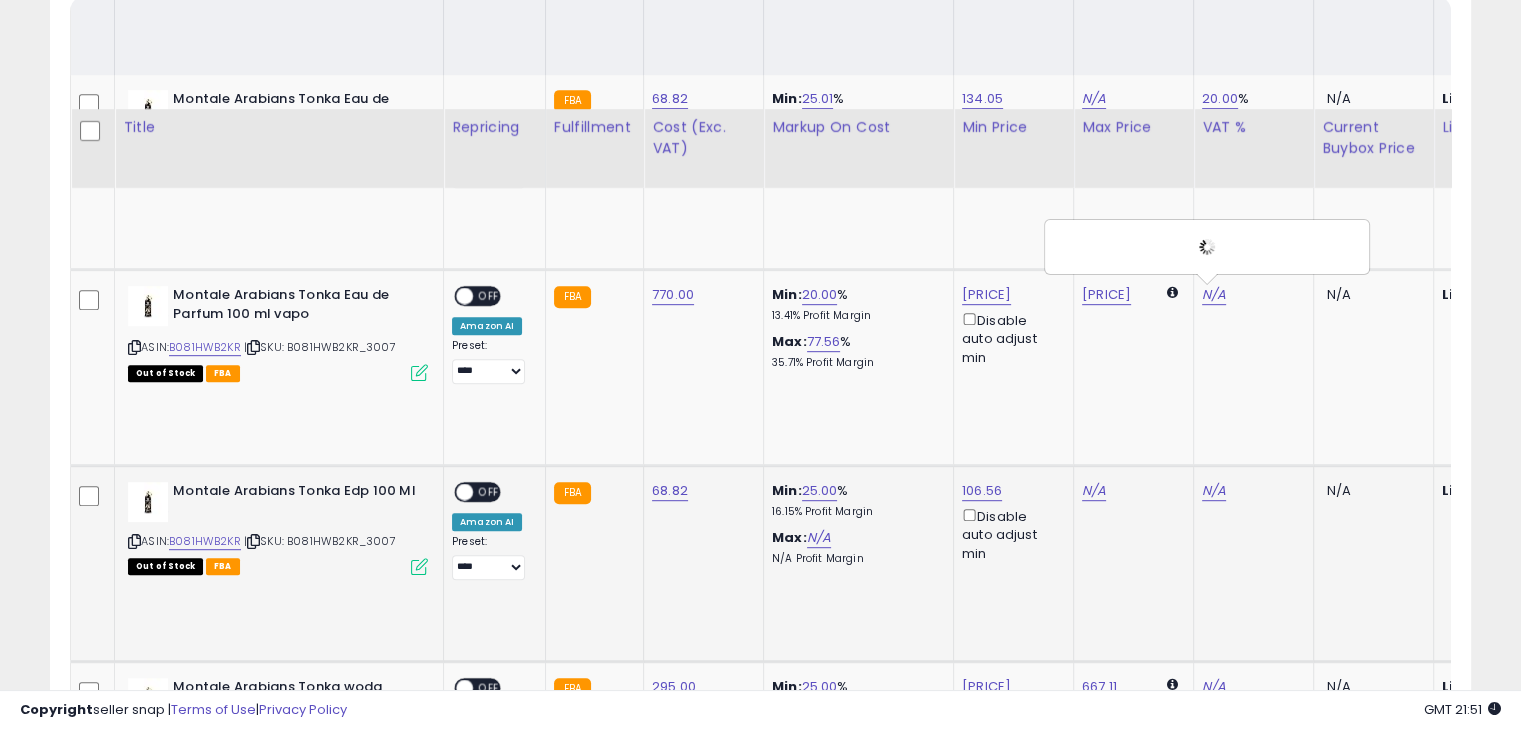 scroll, scrollTop: 1156, scrollLeft: 0, axis: vertical 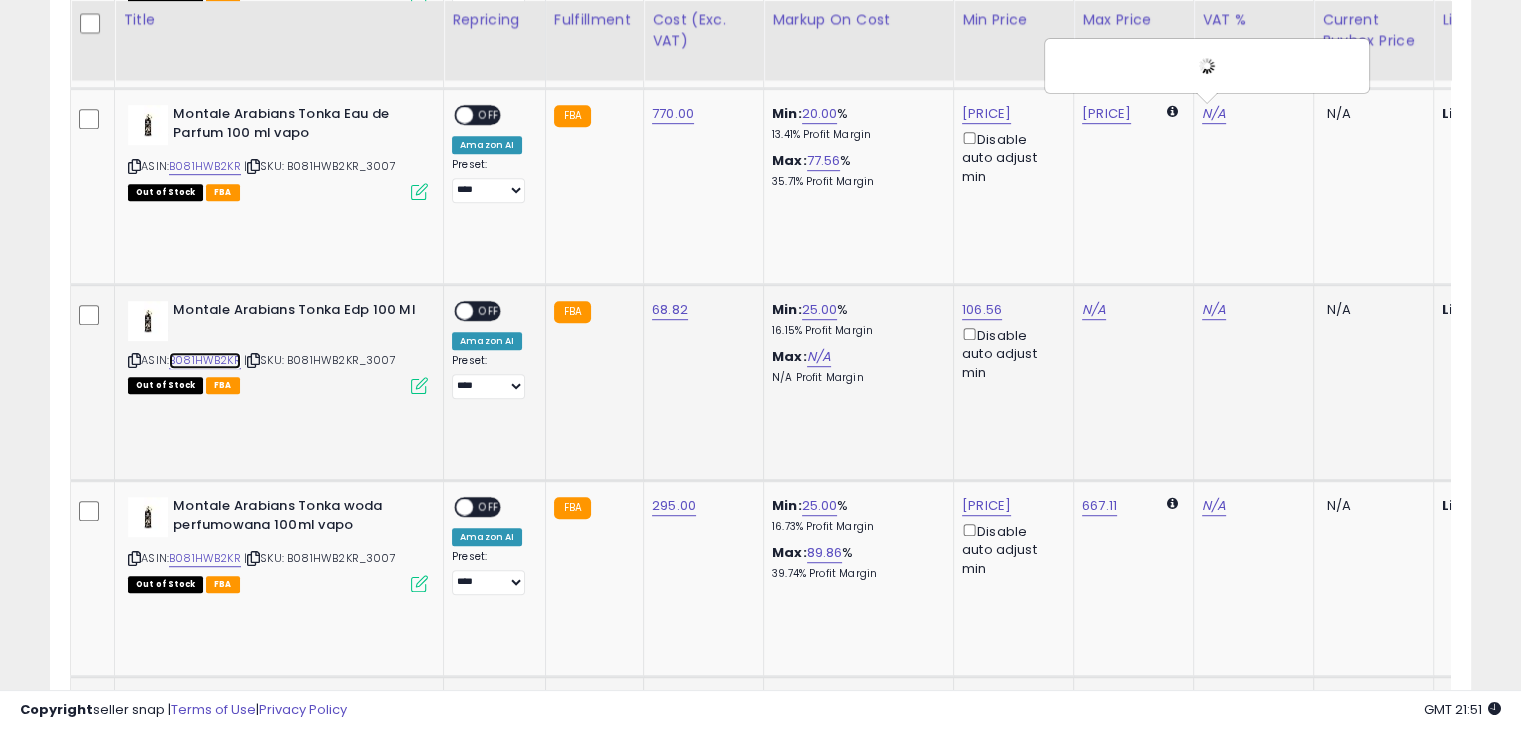 click on "B081HWB2KR" at bounding box center [205, 360] 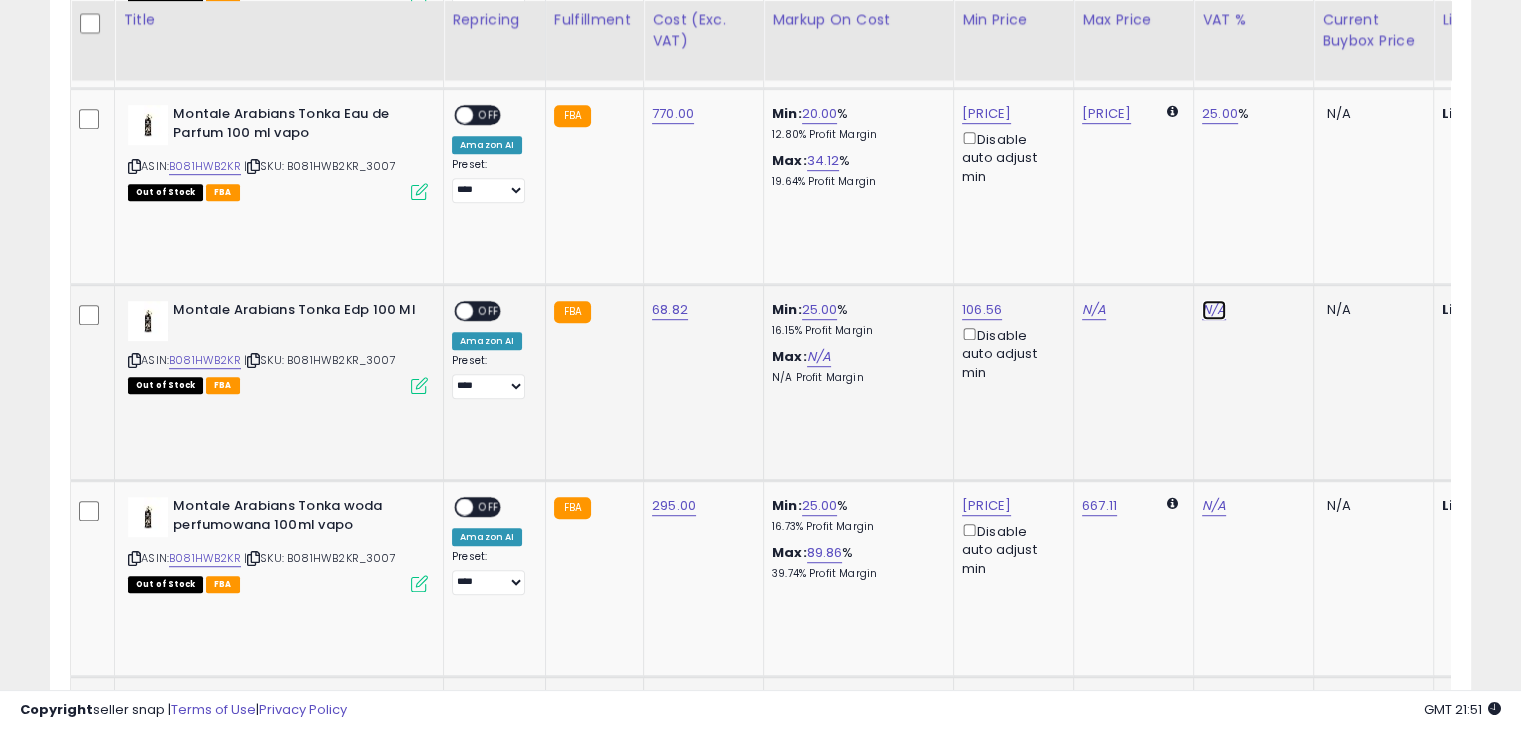 click on "N/A" at bounding box center (1214, 310) 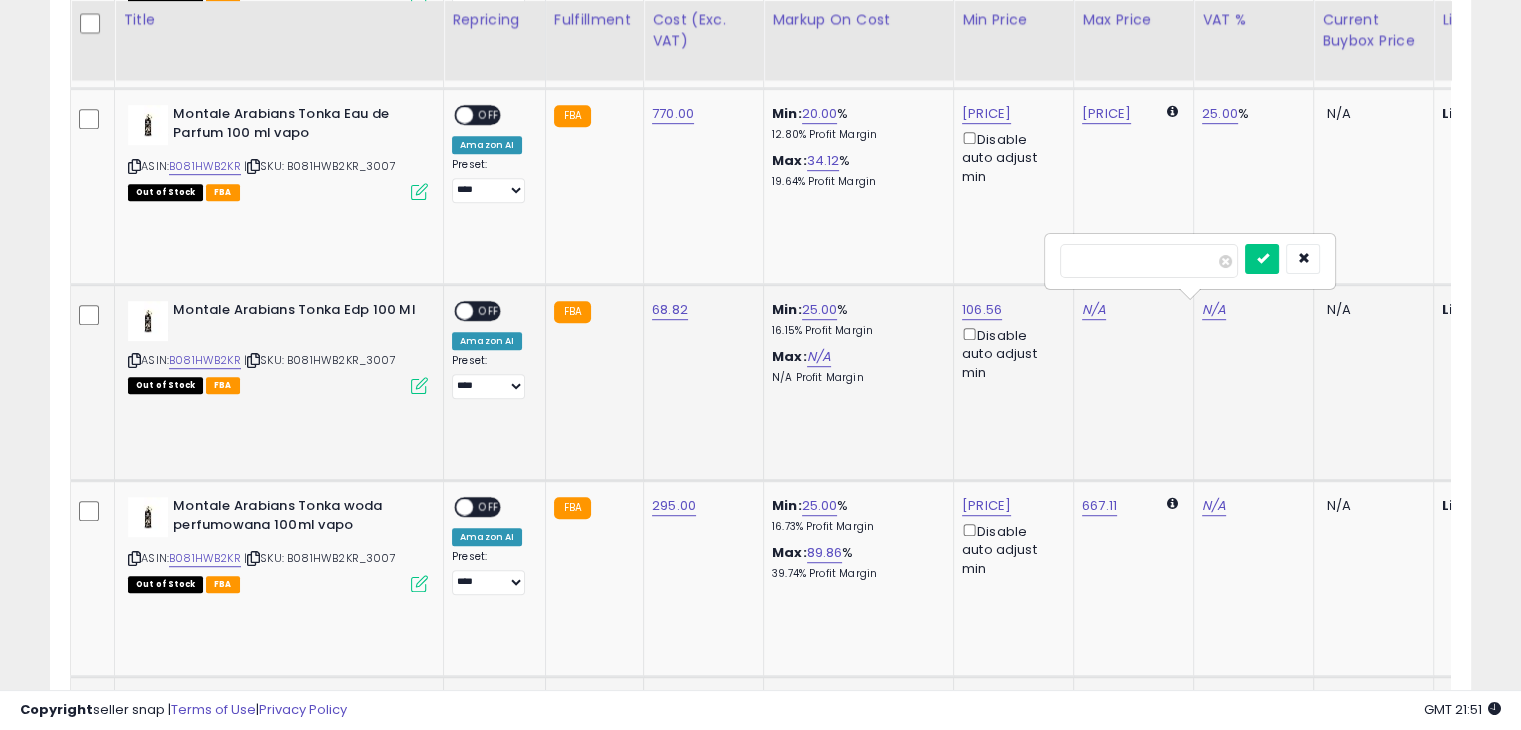 type on "**" 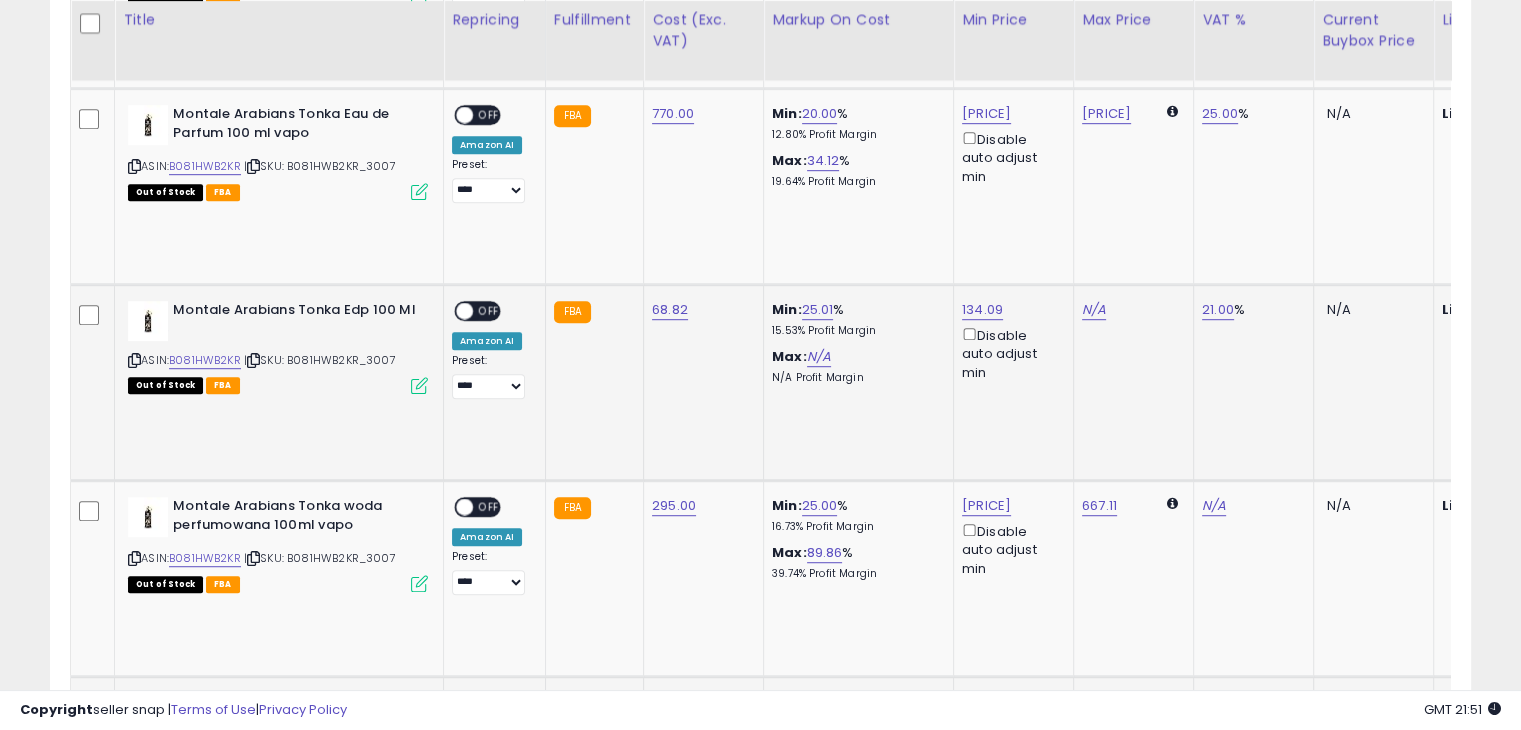 scroll, scrollTop: 0, scrollLeft: 319, axis: horizontal 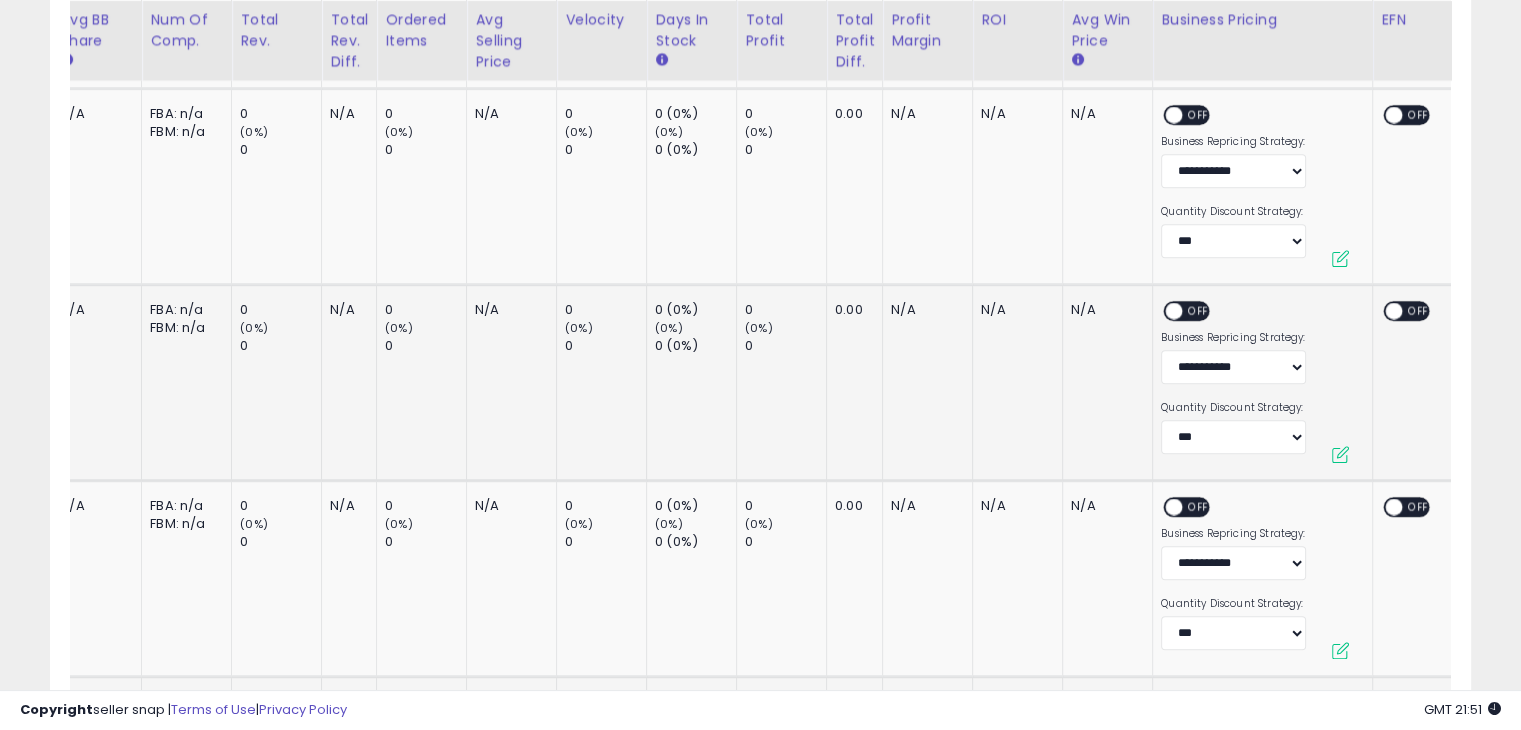 click on "ON   OFF" at bounding box center (1406, 311) 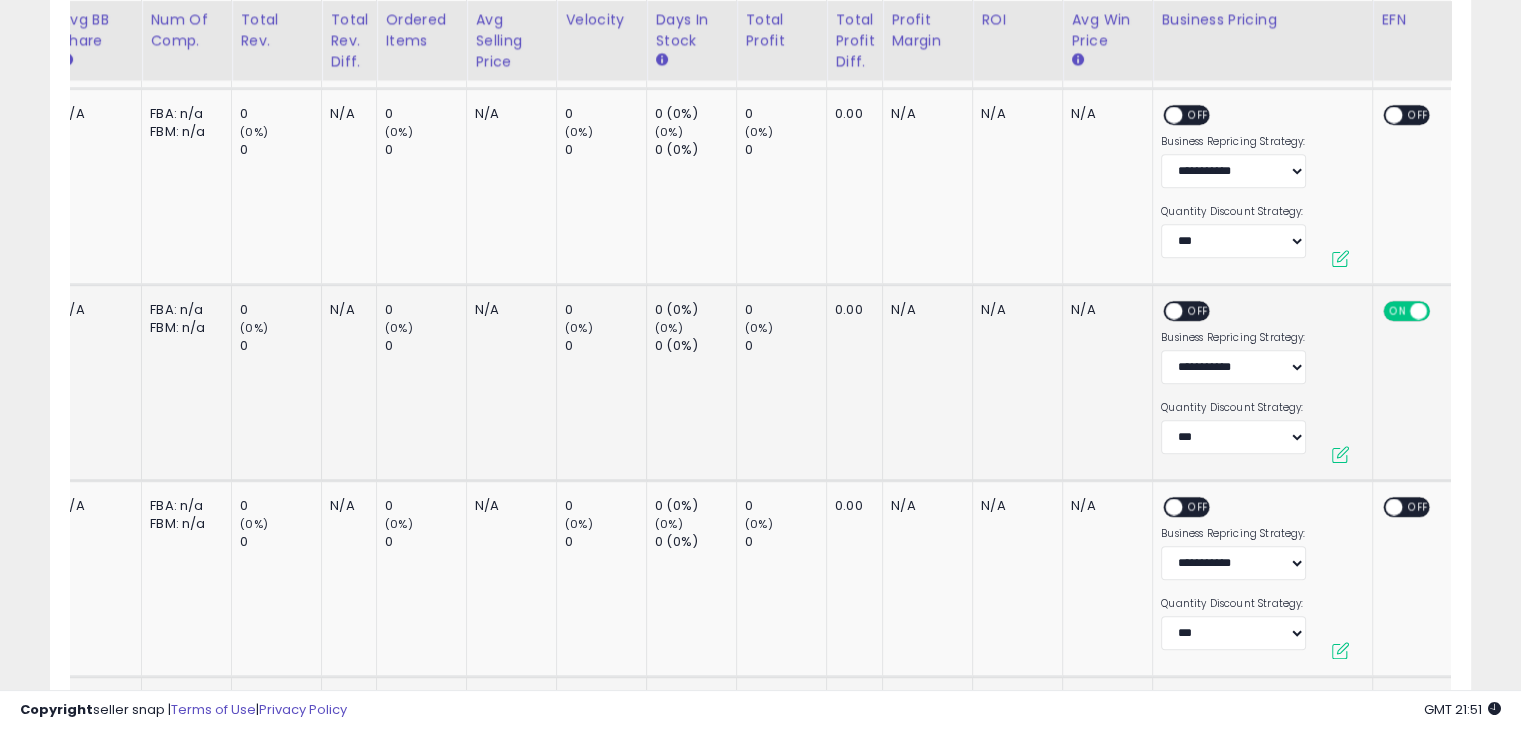 scroll, scrollTop: 0, scrollLeft: 2240, axis: horizontal 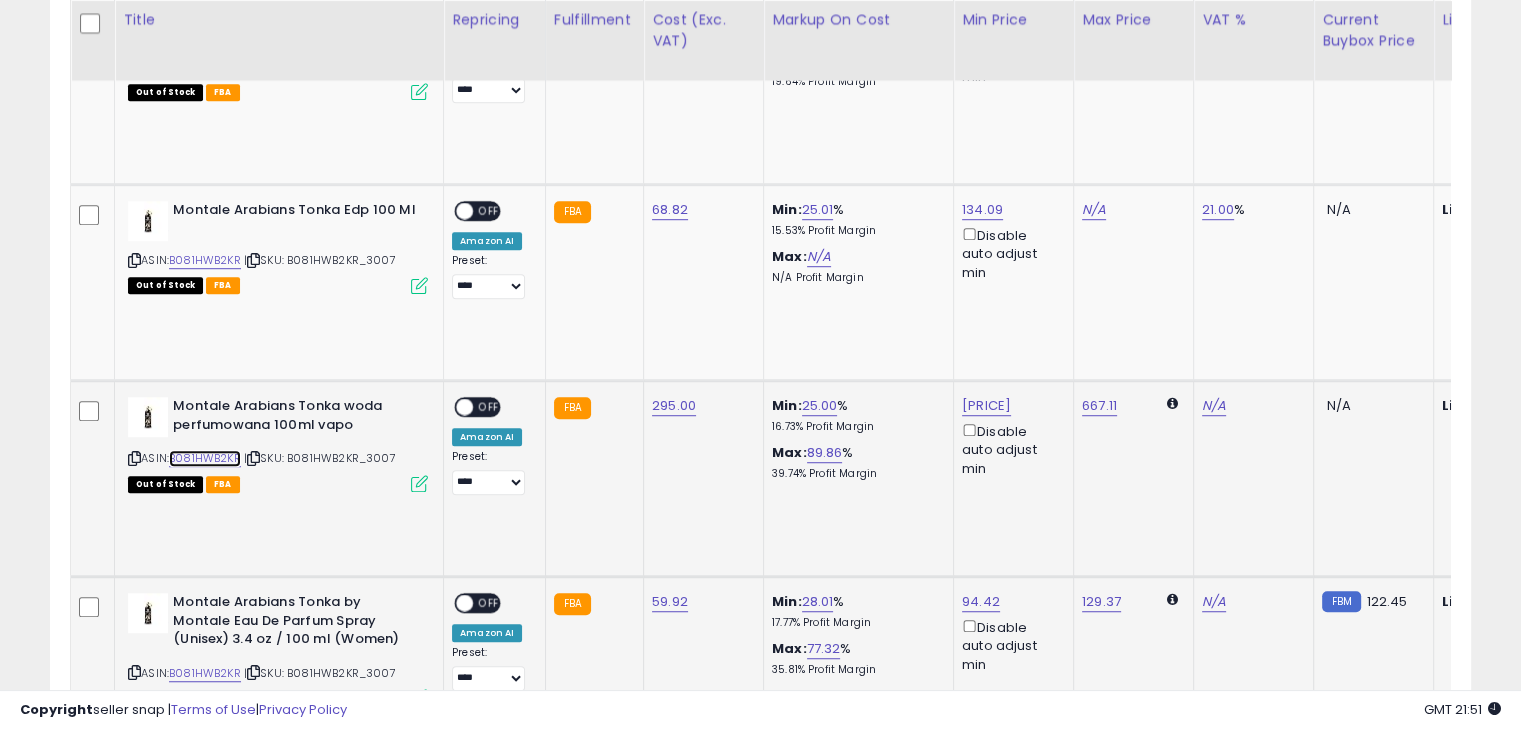 click on "B081HWB2KR" at bounding box center [205, 458] 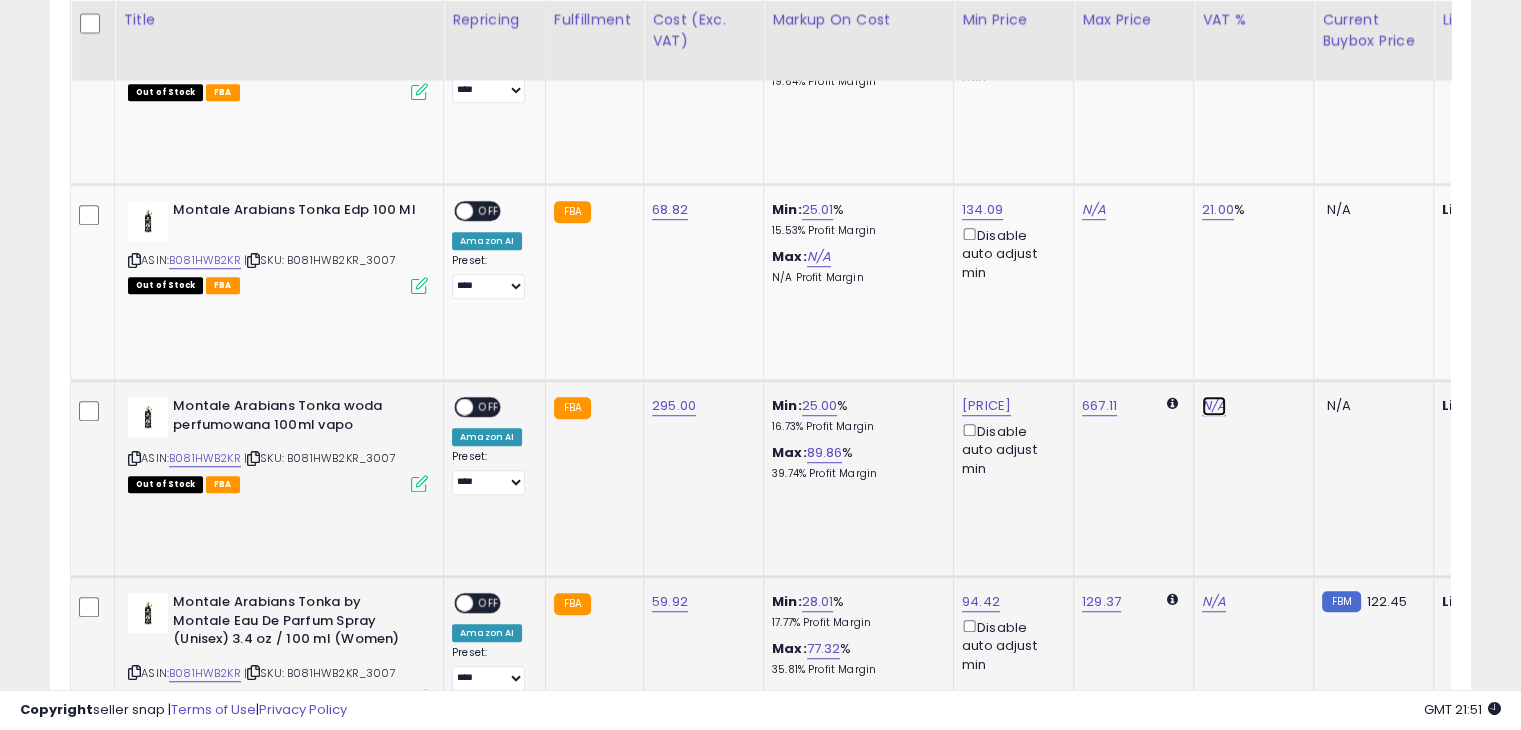 click on "N/A" at bounding box center [1214, 406] 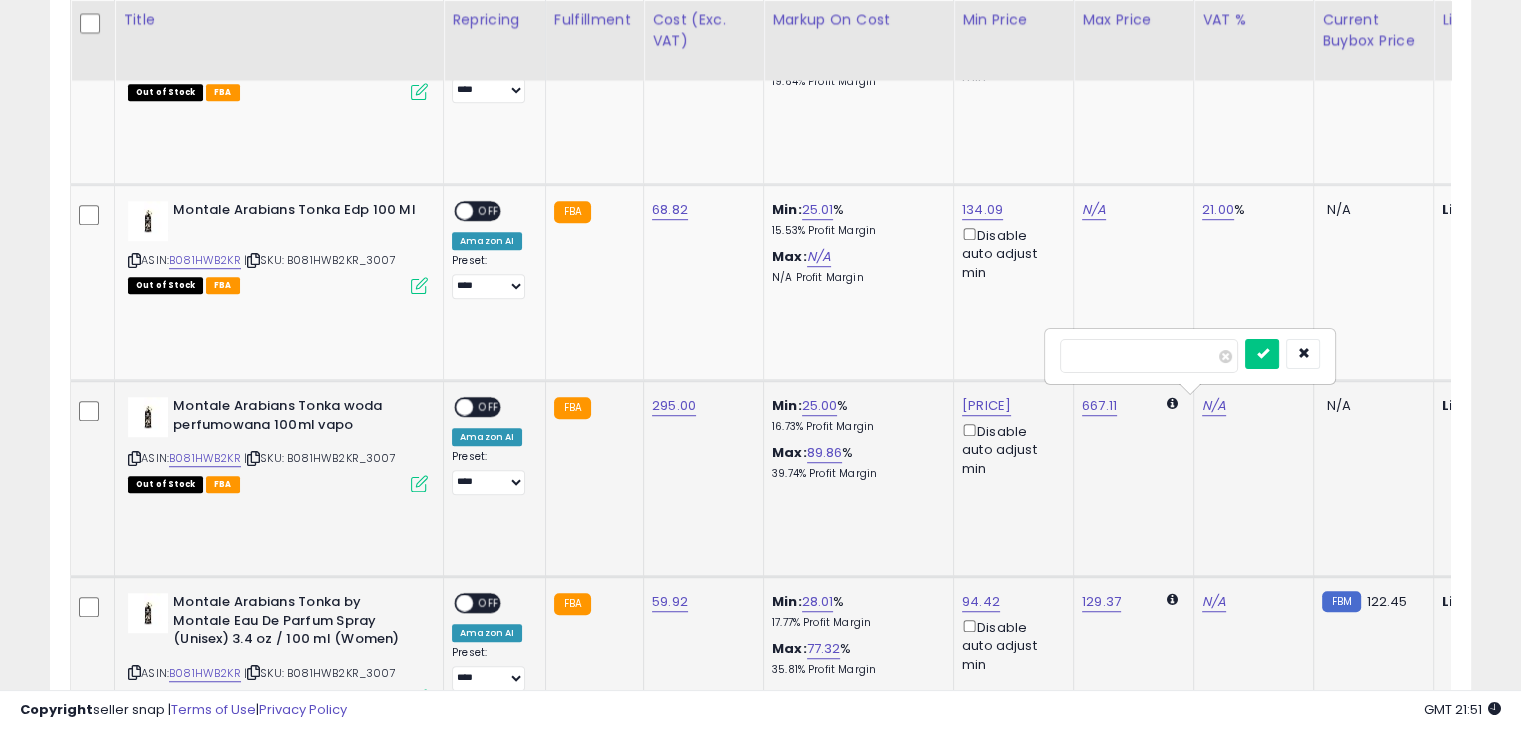 type on "**" 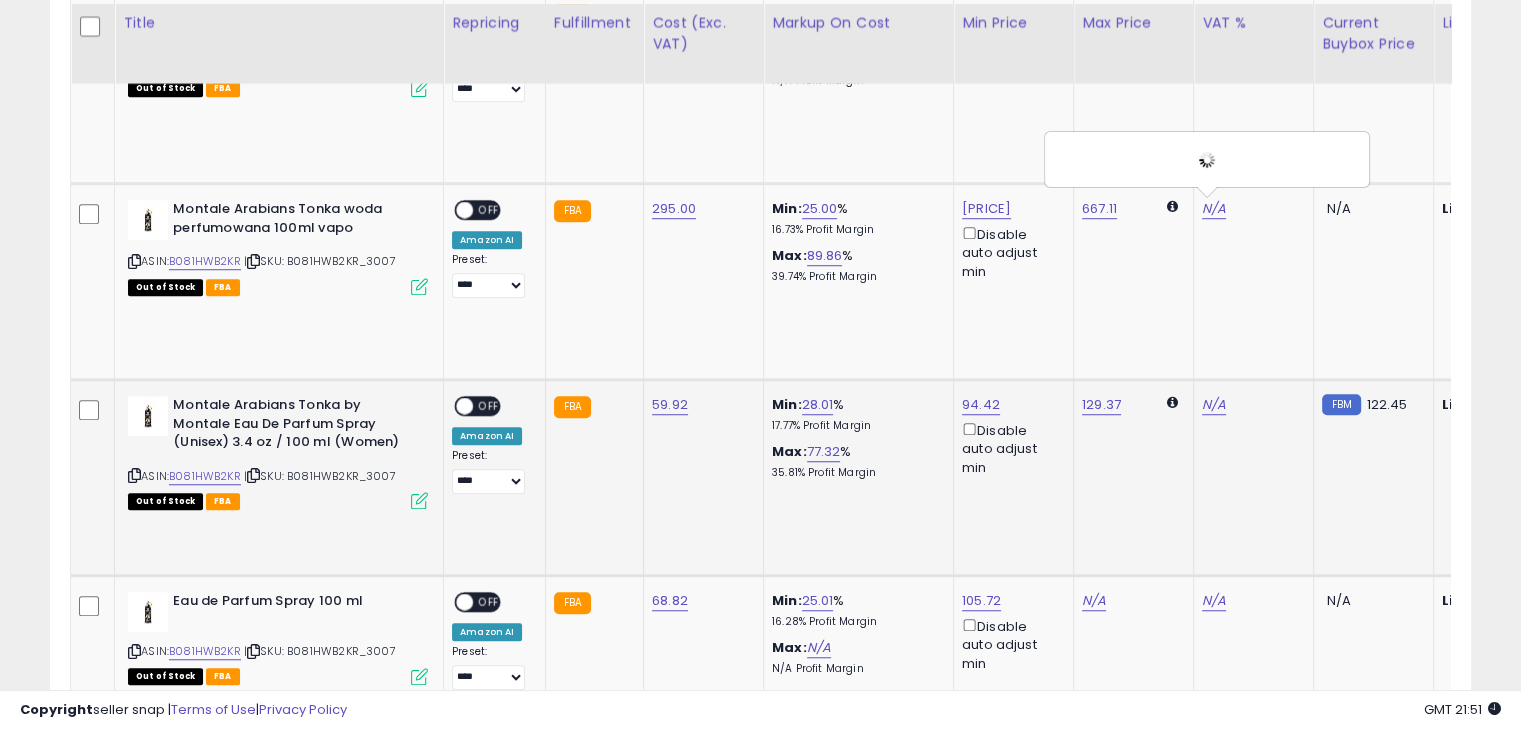 scroll, scrollTop: 1456, scrollLeft: 0, axis: vertical 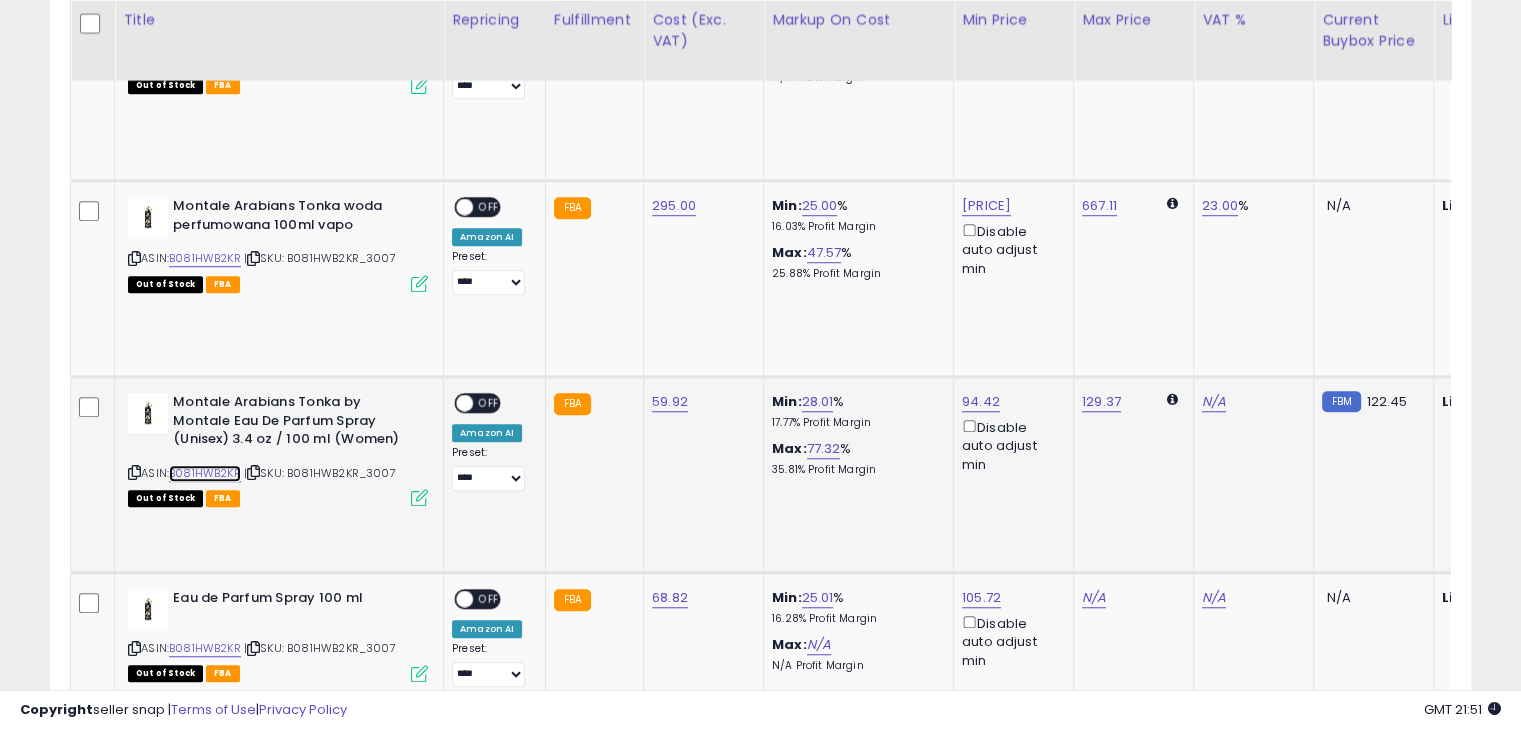 click on "B081HWB2KR" at bounding box center [205, 473] 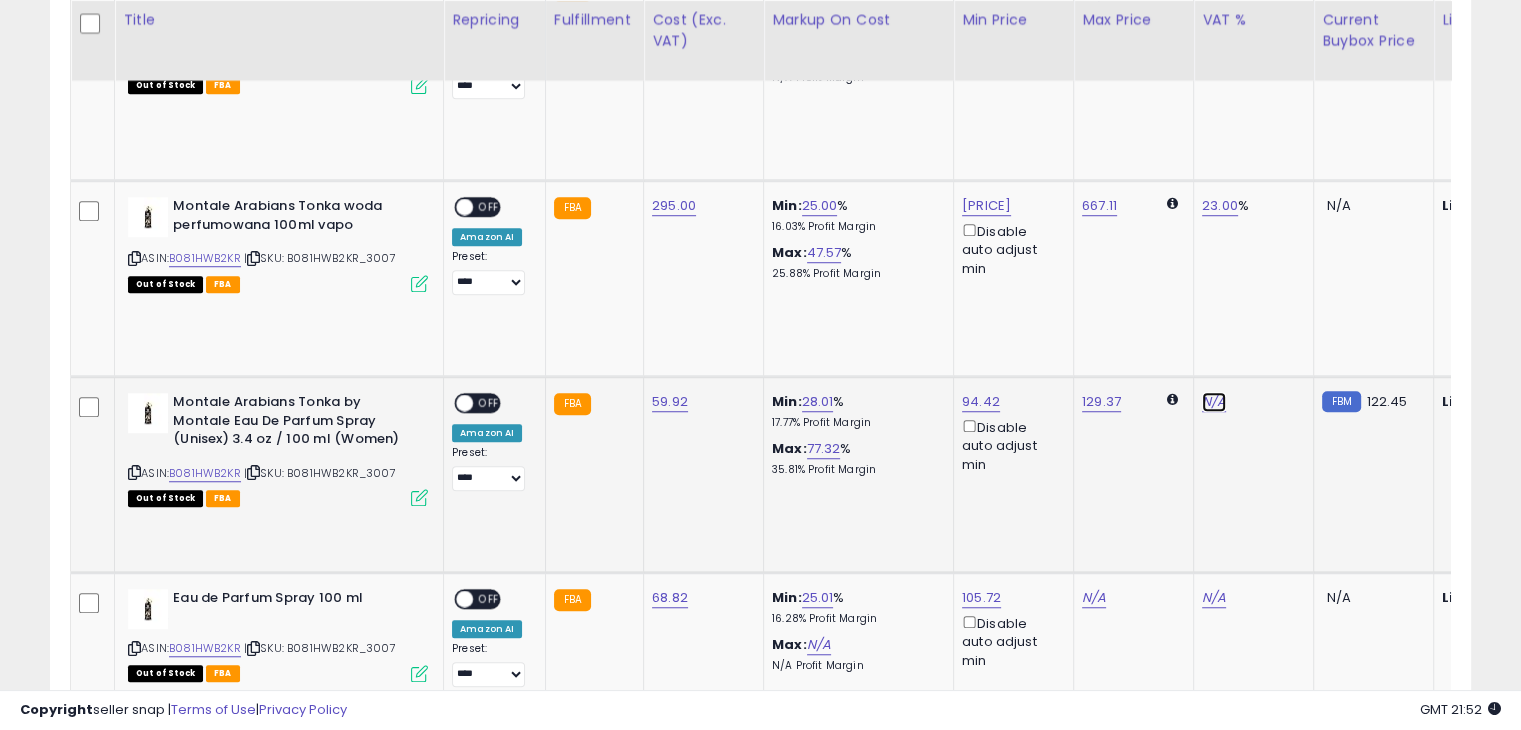 click on "N/A" at bounding box center [1214, 402] 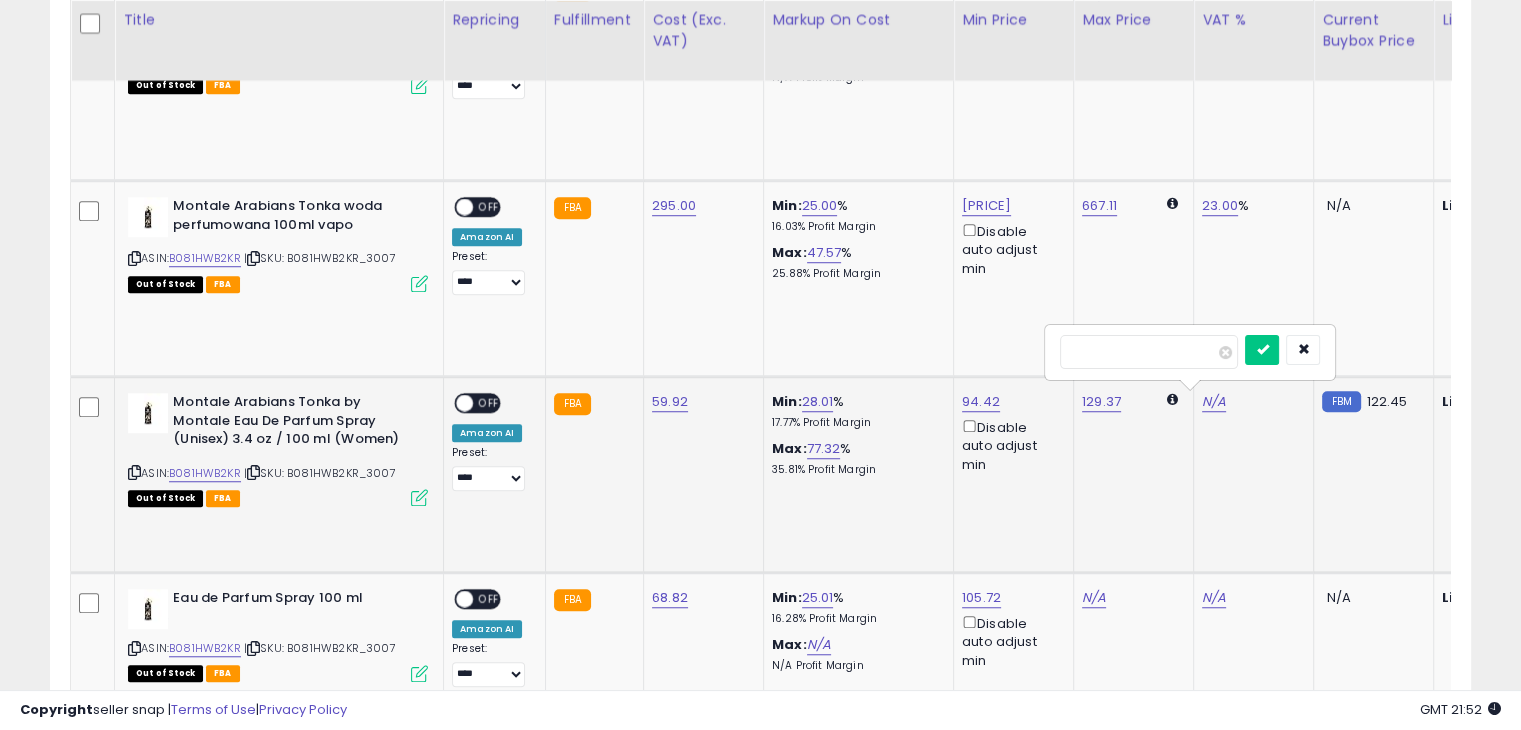 type on "**" 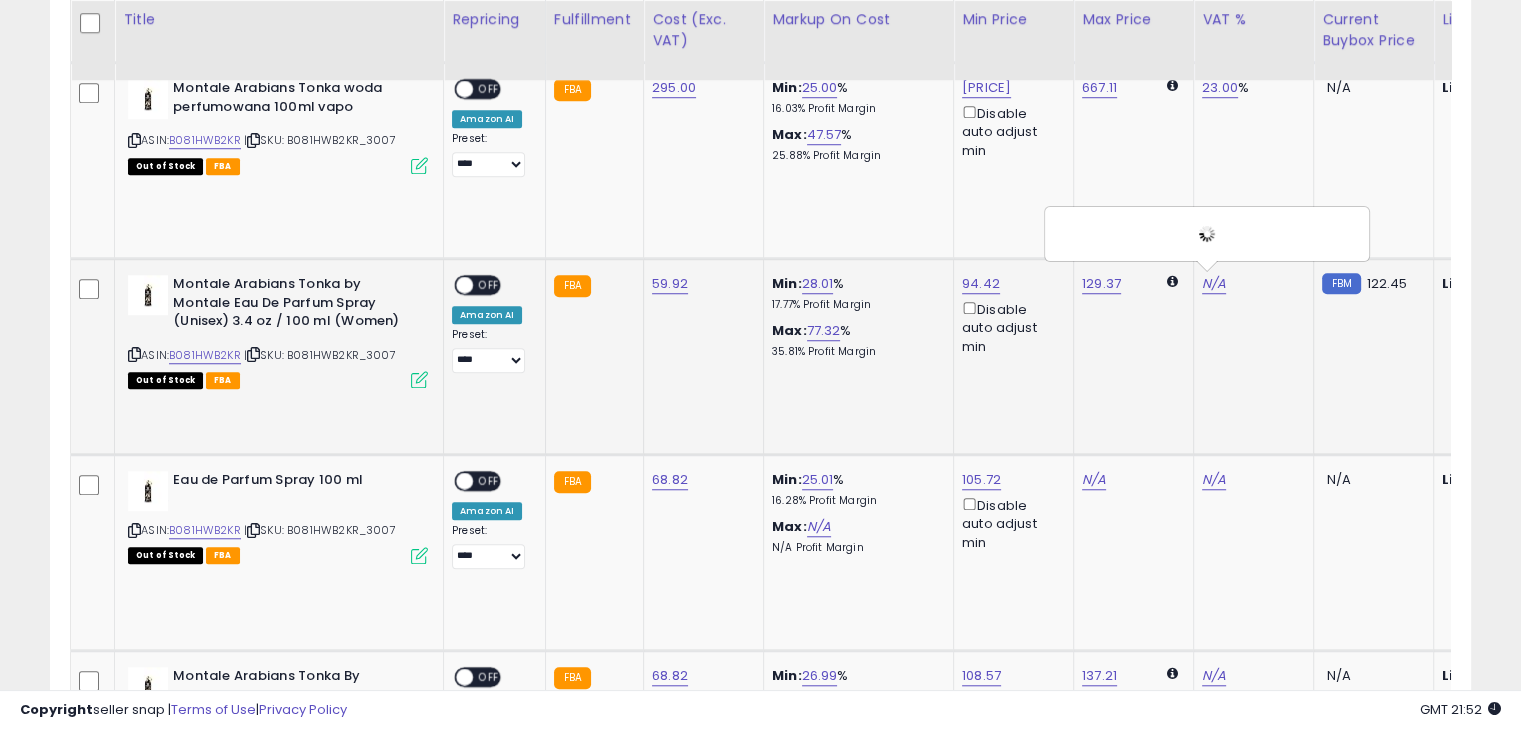 scroll, scrollTop: 1656, scrollLeft: 0, axis: vertical 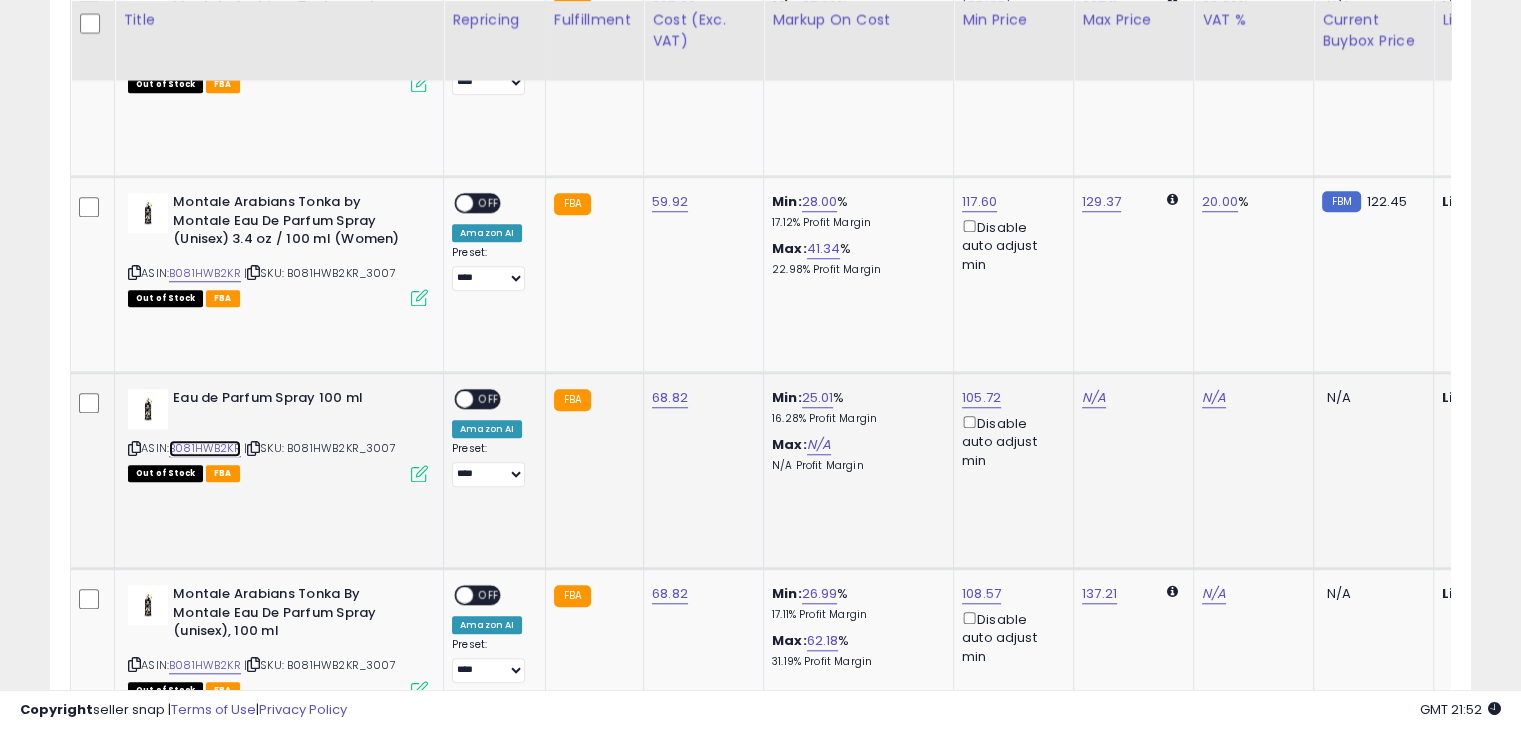 click on "B081HWB2KR" at bounding box center (205, 448) 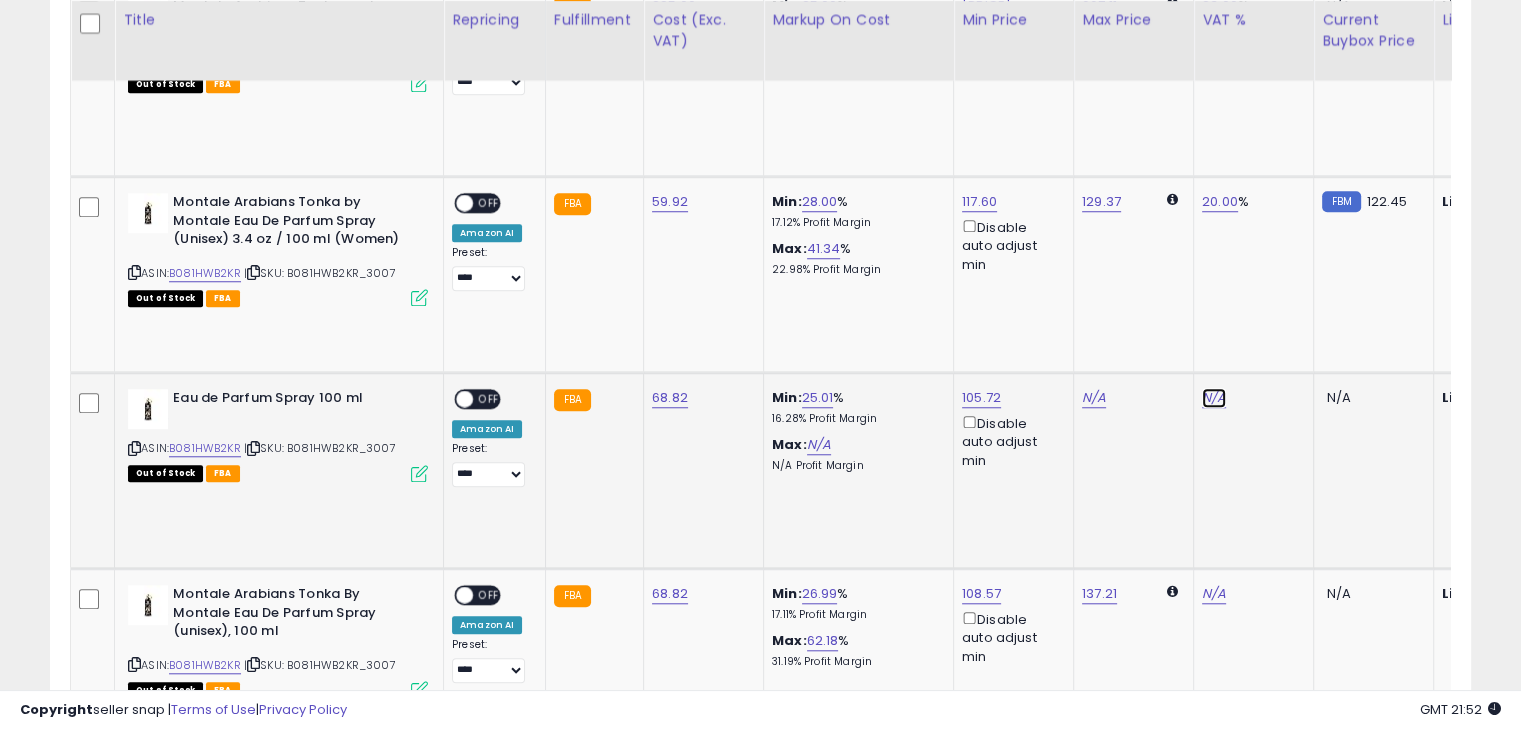click on "N/A" at bounding box center (1214, 398) 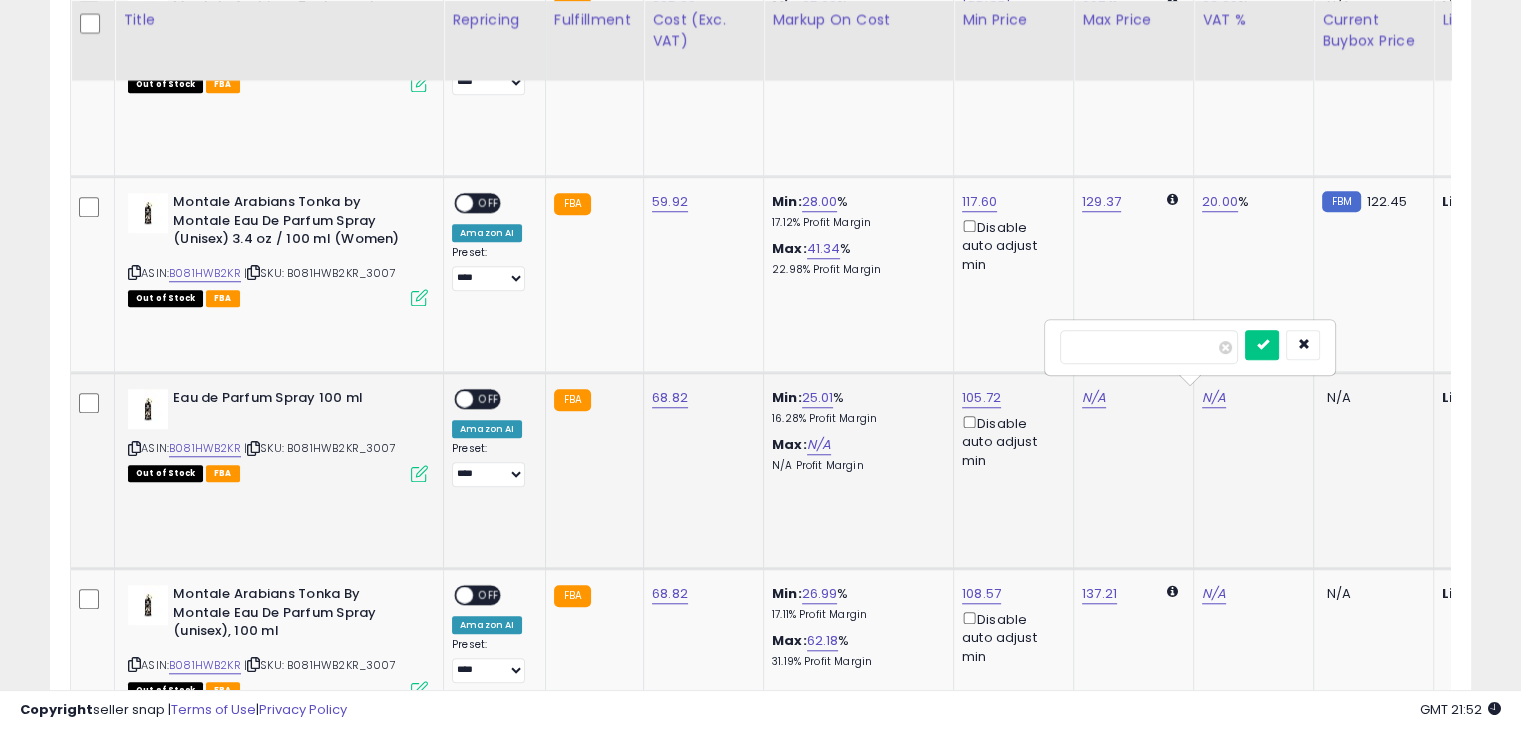 type on "**" 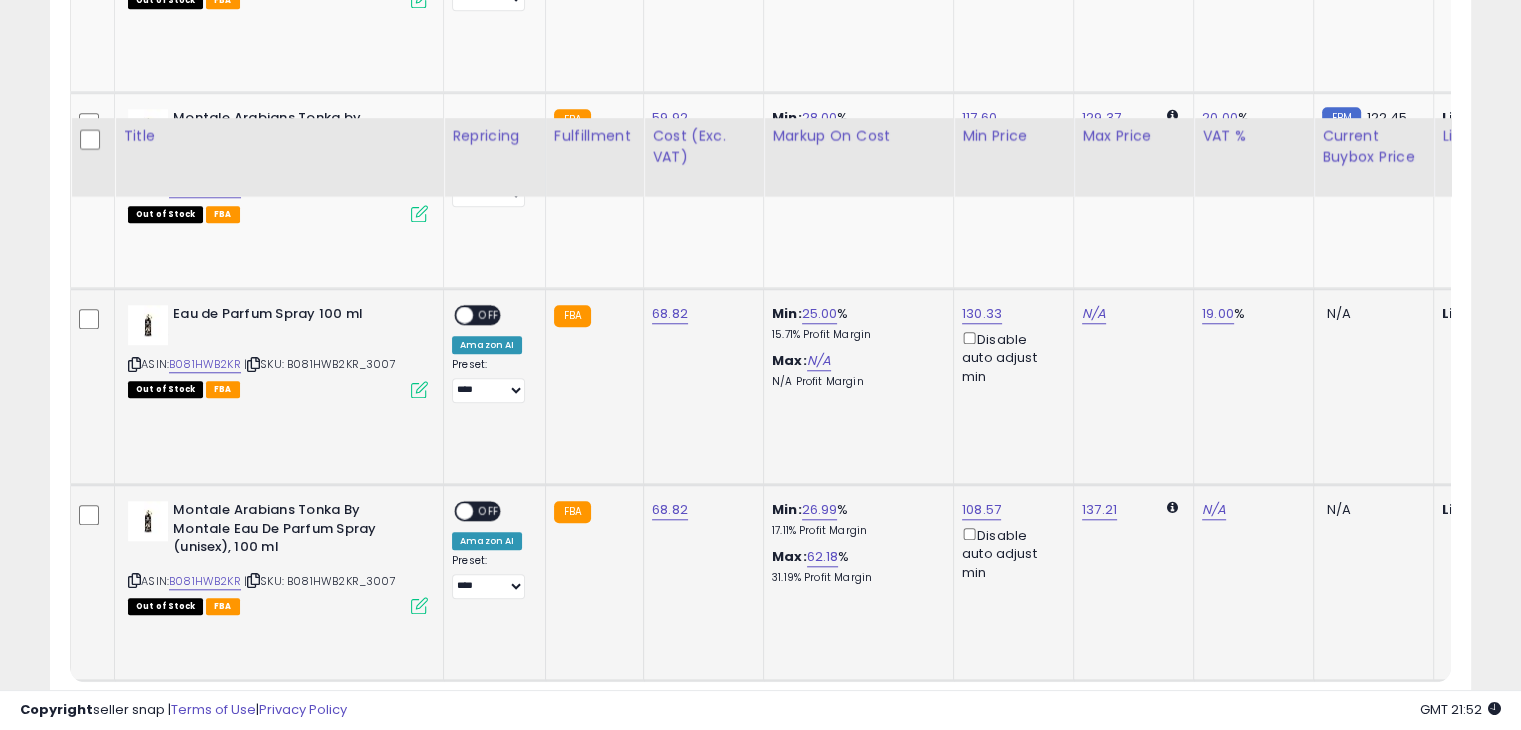 scroll 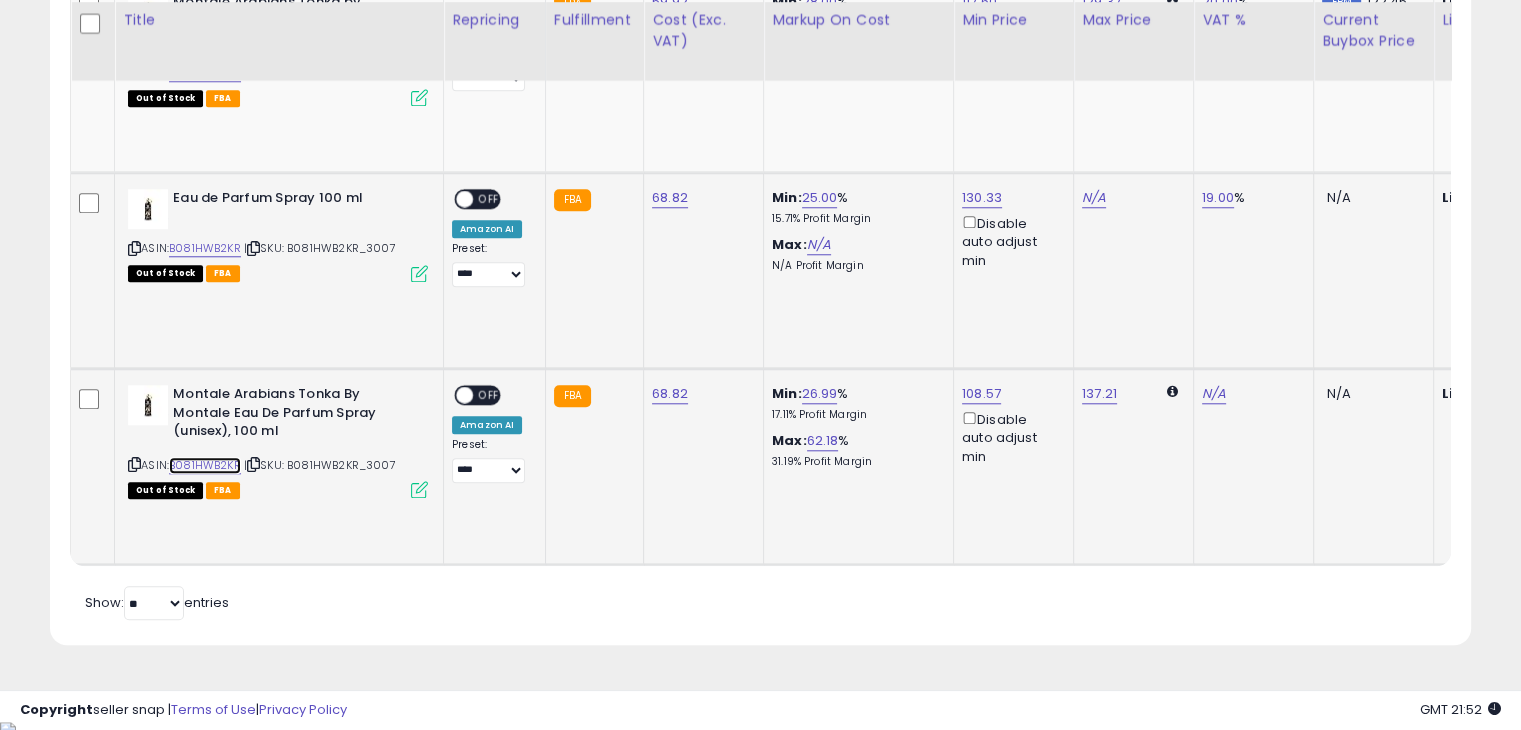 click on "B081HWB2KR" at bounding box center (205, 465) 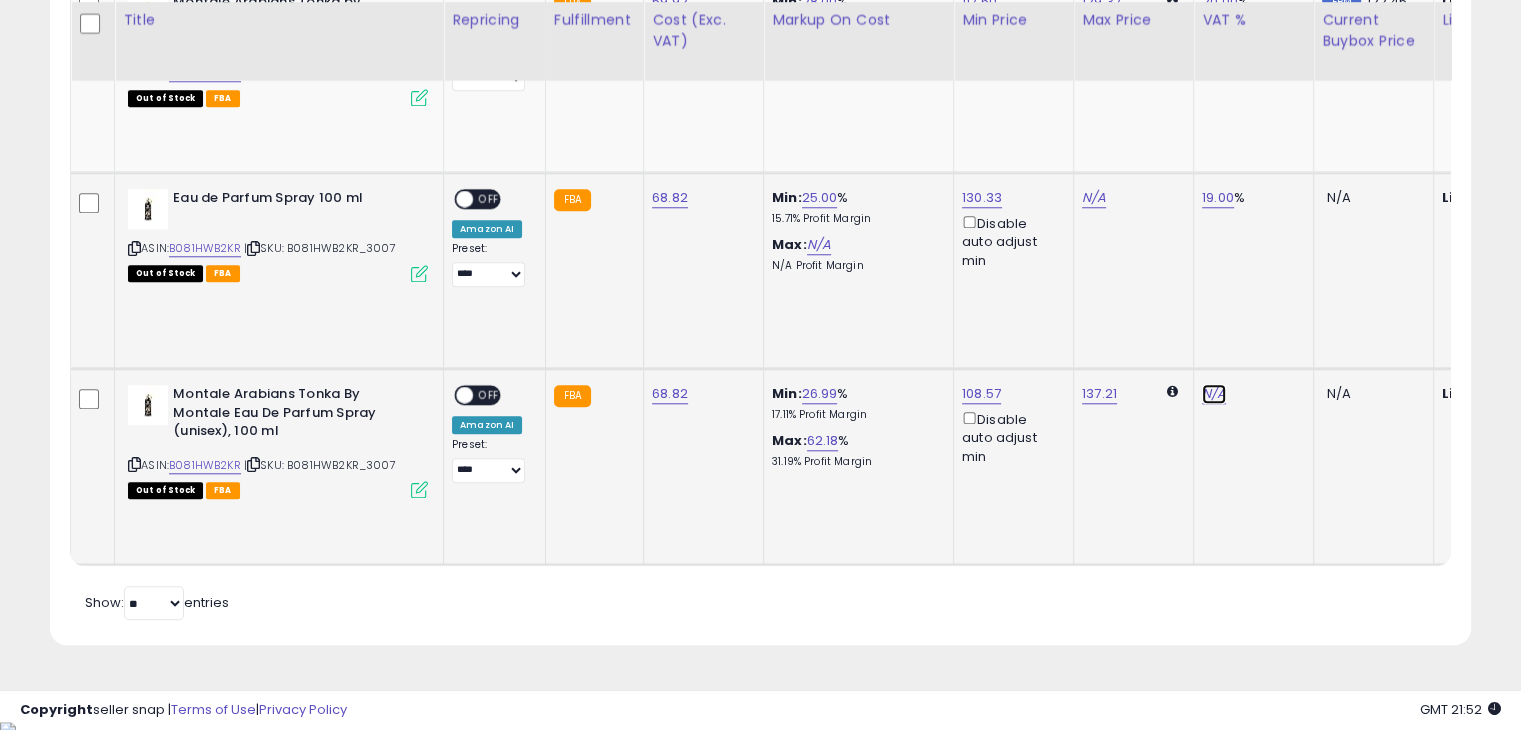click on "N/A" at bounding box center [1214, 394] 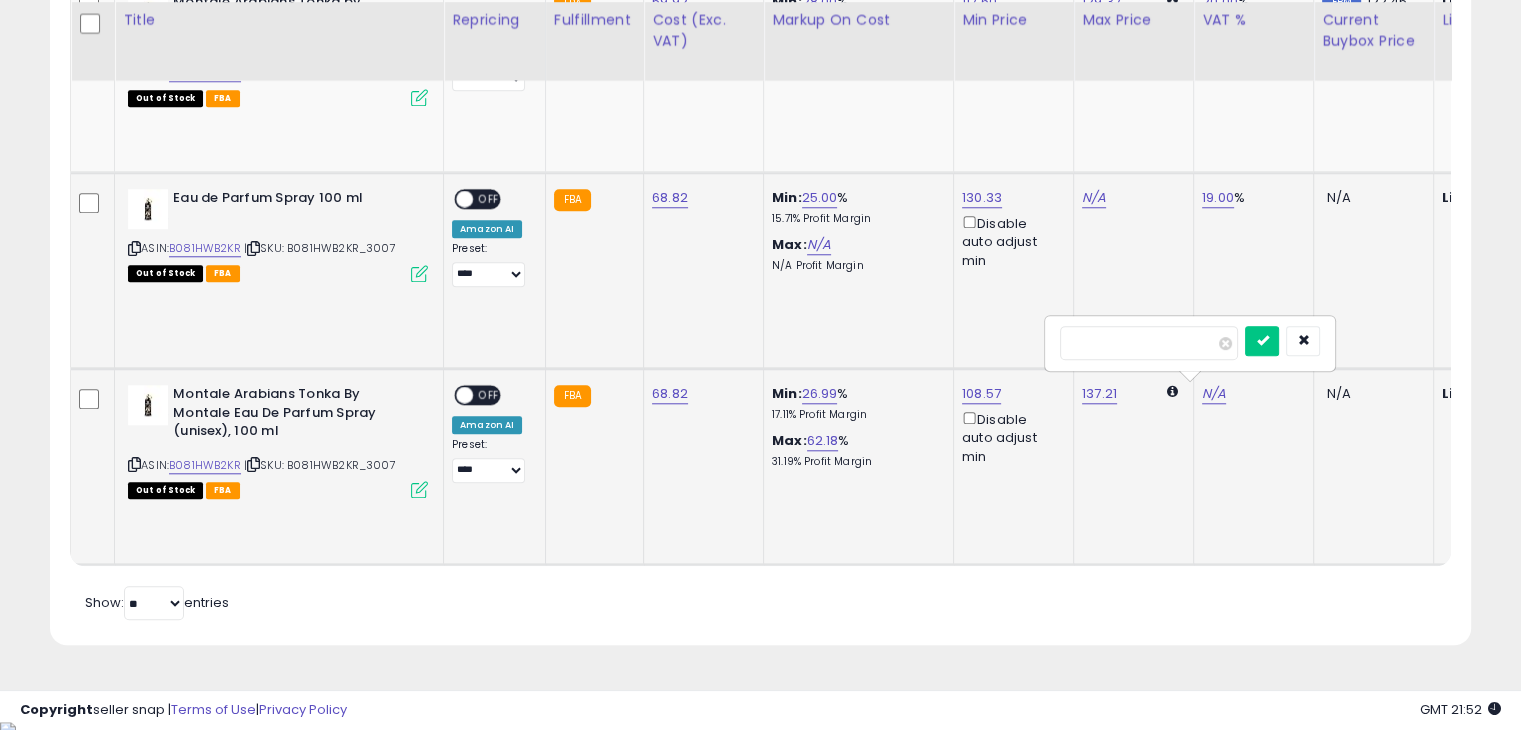 type on "**" 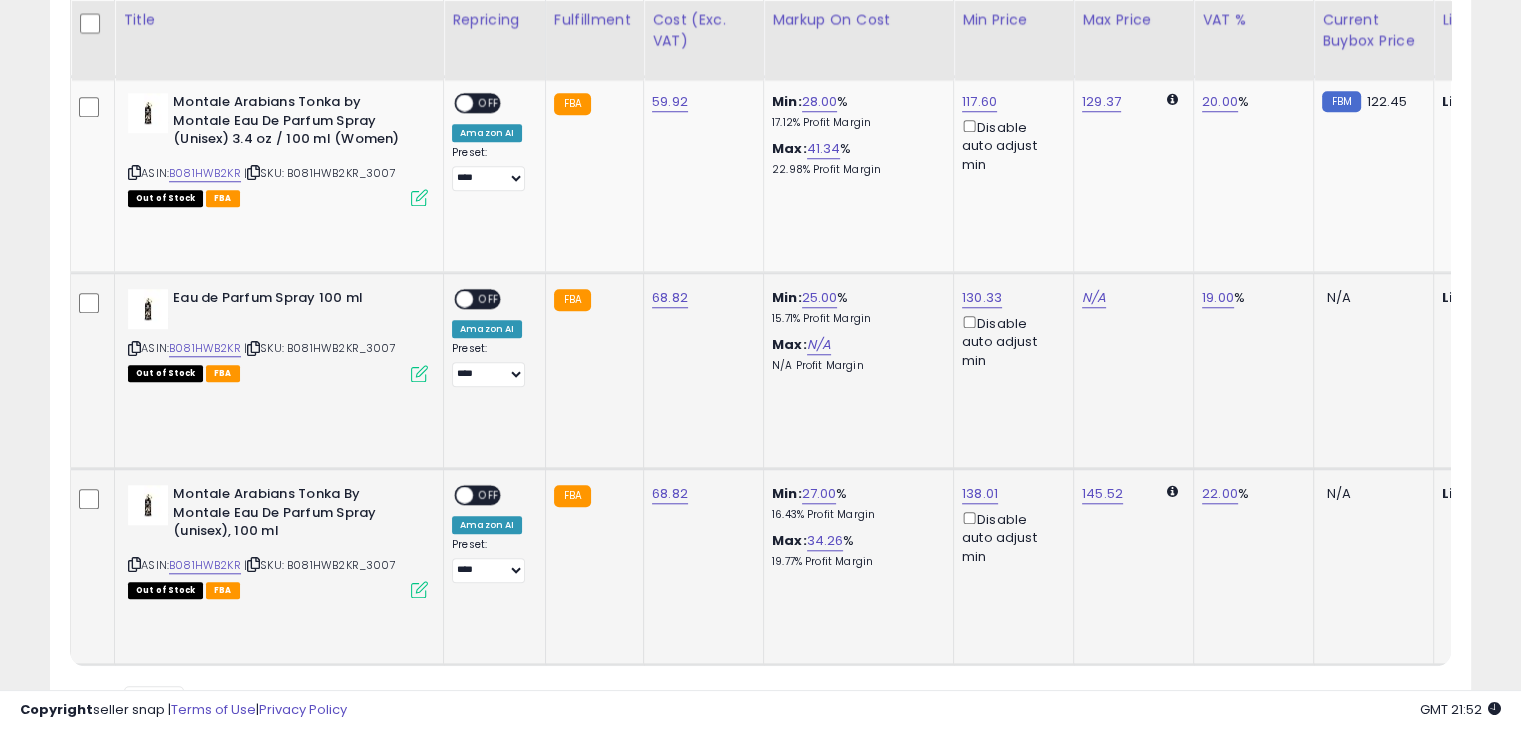 click on "OFF" at bounding box center [489, 495] 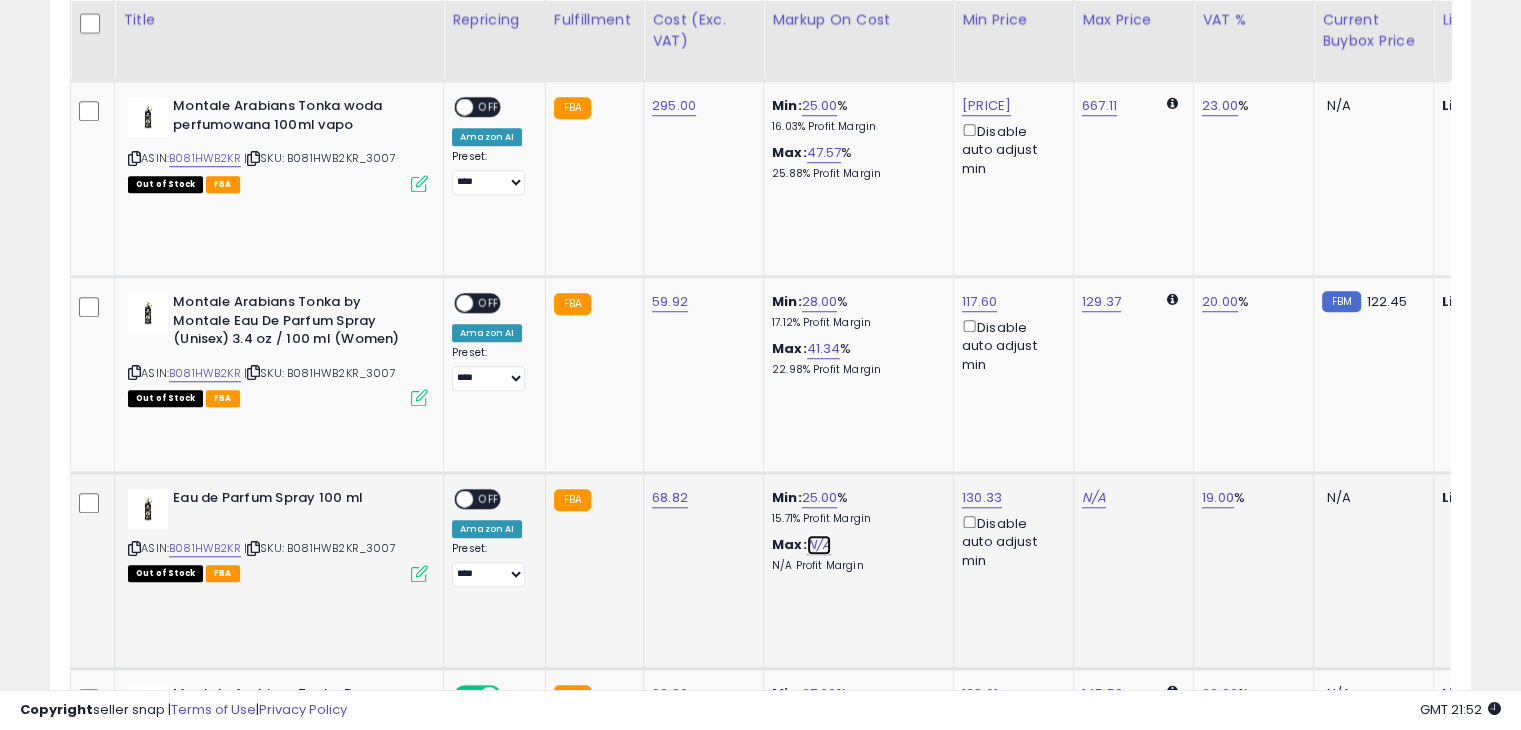 click on "N/A" at bounding box center (819, 545) 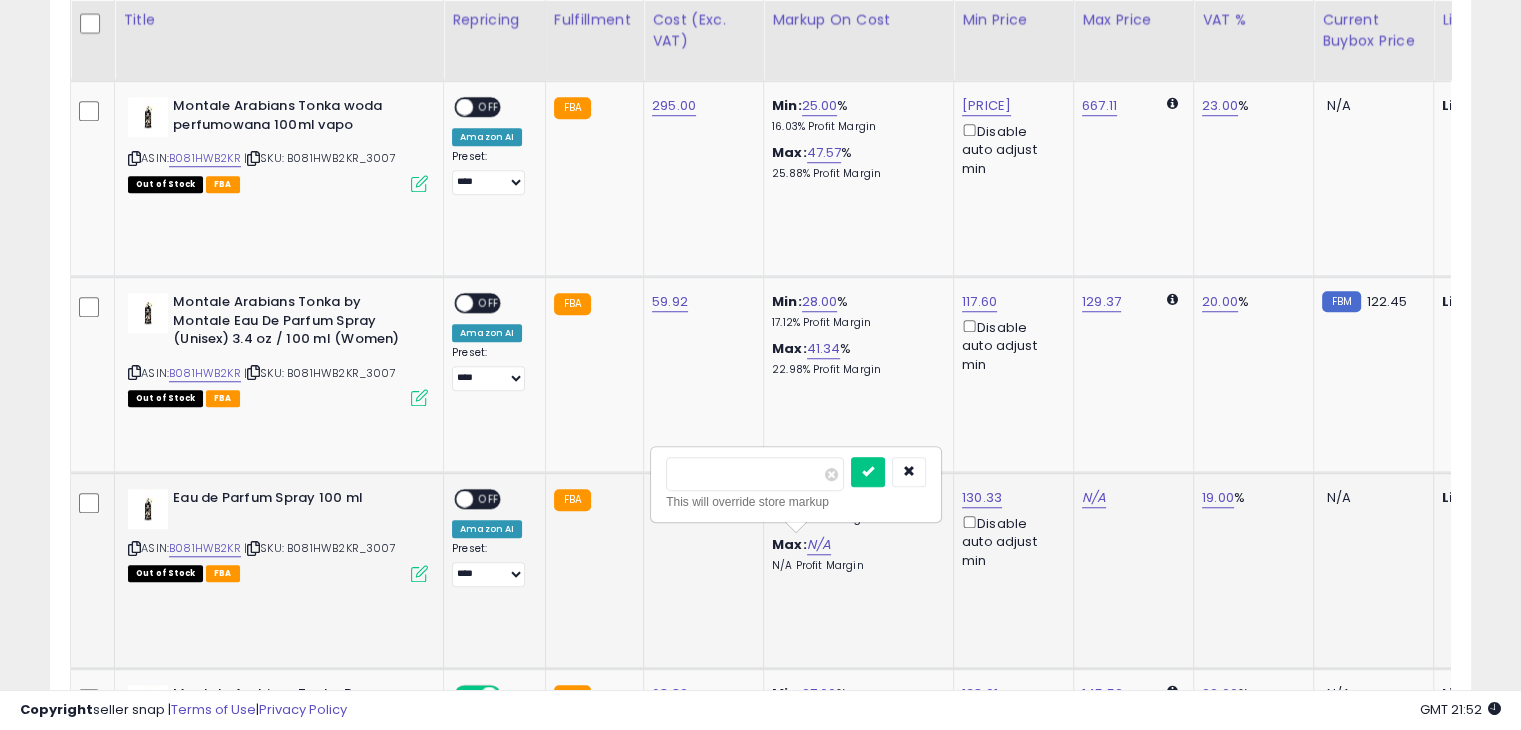 type on "**" 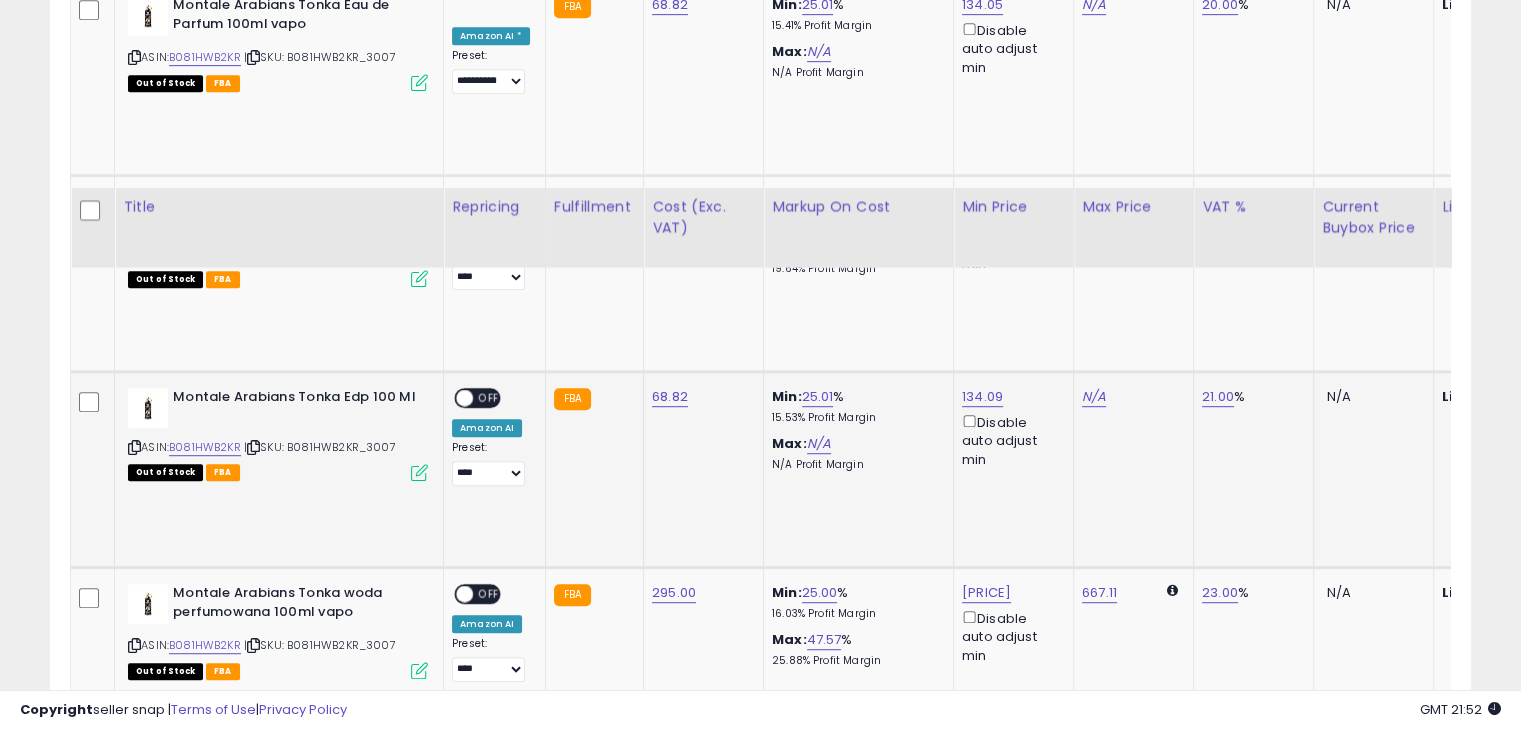 scroll, scrollTop: 1056, scrollLeft: 0, axis: vertical 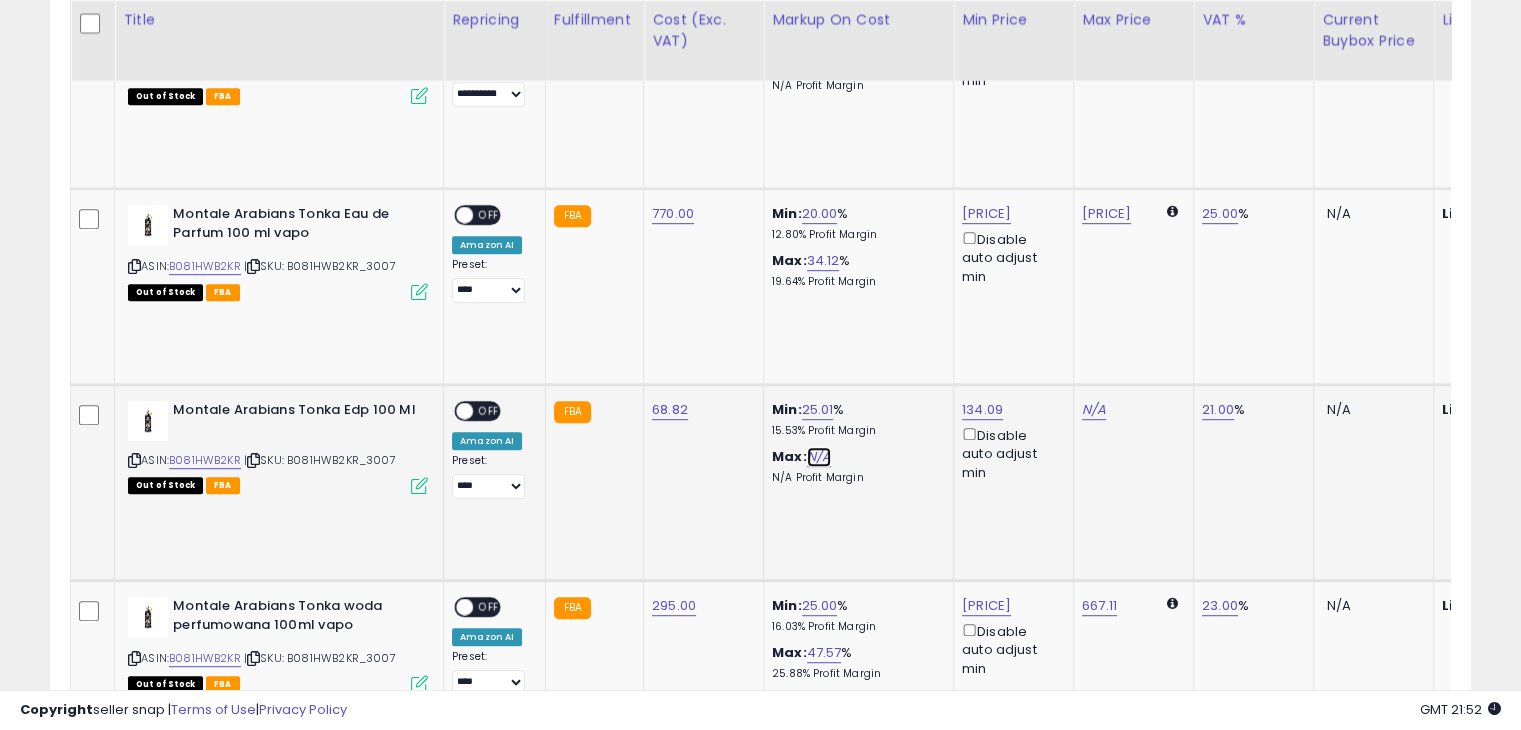 click on "N/A" at bounding box center (819, 457) 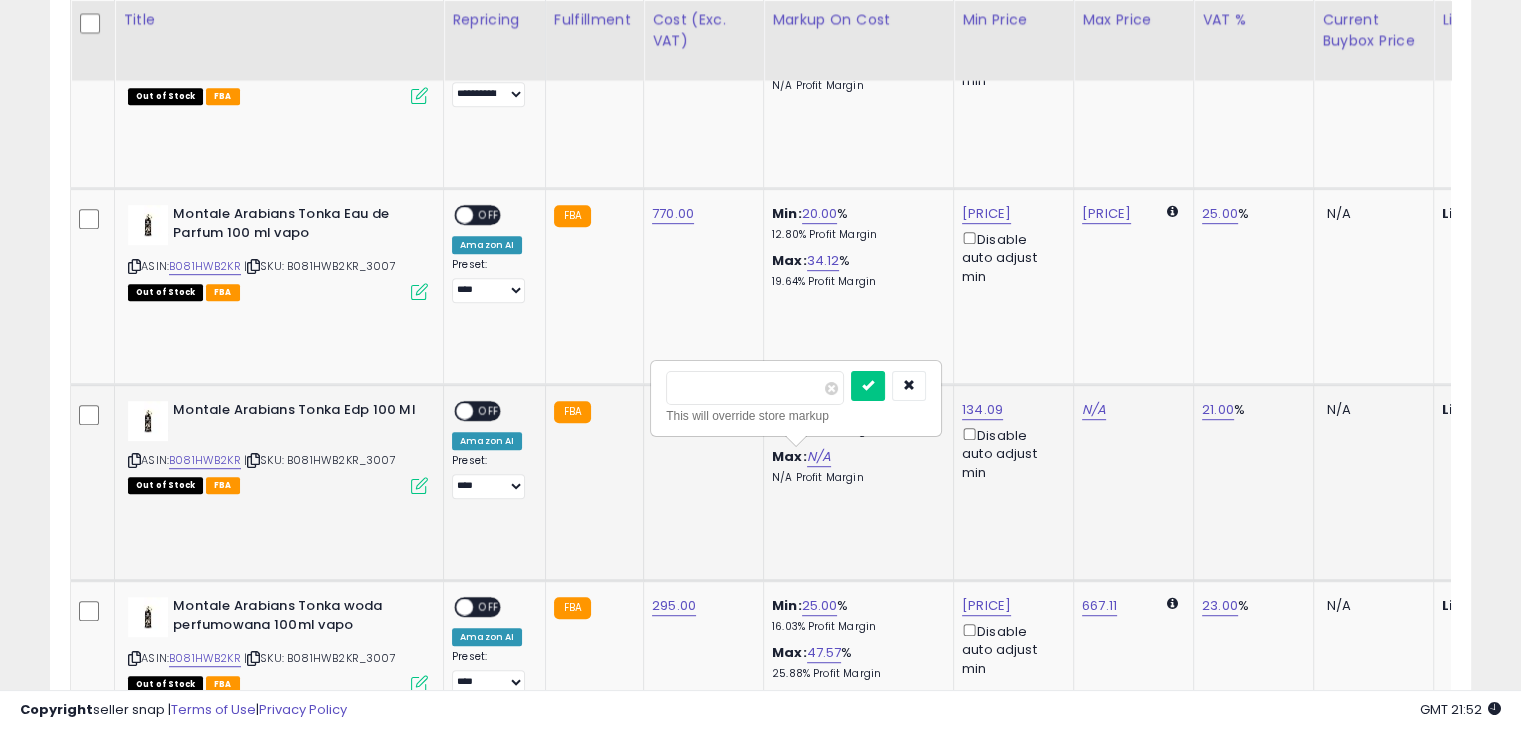 type on "**" 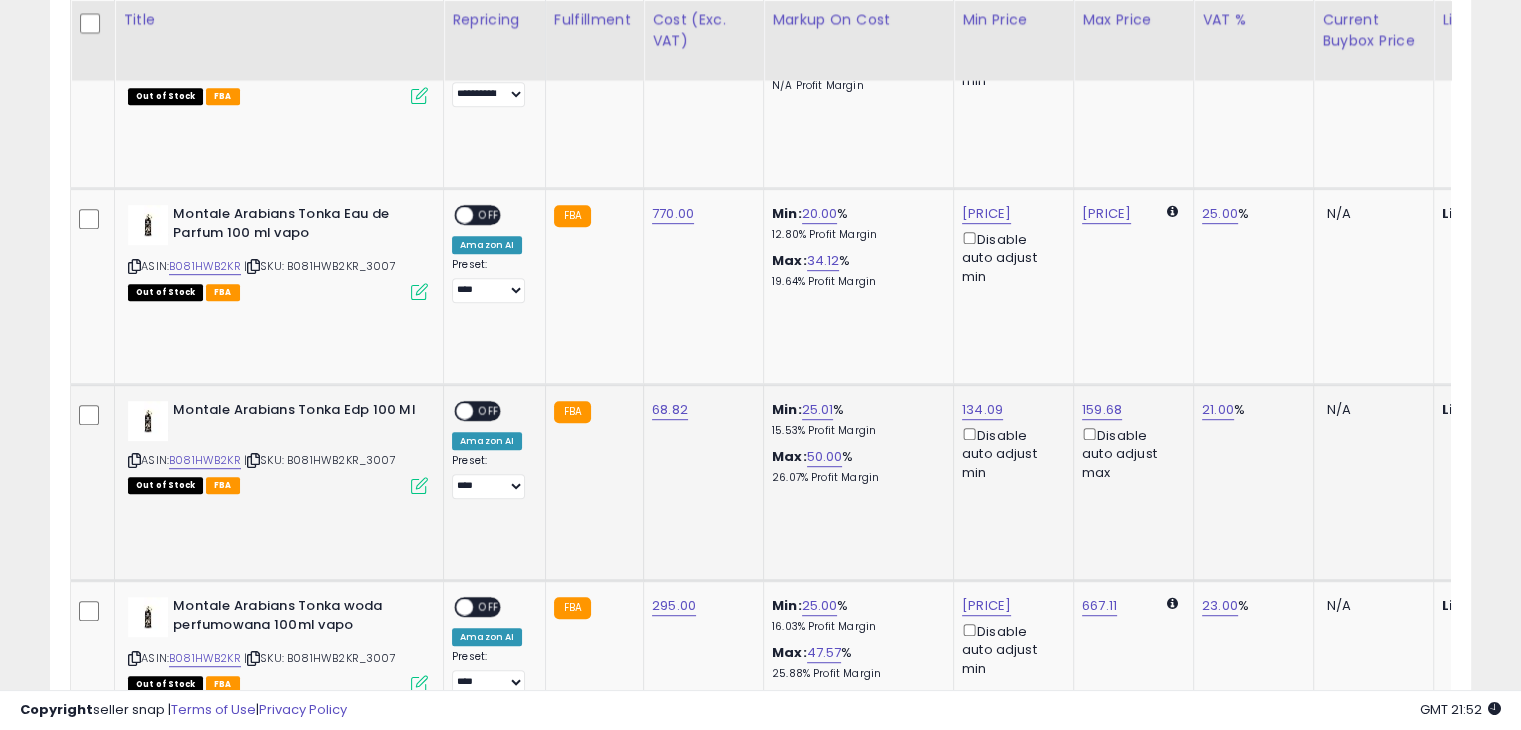 scroll, scrollTop: 0, scrollLeft: 44, axis: horizontal 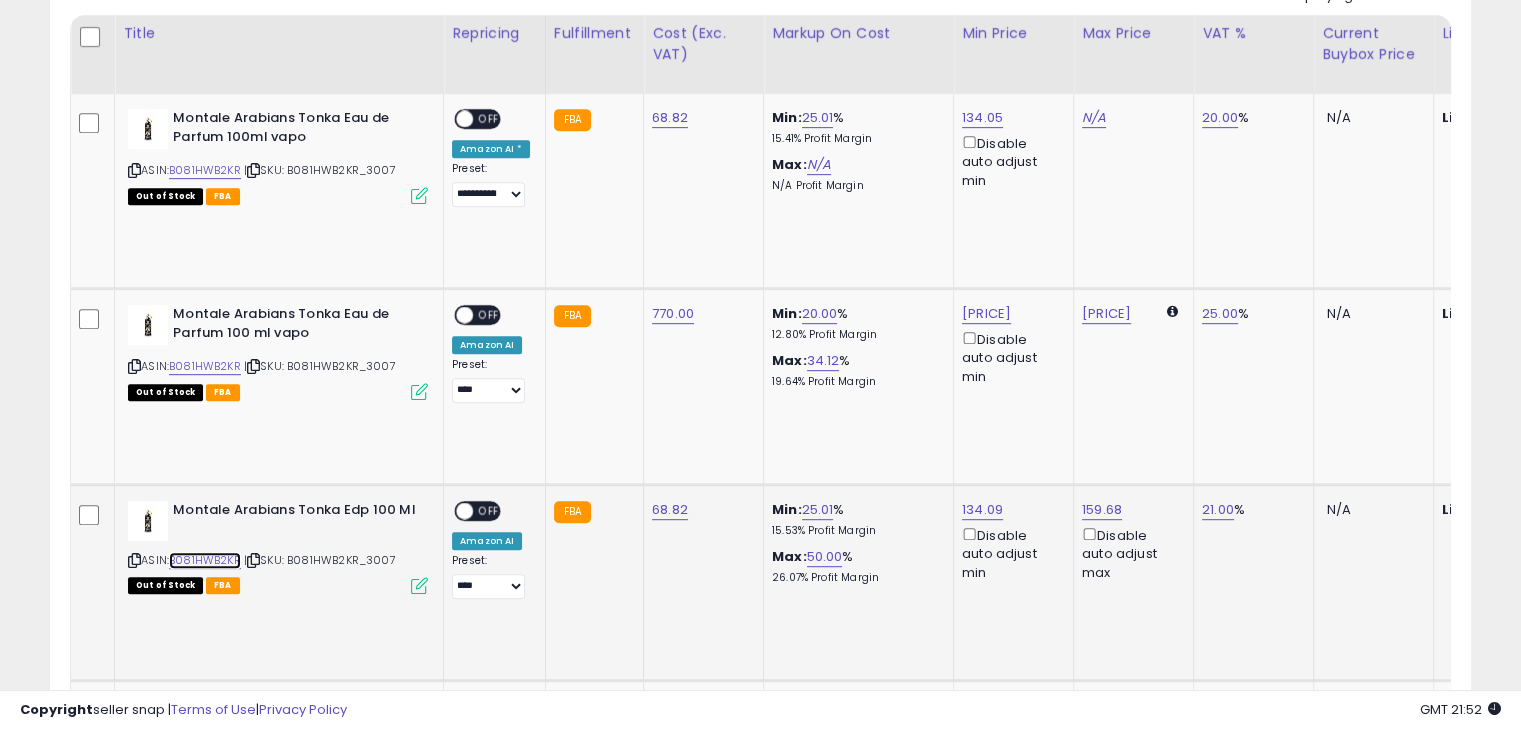 click on "B081HWB2KR" at bounding box center [205, 560] 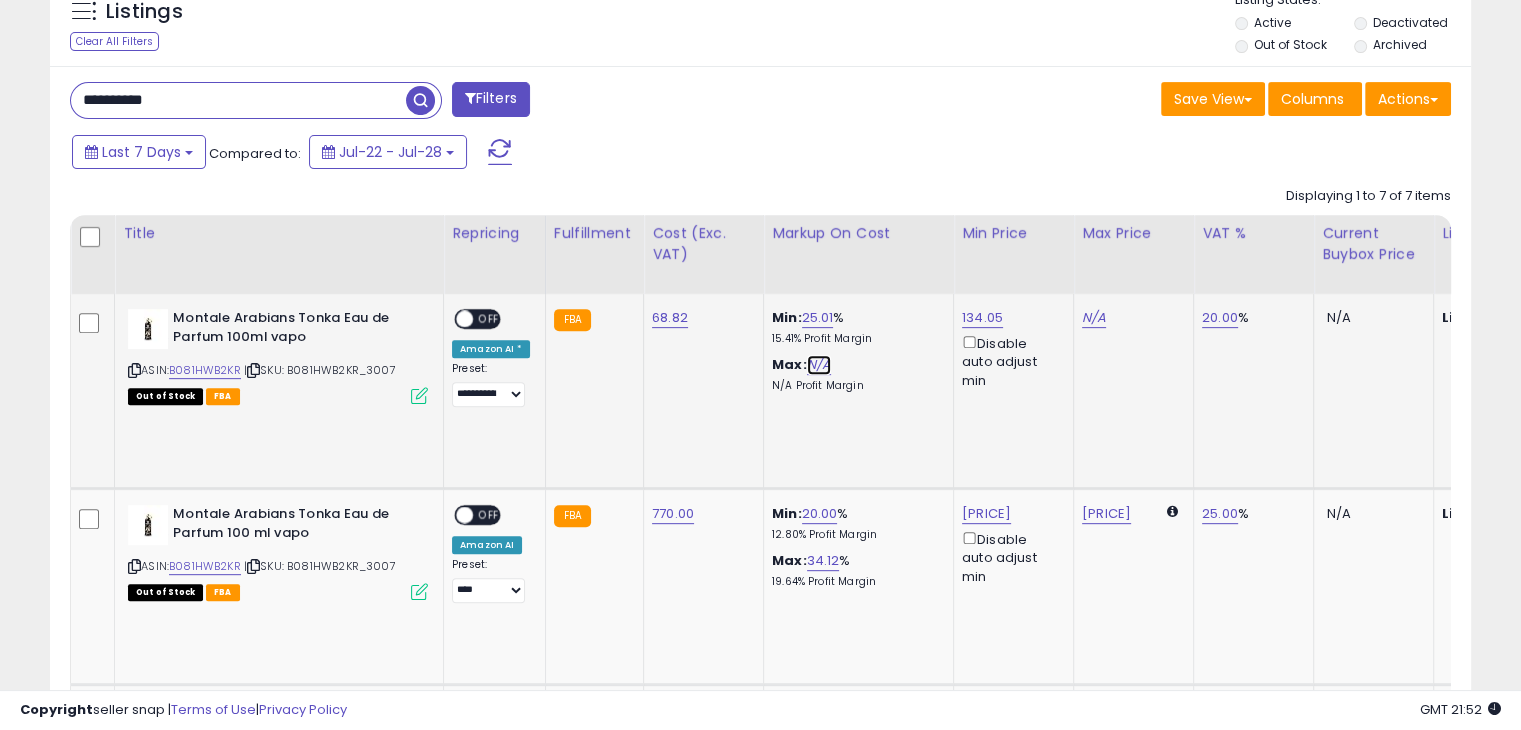 click on "N/A" at bounding box center [819, 365] 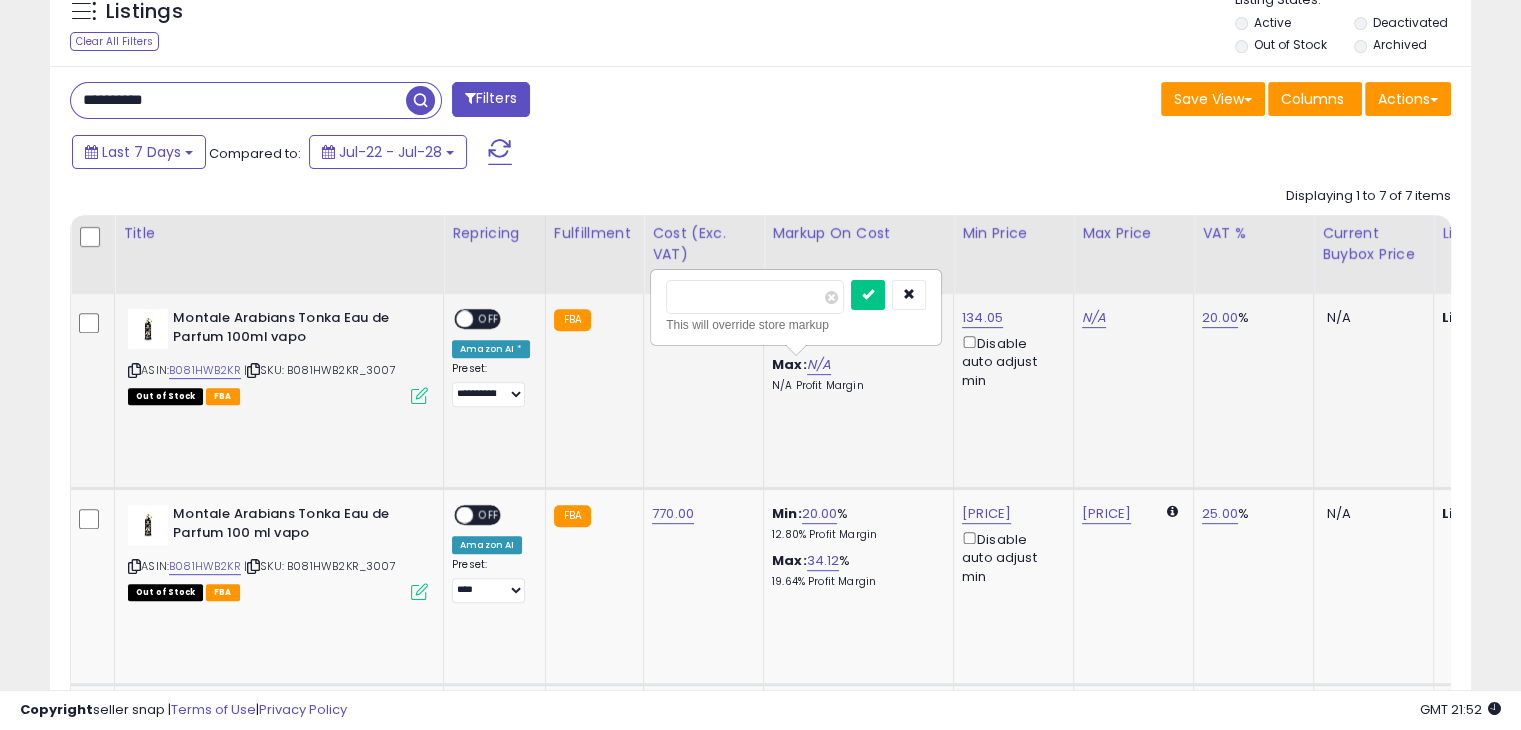 type on "**" 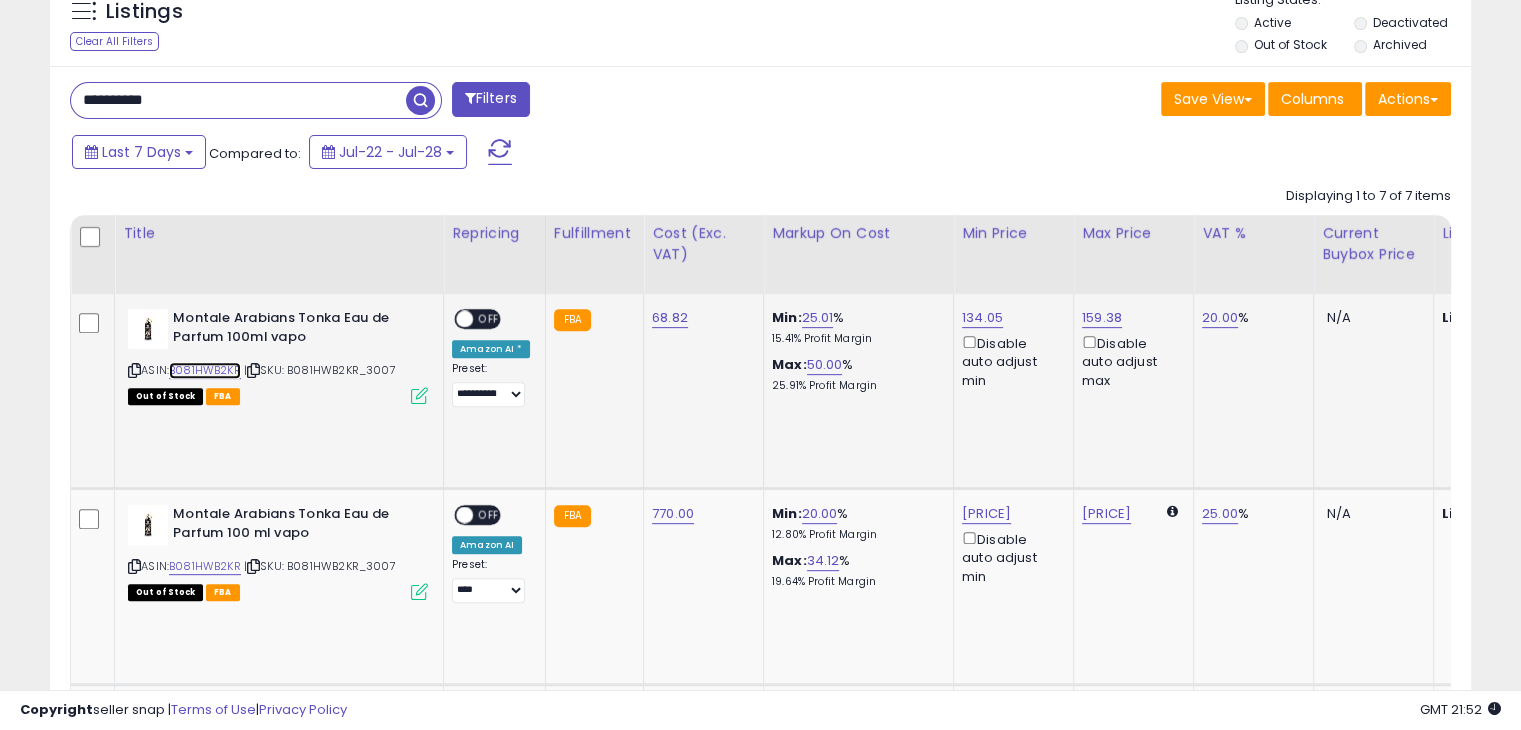click on "B081HWB2KR" at bounding box center (205, 370) 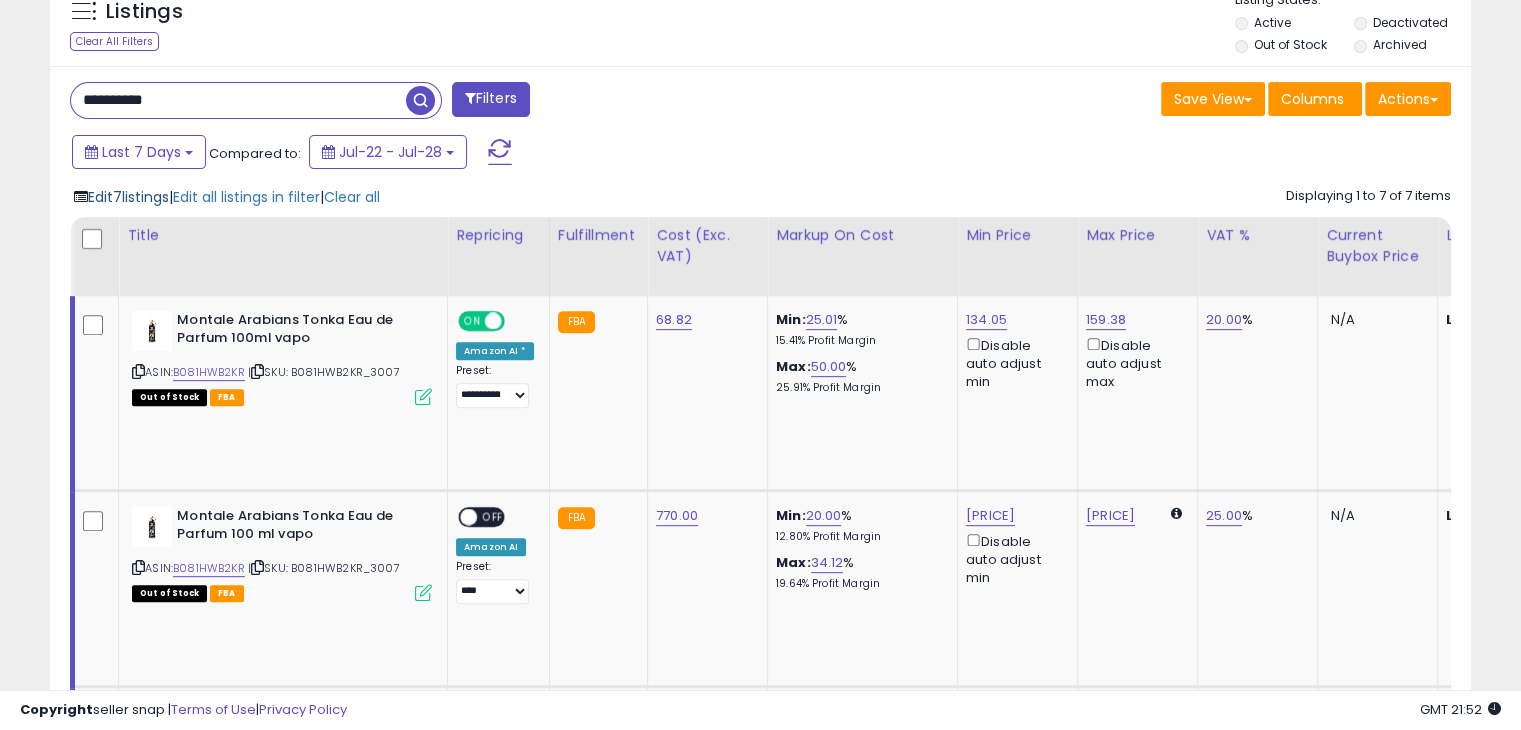 click on "Edit  7  listings" at bounding box center (128, 197) 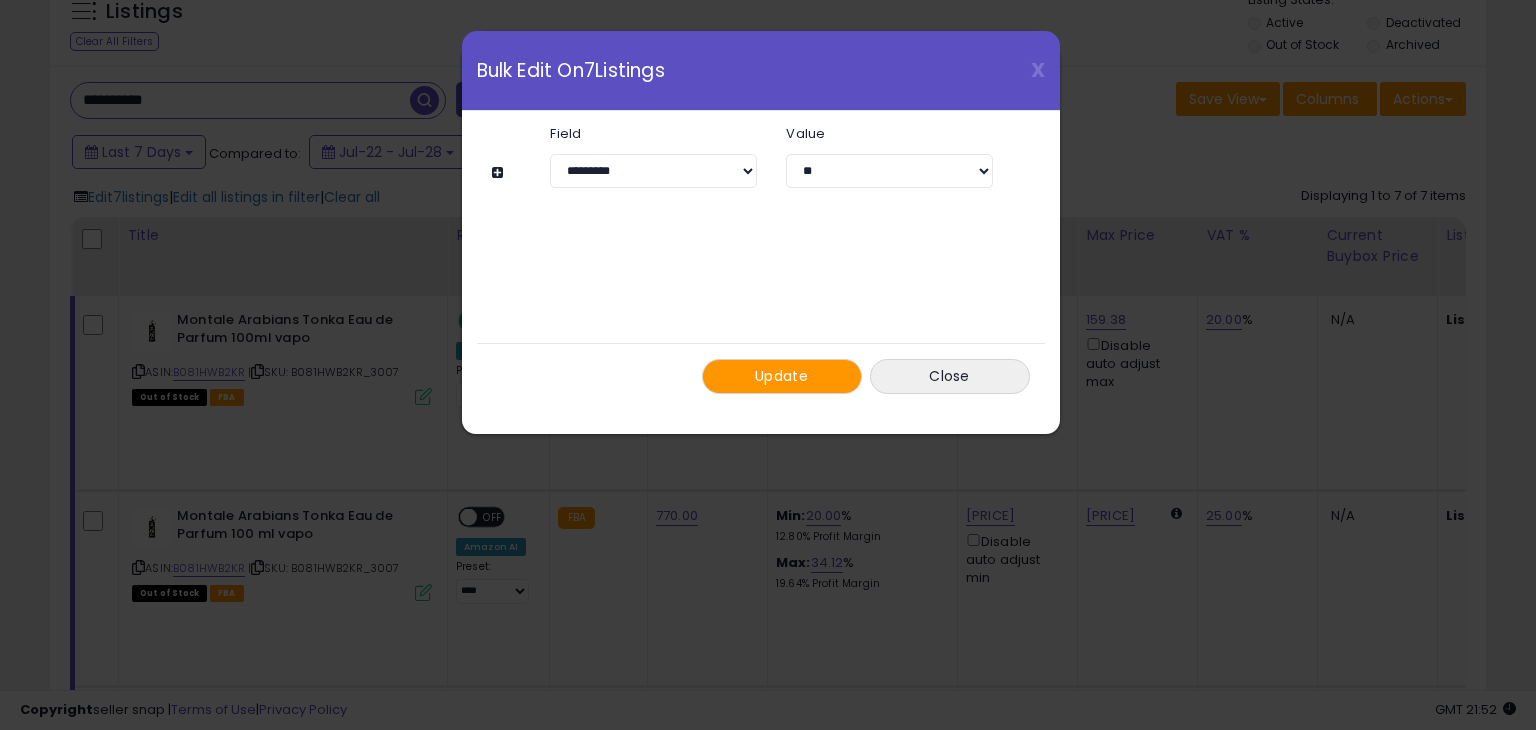 click at bounding box center (500, 172) 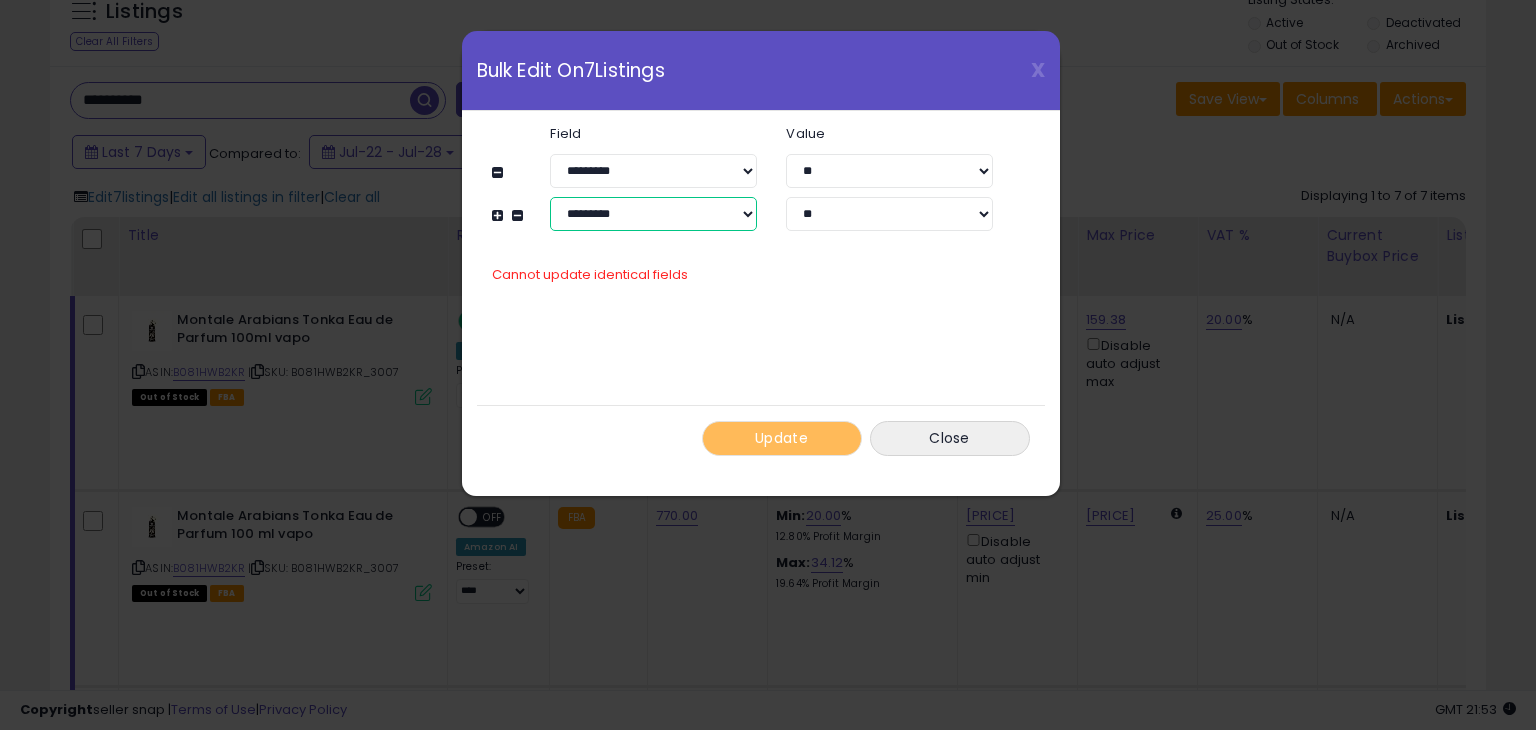 click on "**********" at bounding box center [653, 214] 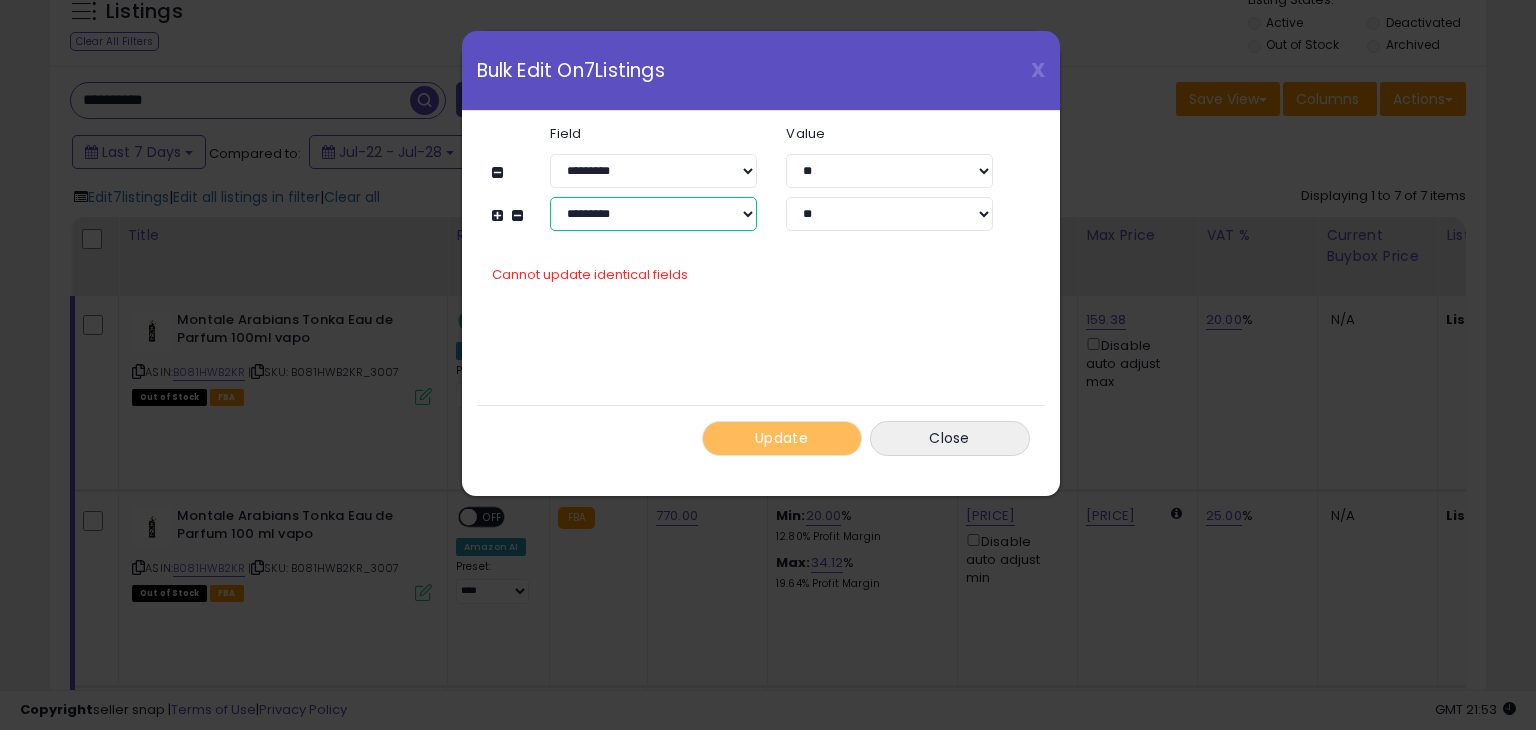 select on "**********" 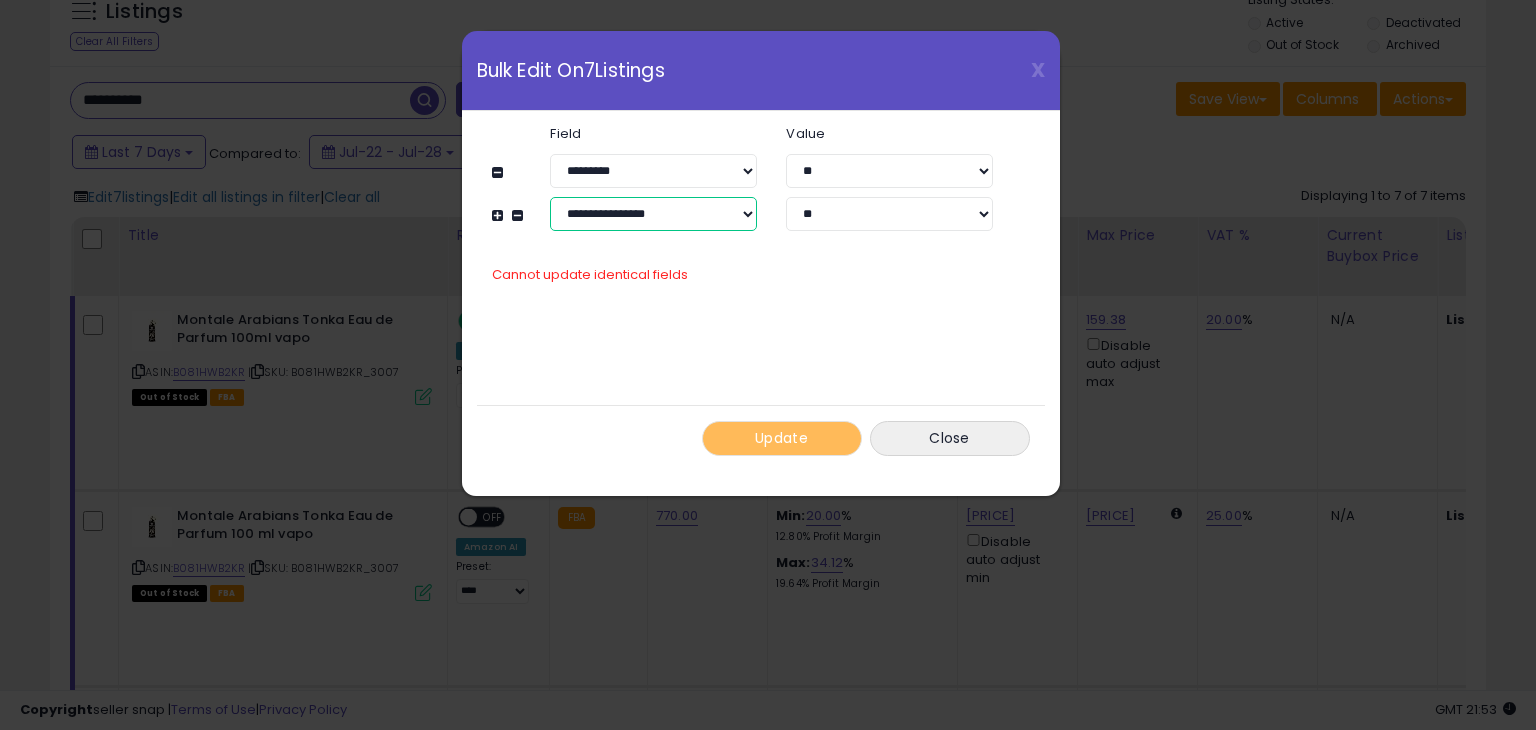 click on "**********" at bounding box center [653, 214] 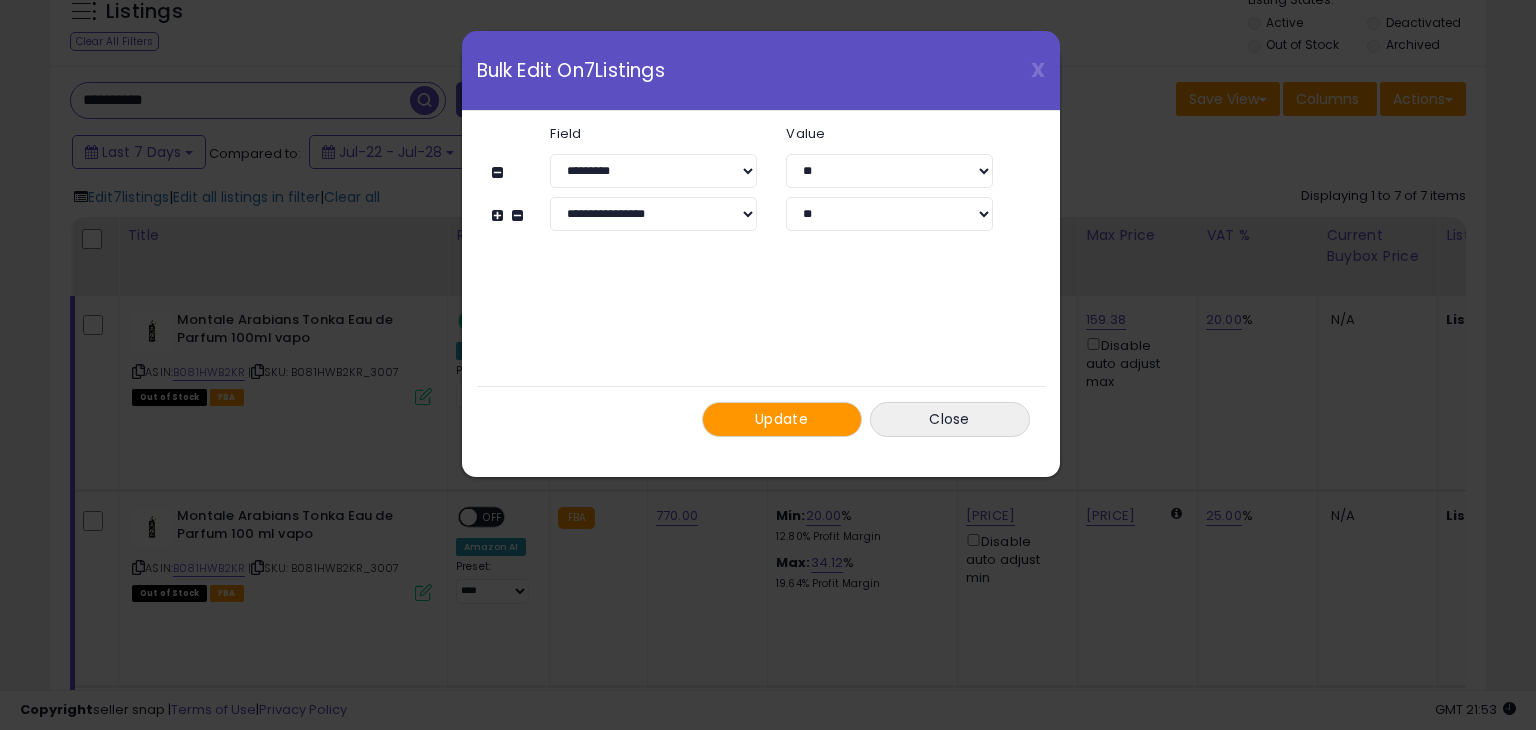 click at bounding box center [500, 215] 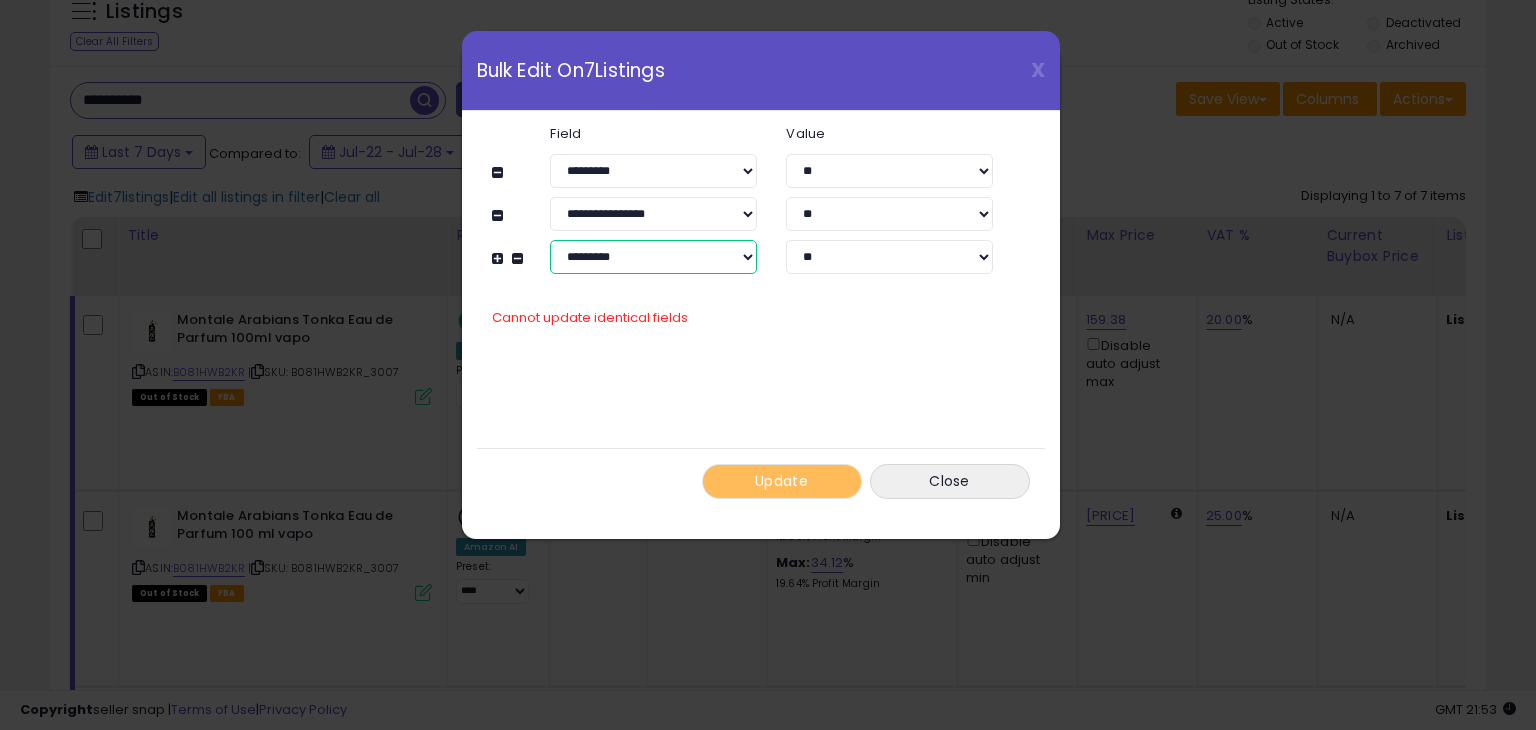 click on "**********" at bounding box center (653, 257) 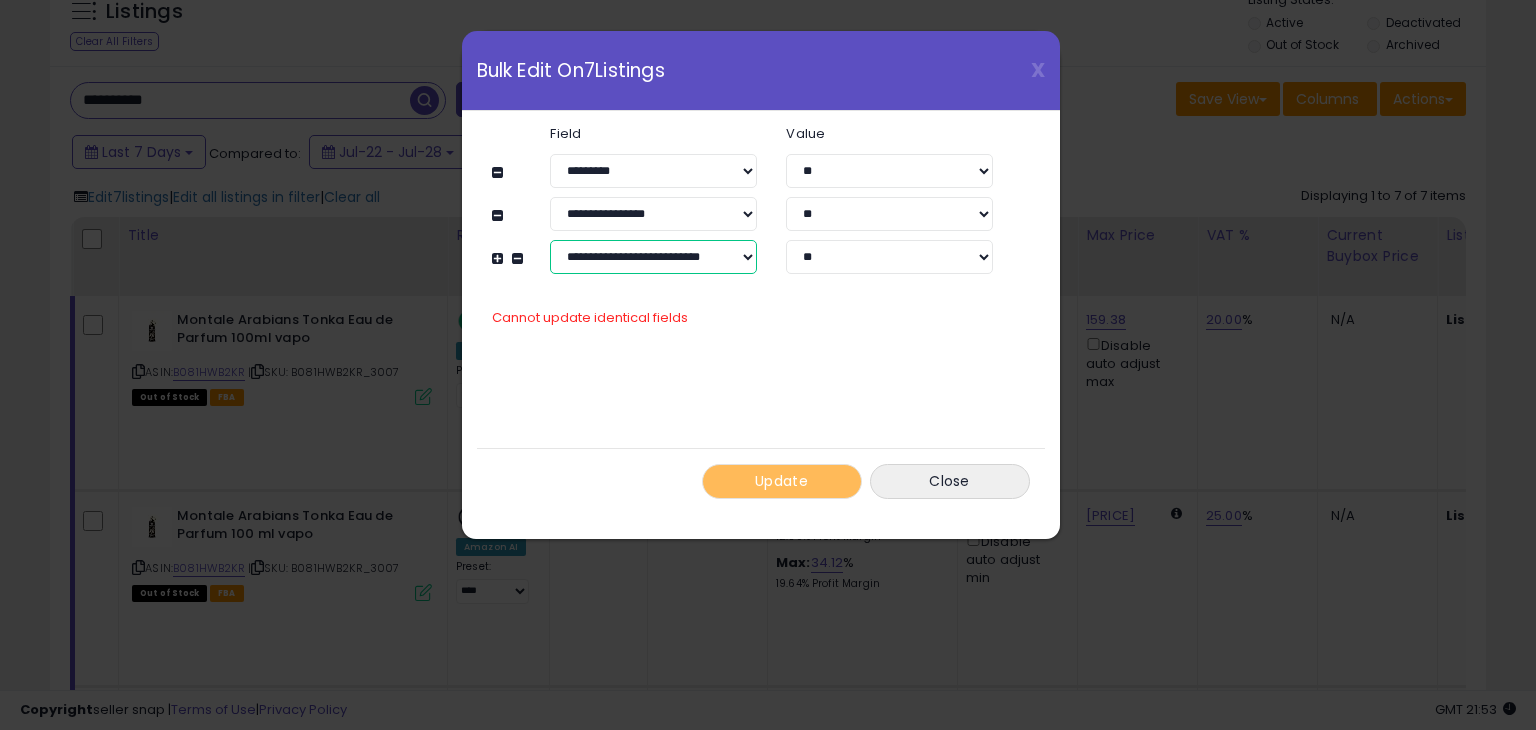 click on "**********" at bounding box center [653, 257] 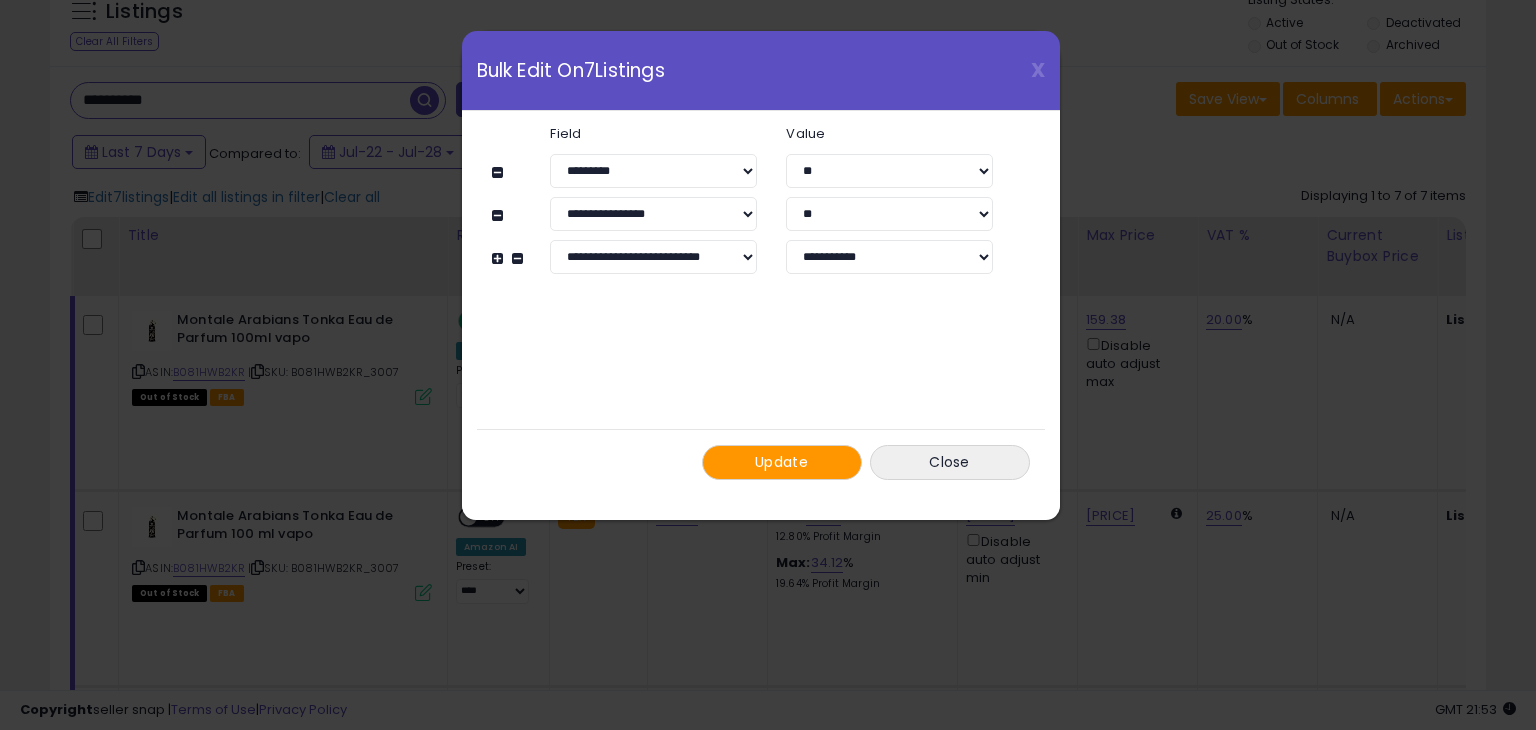 click at bounding box center [500, 258] 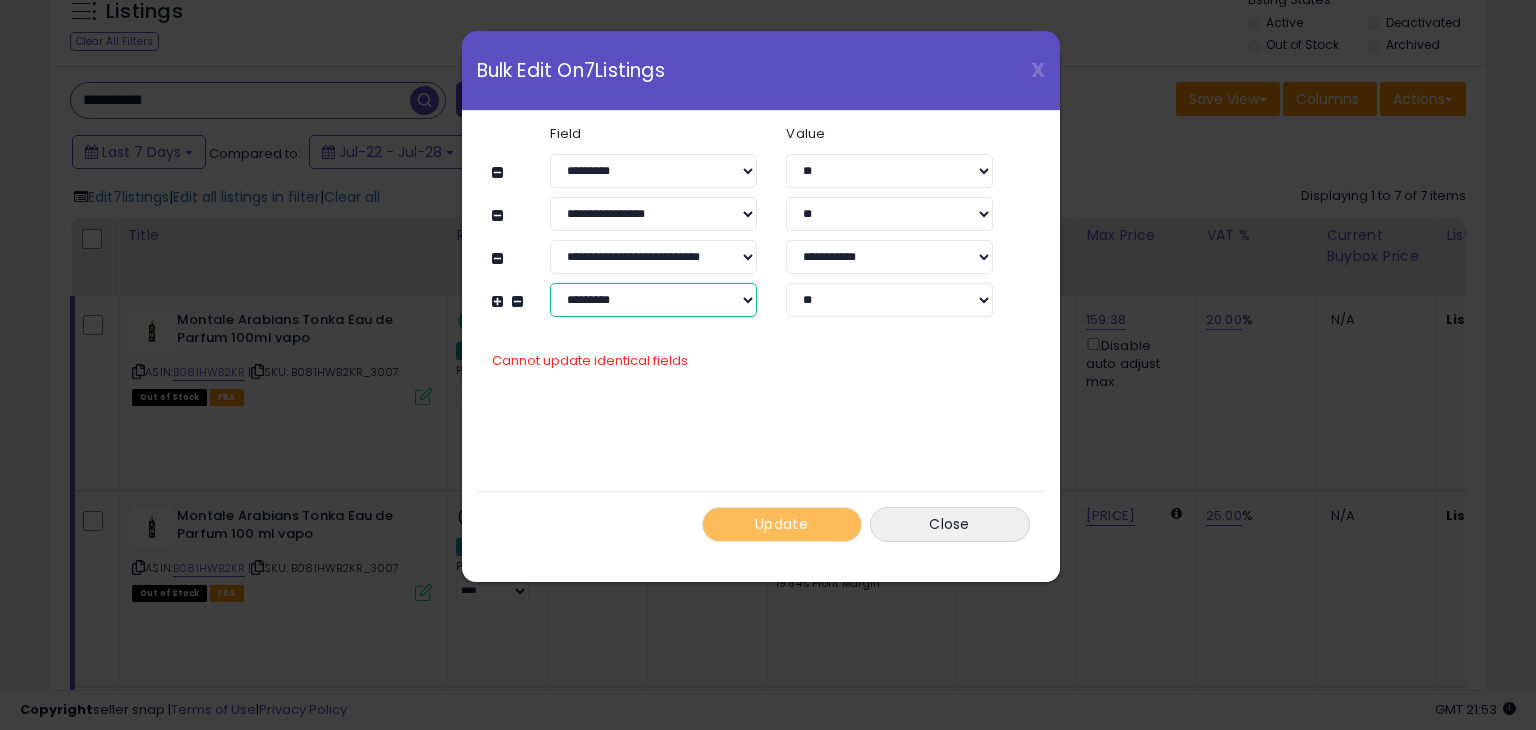 drag, startPoint x: 575, startPoint y: 302, endPoint x: 605, endPoint y: 307, distance: 30.413813 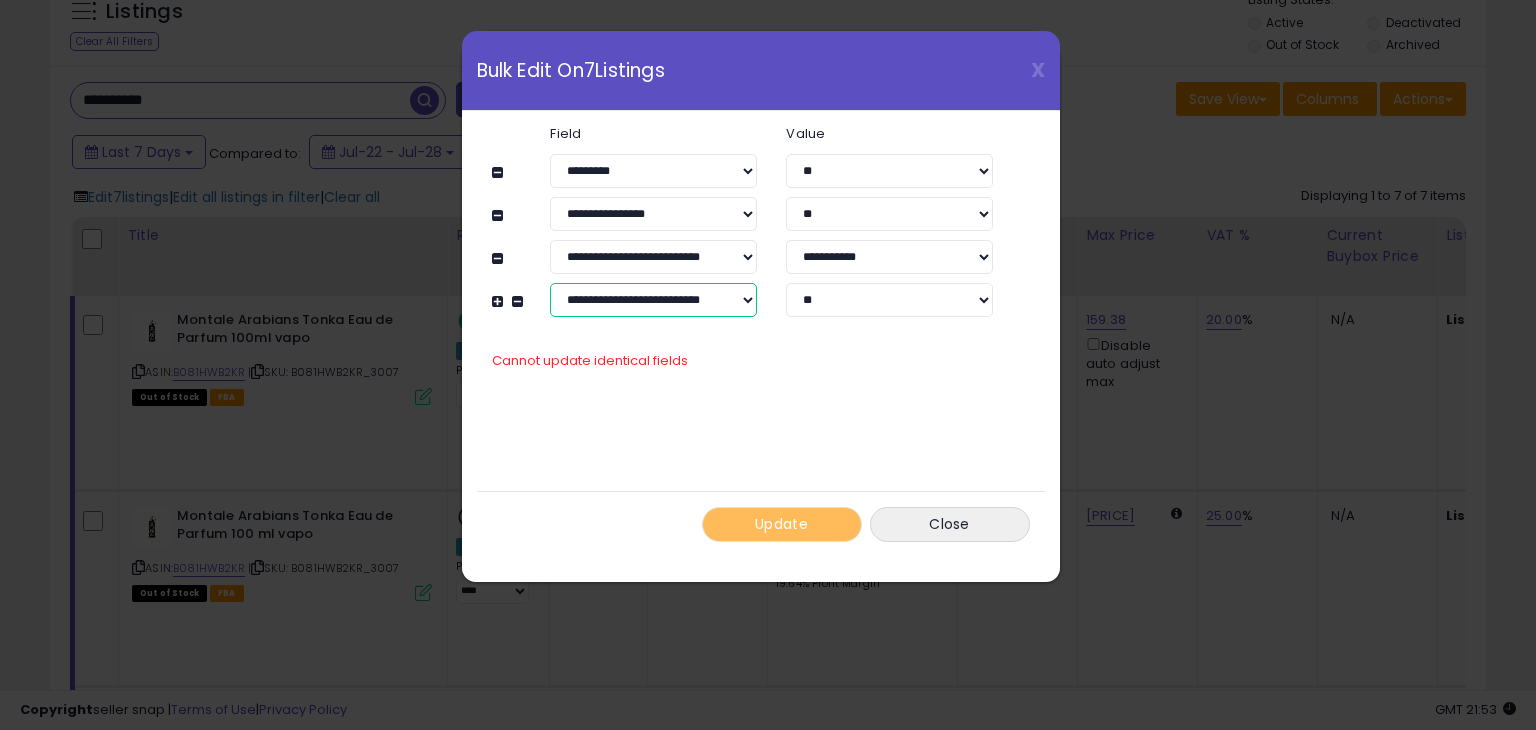 click on "**********" at bounding box center [653, 300] 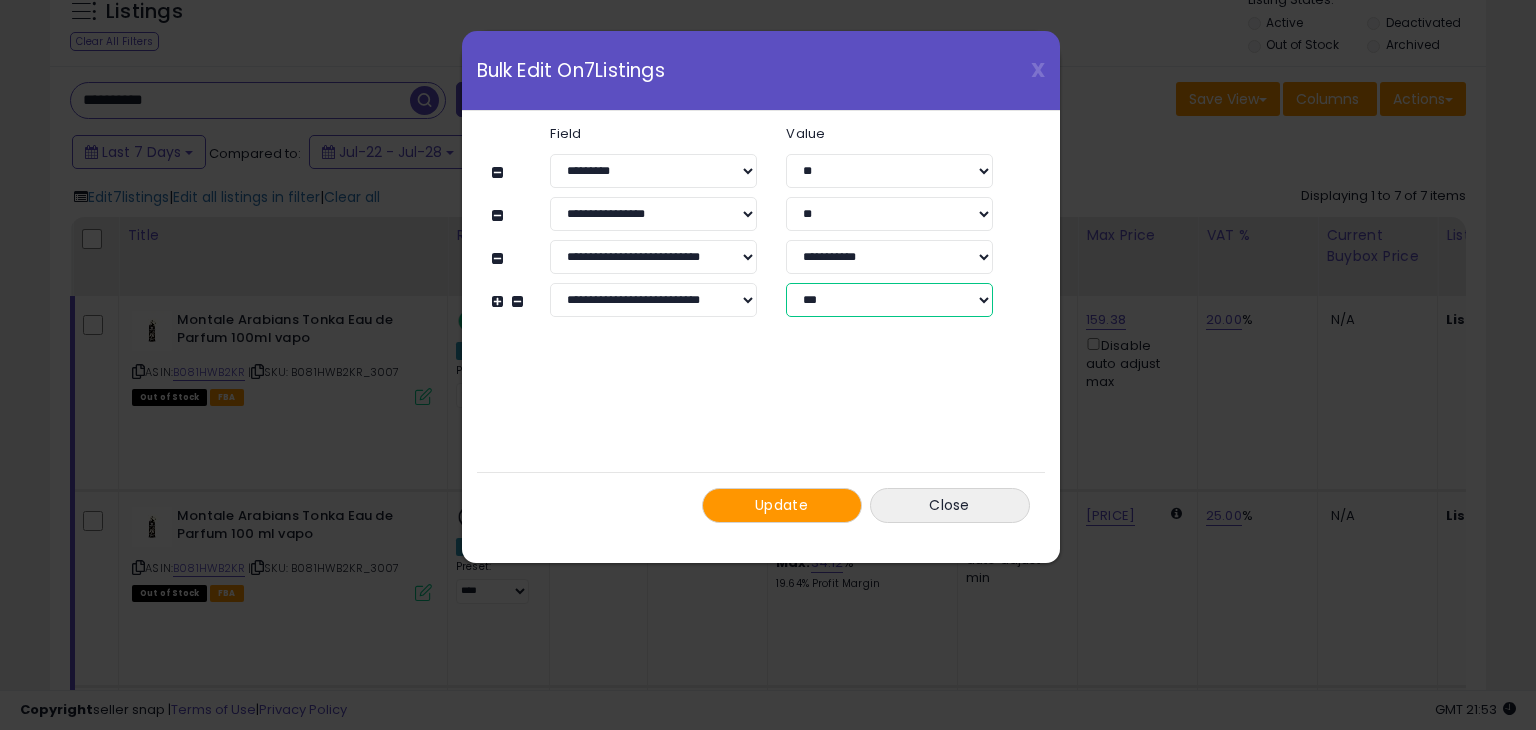 click on "**********" at bounding box center [889, 300] 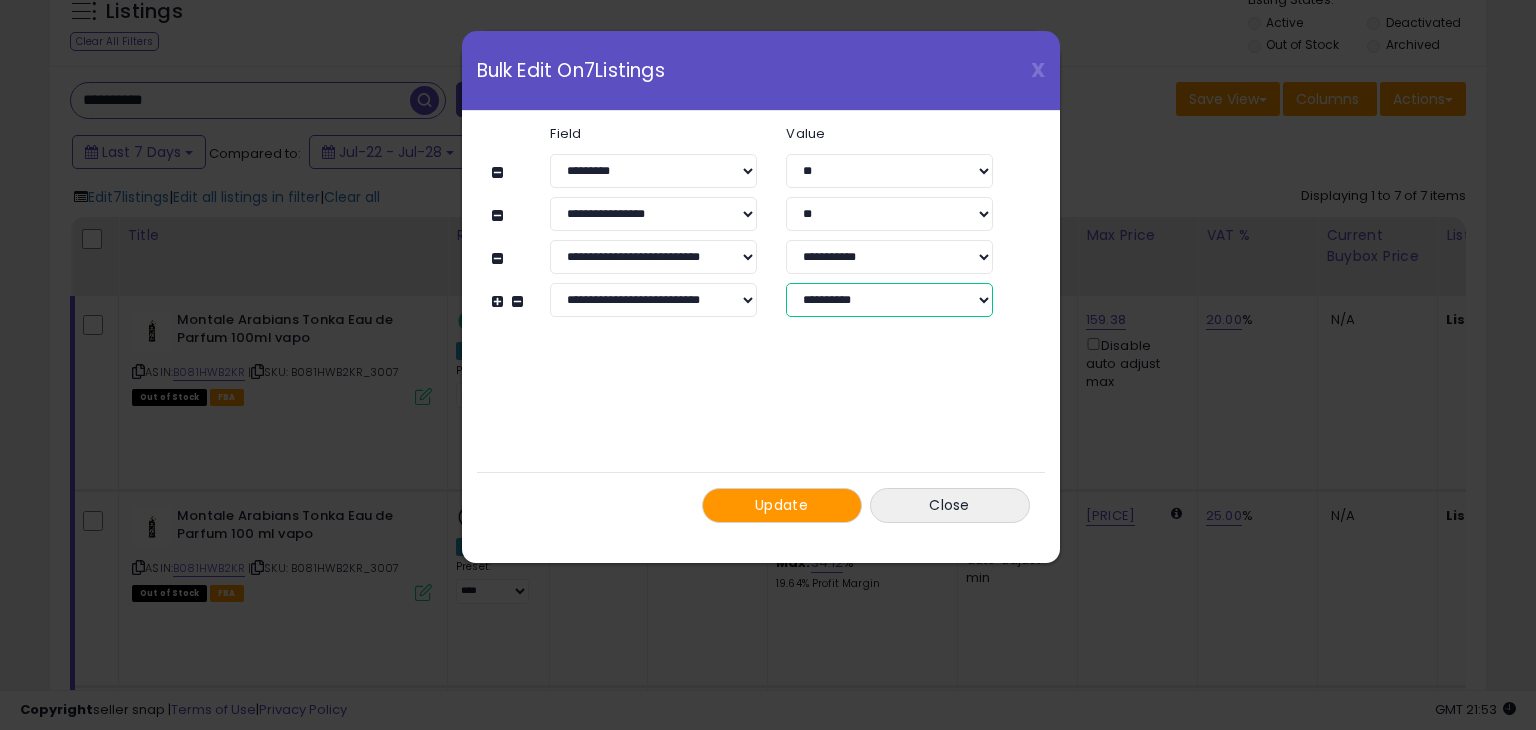 click on "**********" at bounding box center (889, 300) 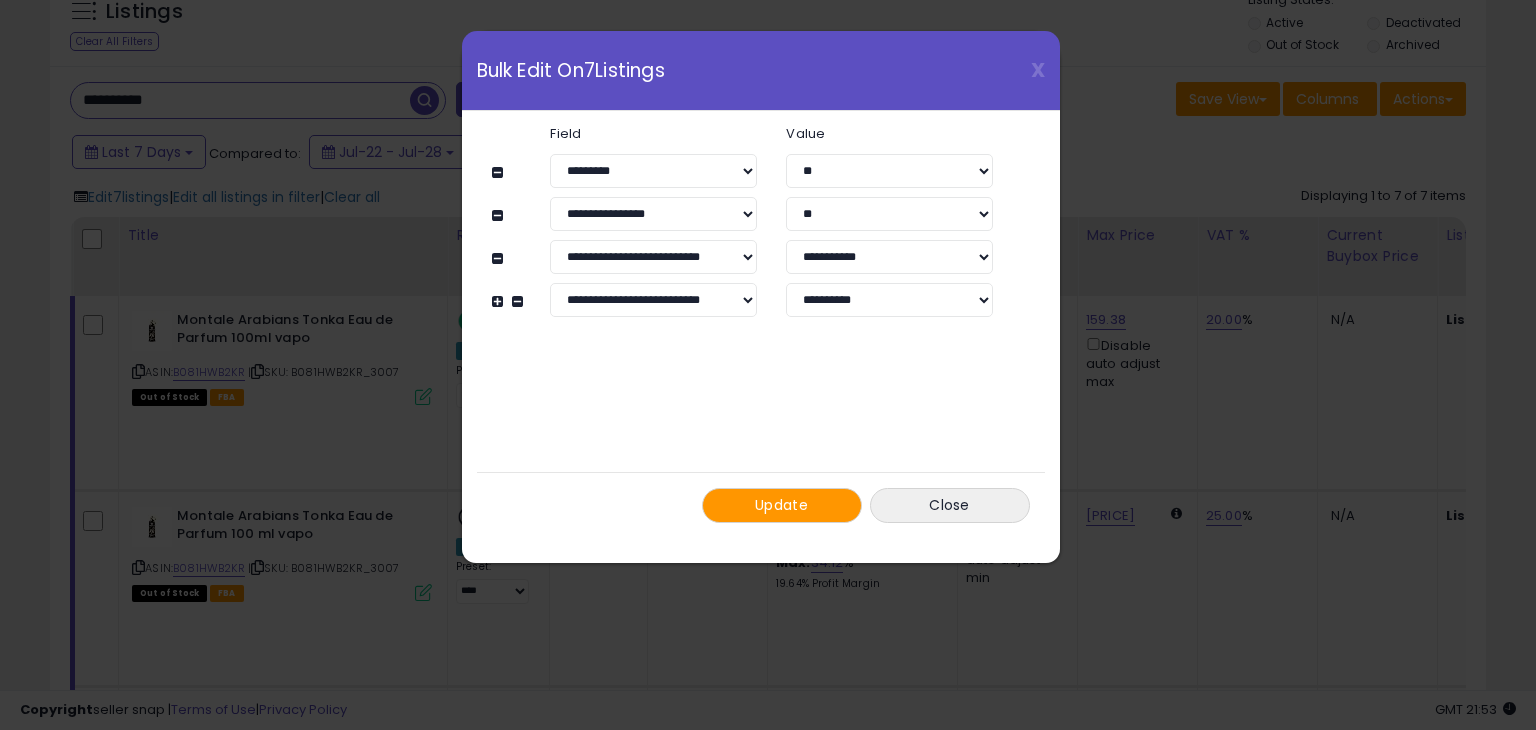 click on "**********" at bounding box center [761, 324] 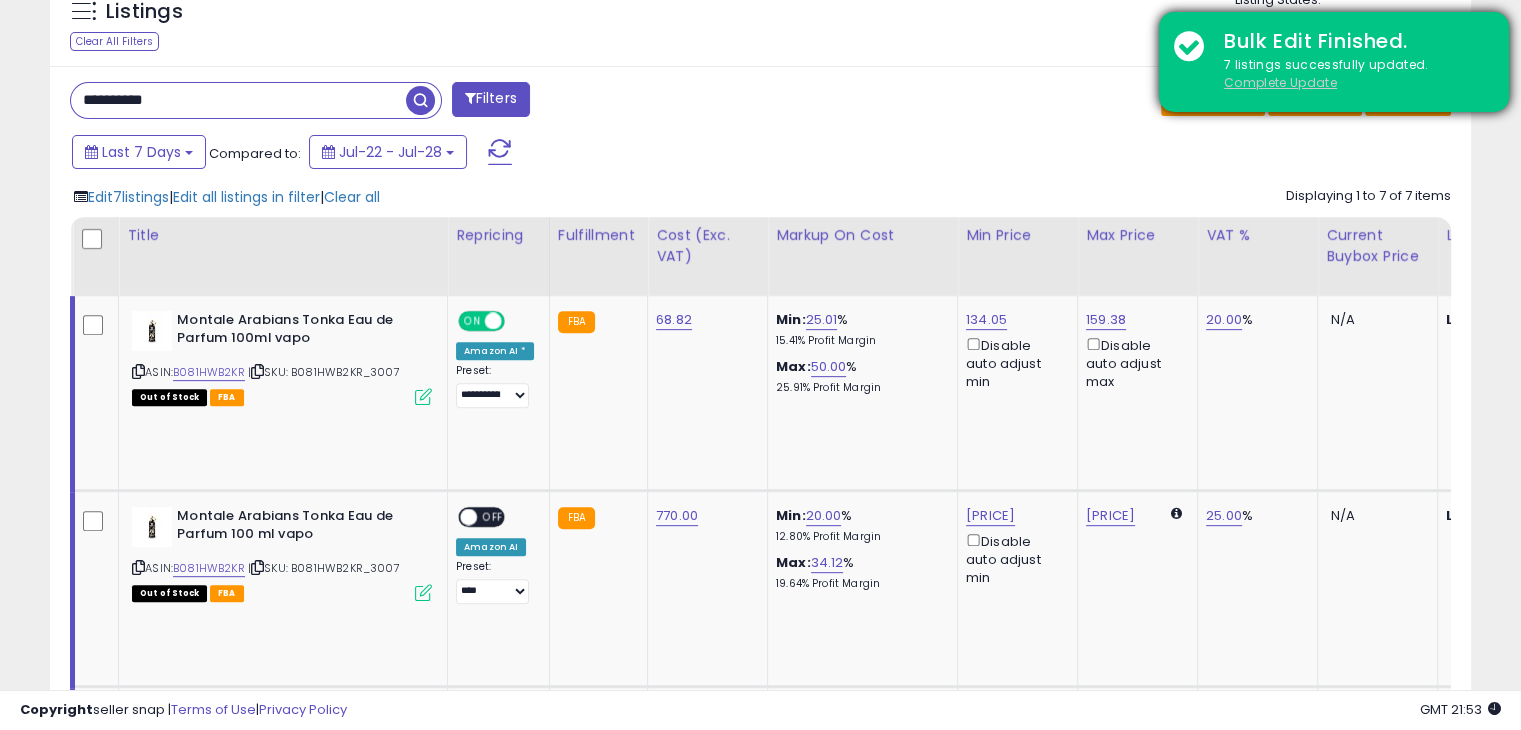 click on "Complete Update" at bounding box center (1280, 82) 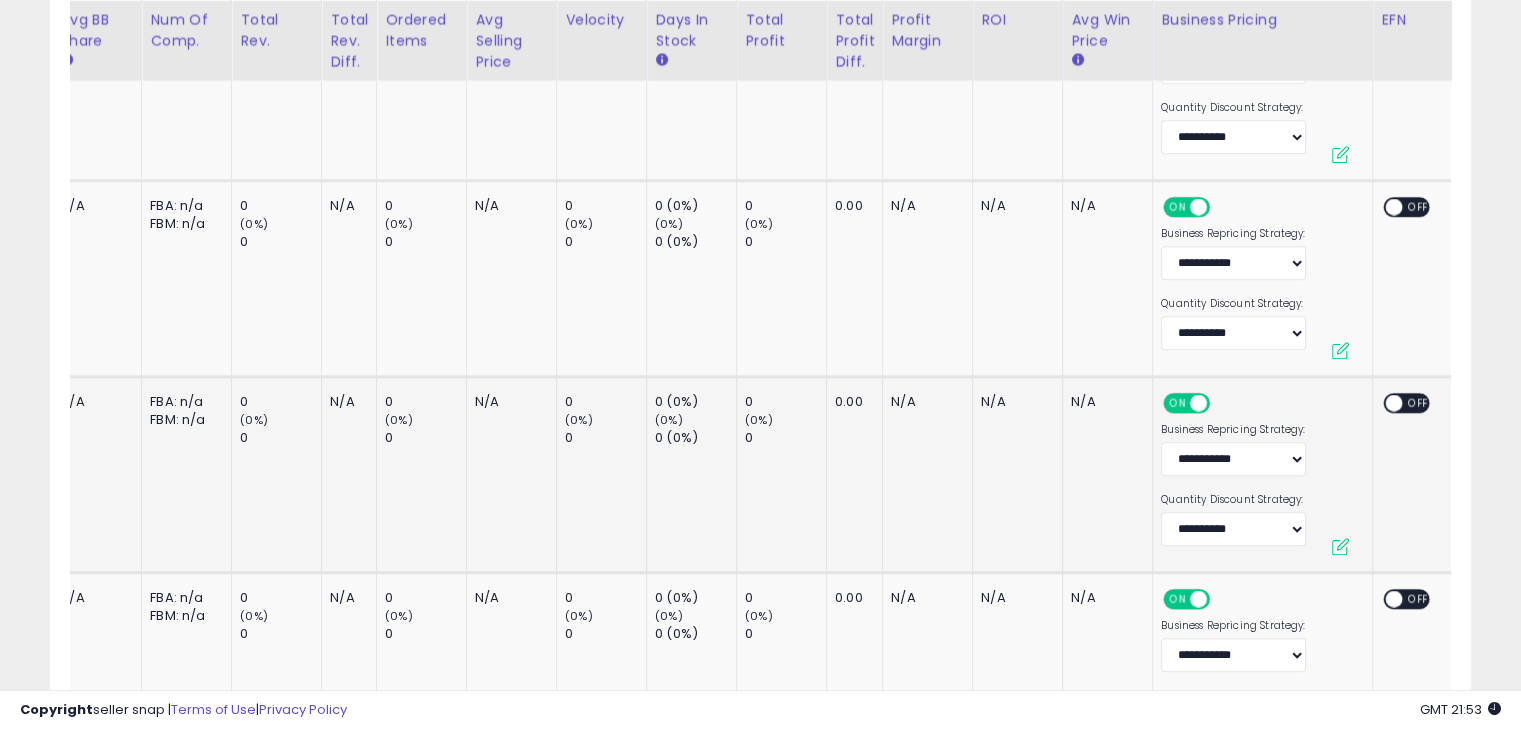 click on "ON   OFF" at bounding box center (1414, 405) 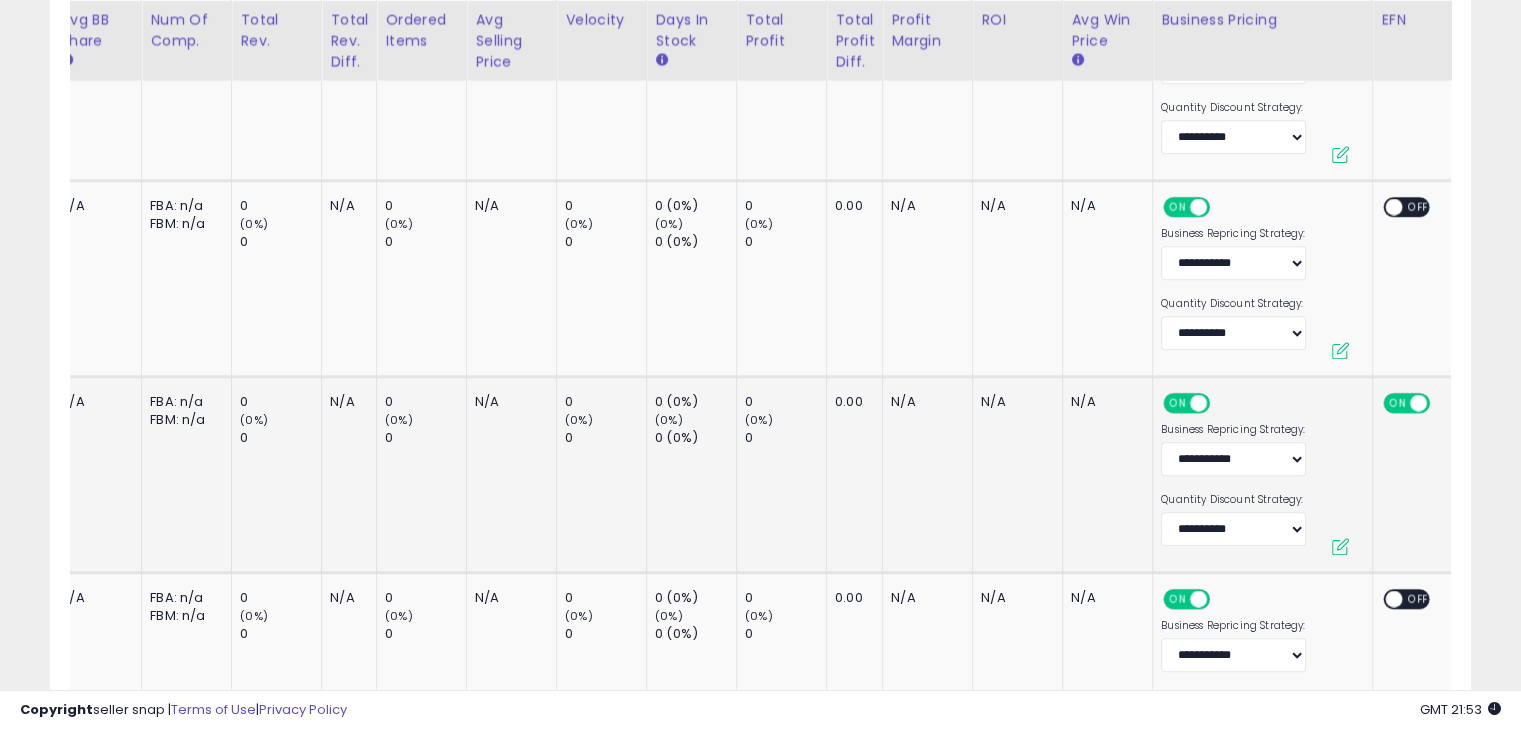 drag, startPoint x: 979, startPoint y: 441, endPoint x: 912, endPoint y: 441, distance: 67 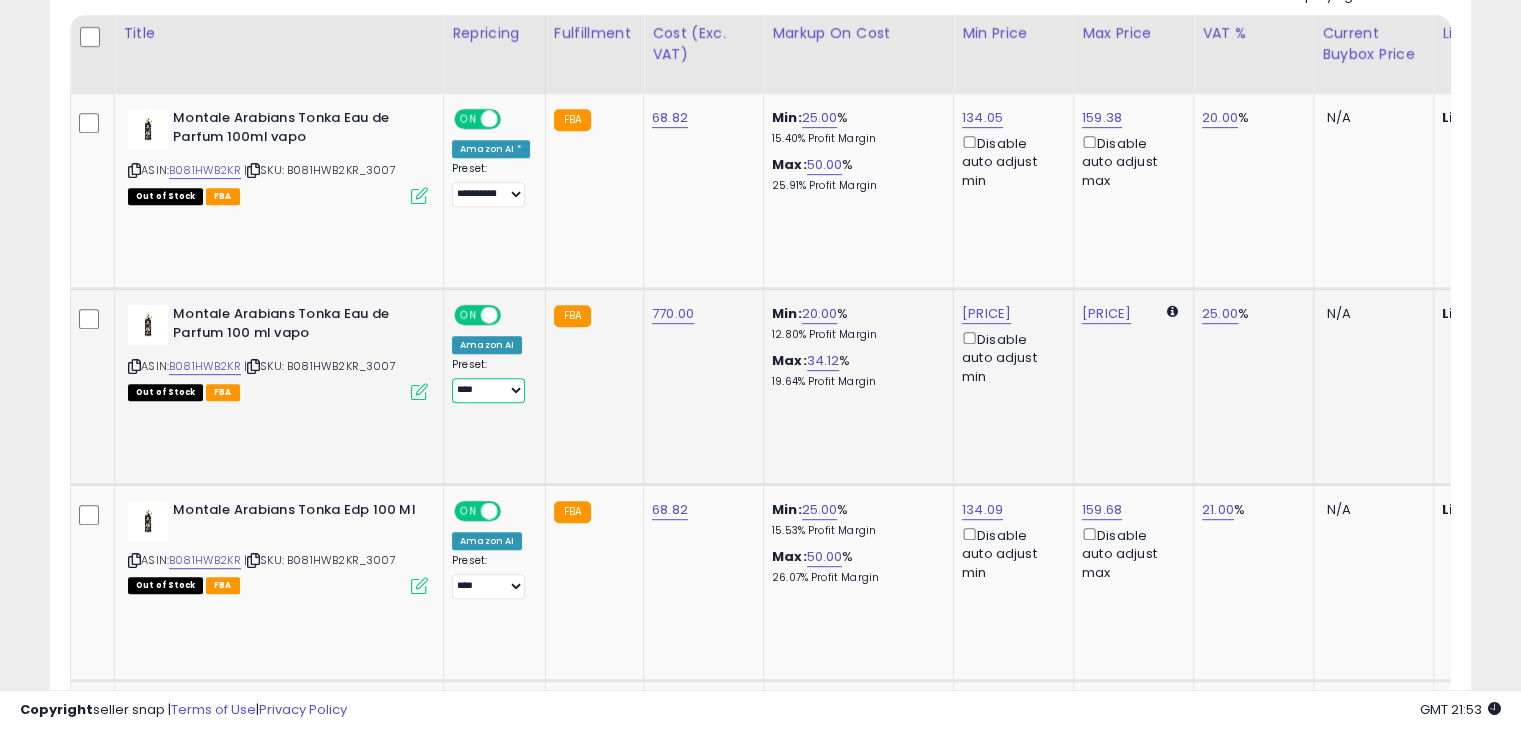 click on "**********" at bounding box center [488, 390] 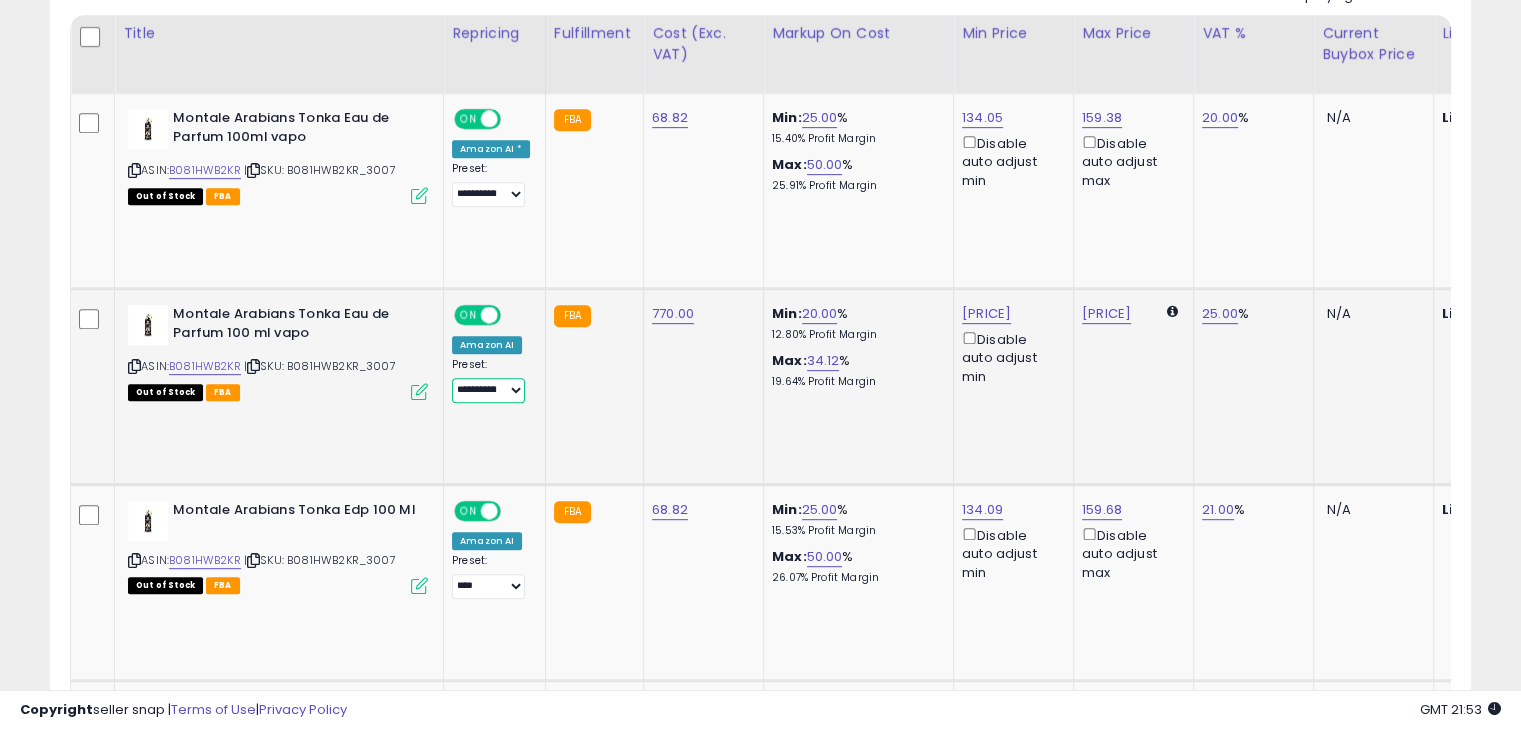 click on "**********" at bounding box center (488, 390) 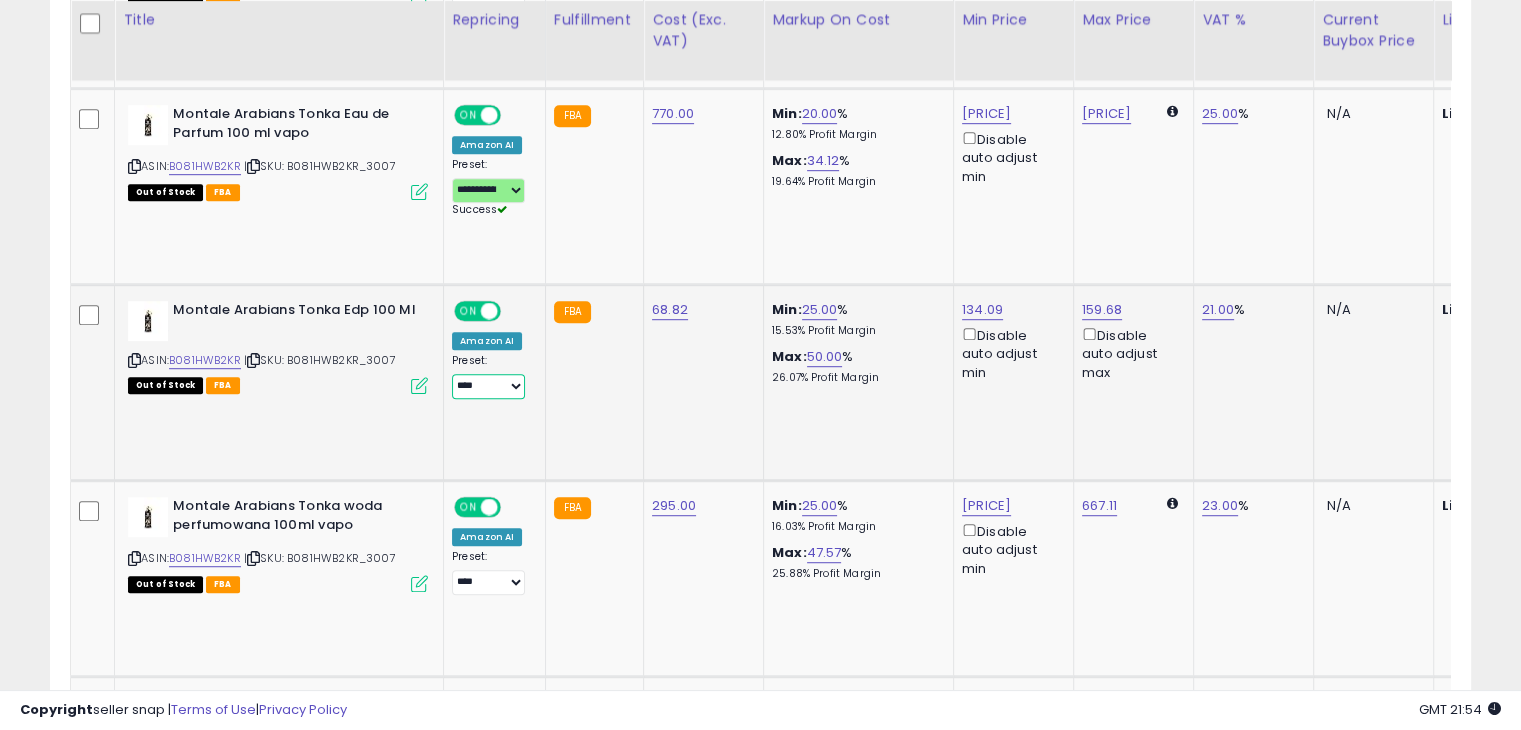 click on "**********" at bounding box center (488, 386) 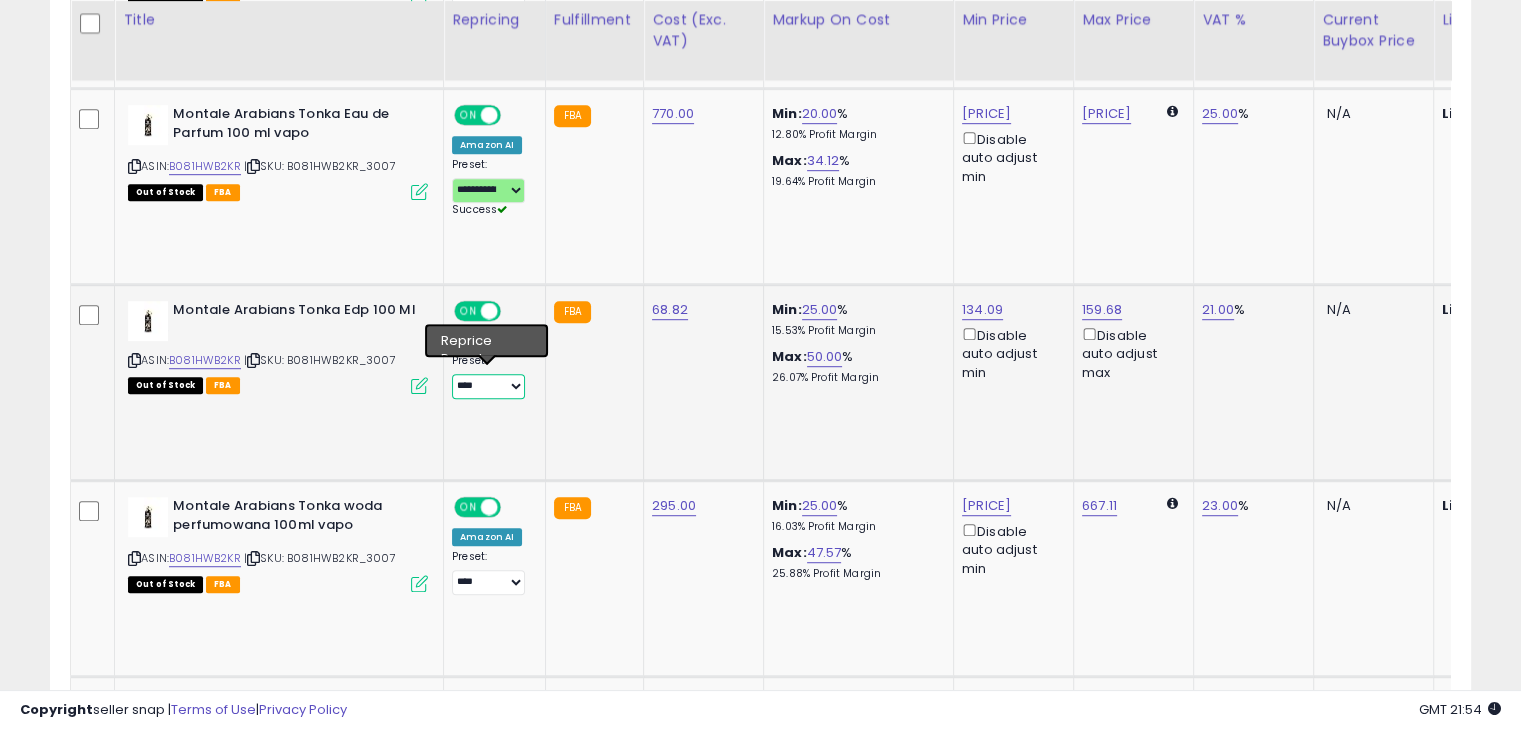 select on "**********" 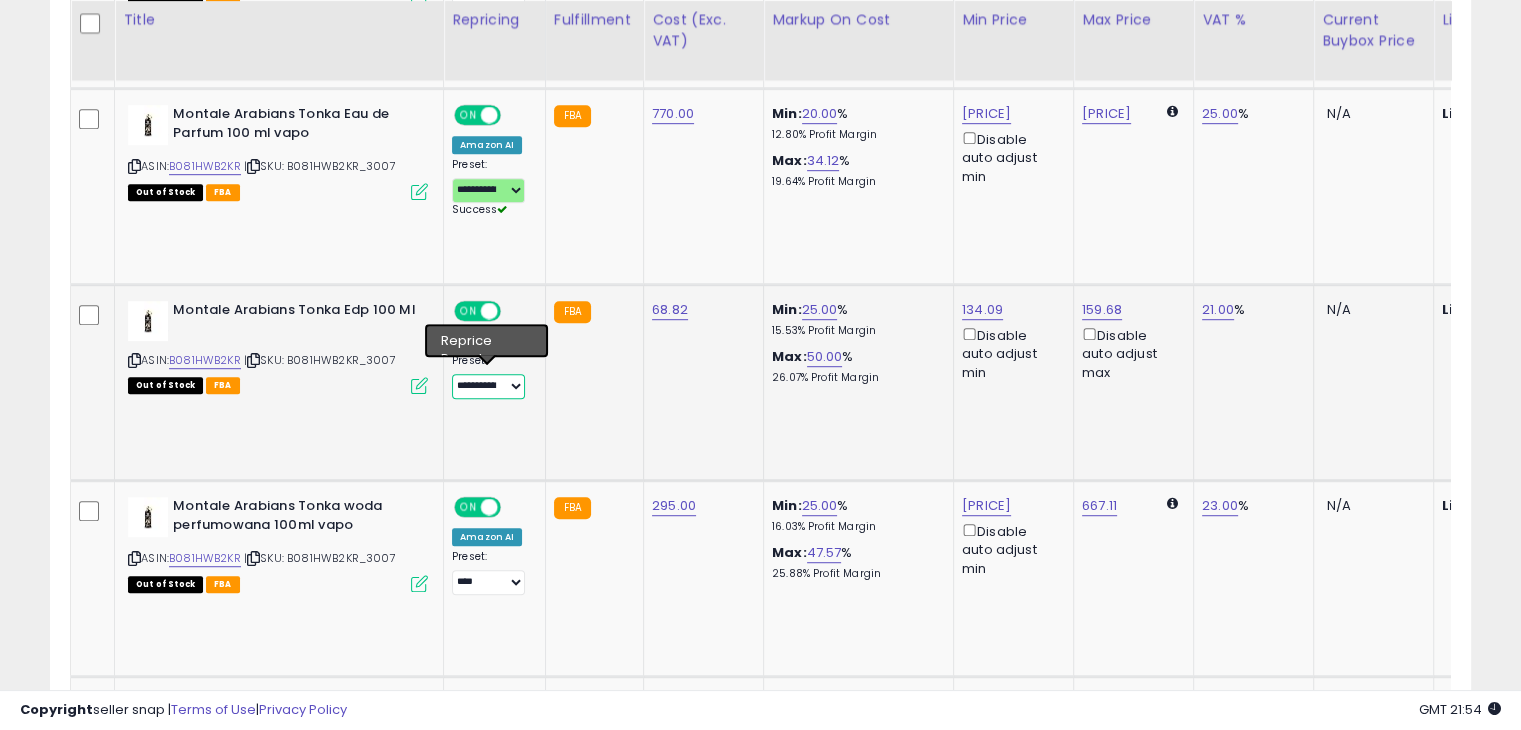 click on "**********" at bounding box center [488, 386] 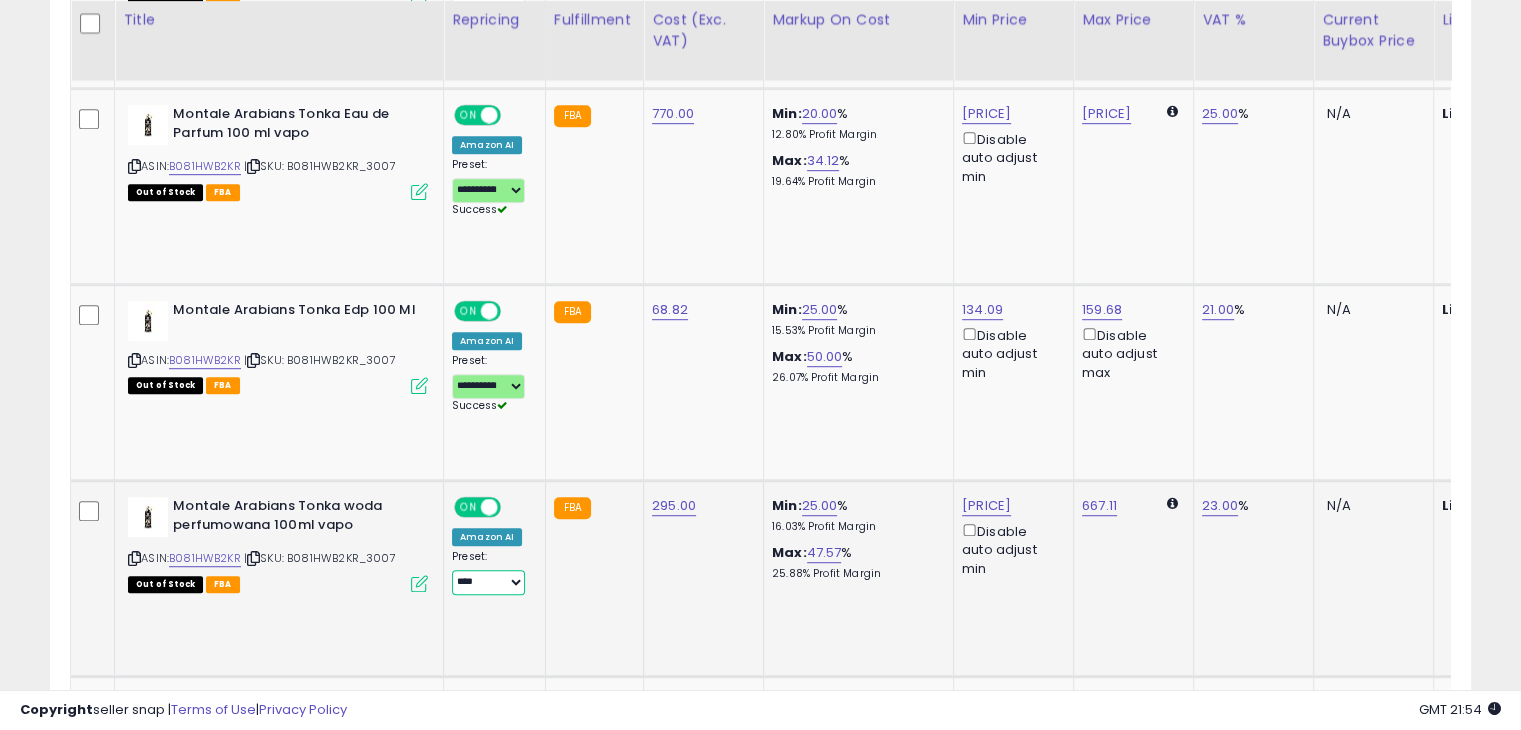 click on "**********" at bounding box center [488, 582] 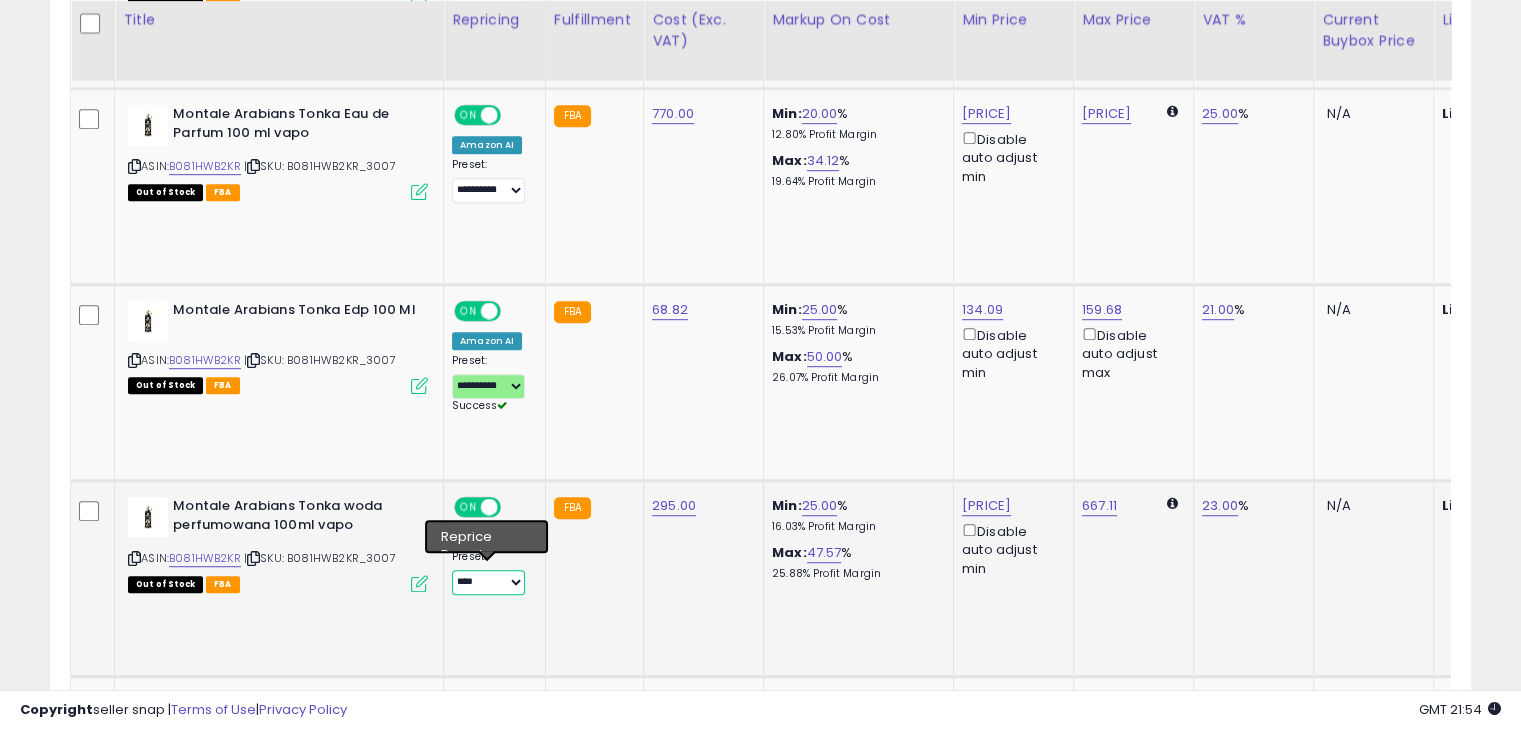 select on "**********" 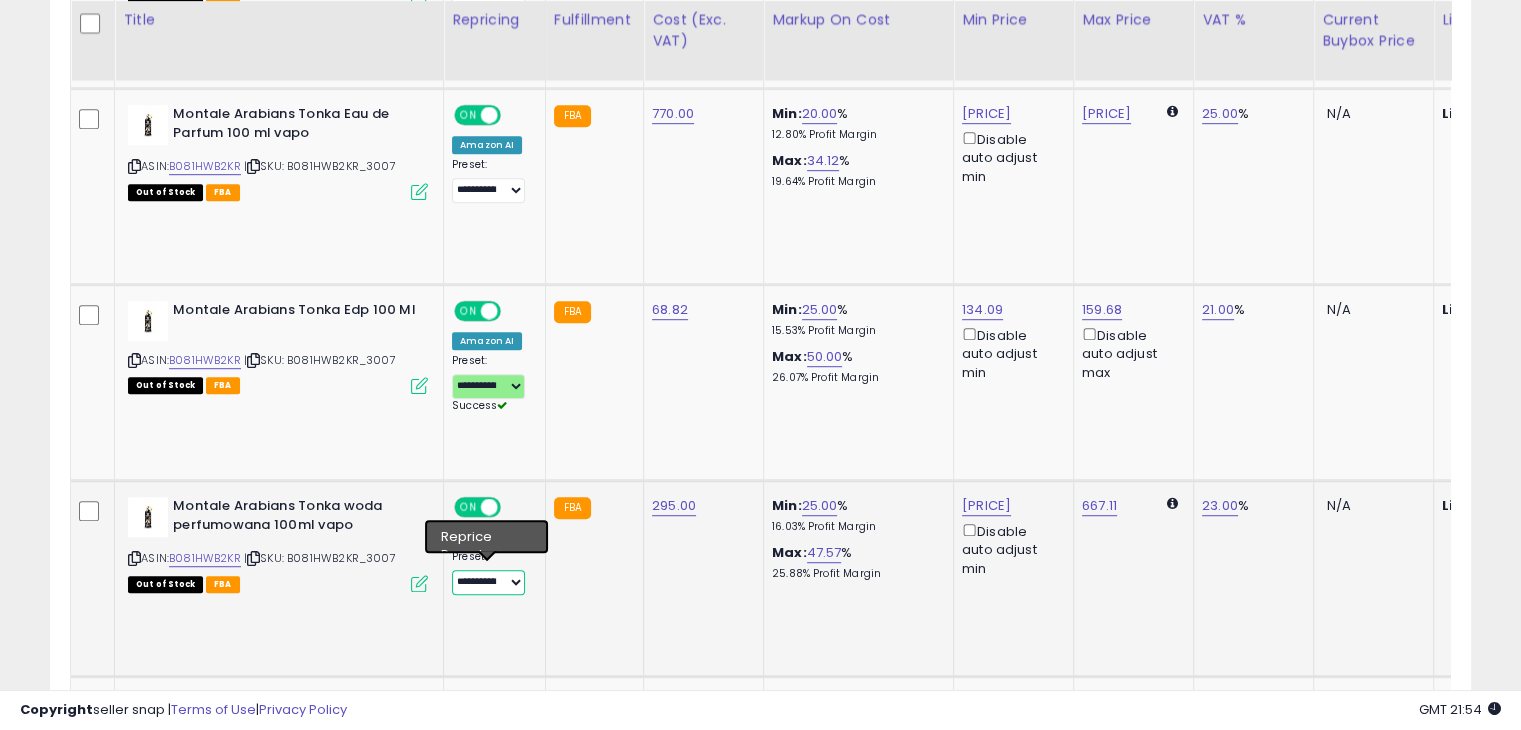 click on "**********" at bounding box center [488, 582] 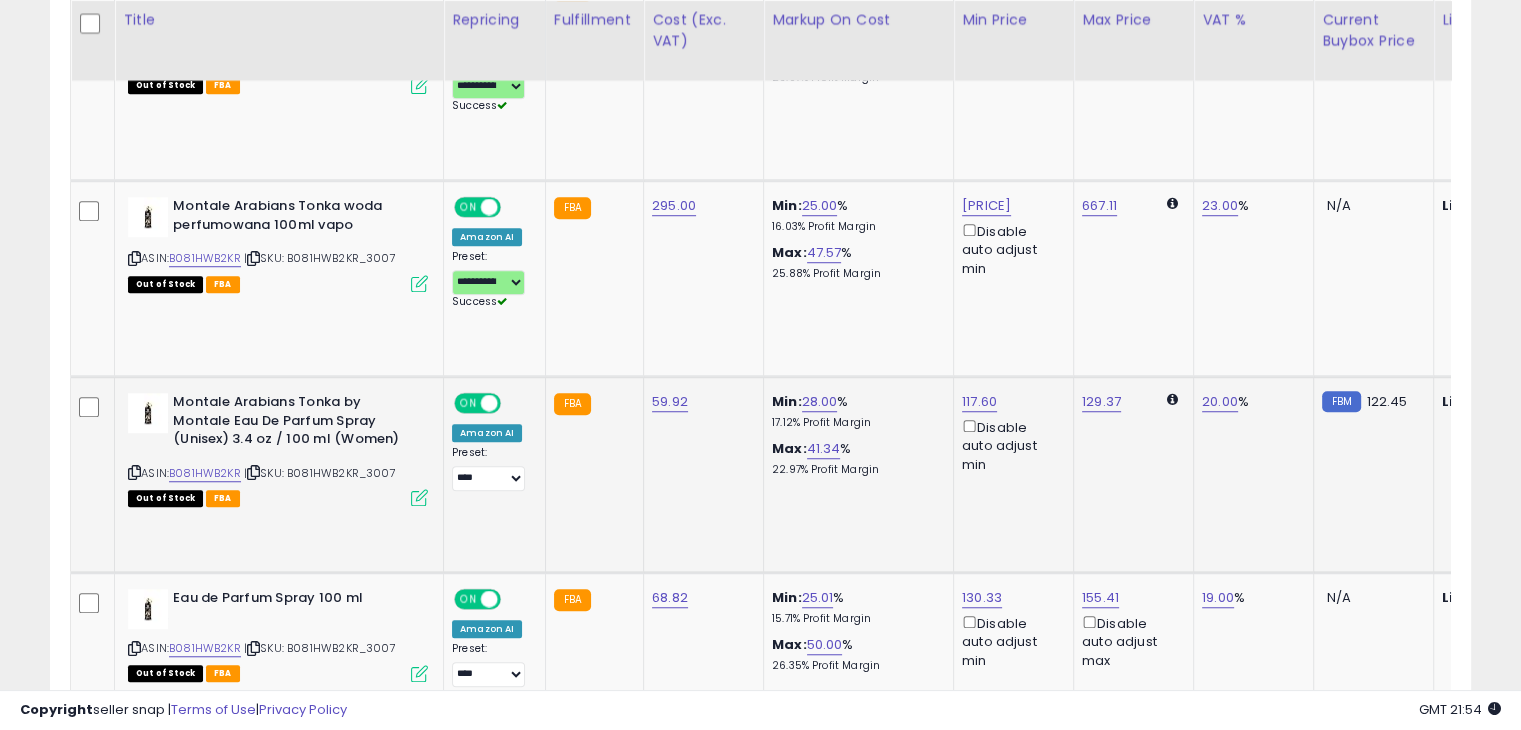 click on "**********" at bounding box center (491, 468) 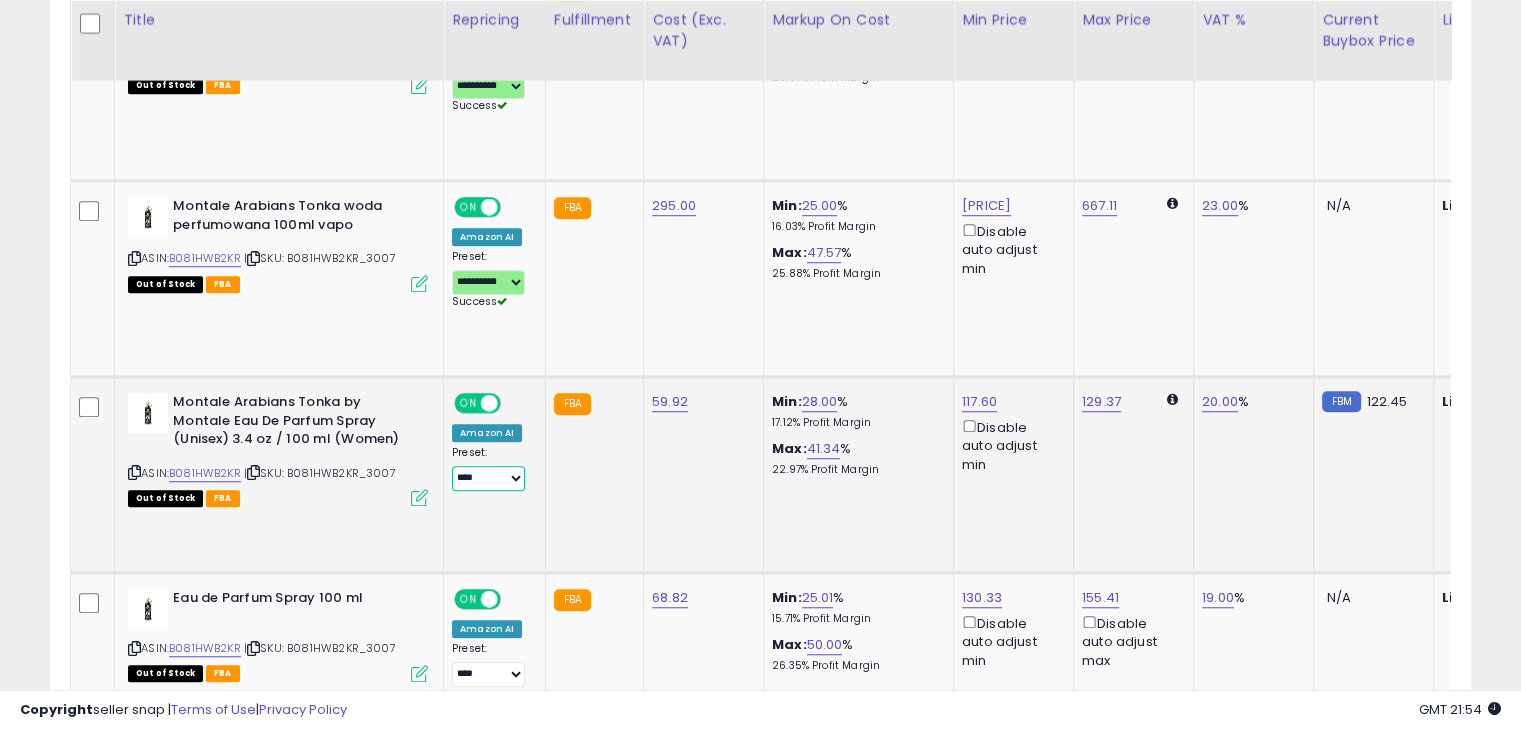 click on "**********" at bounding box center (488, 478) 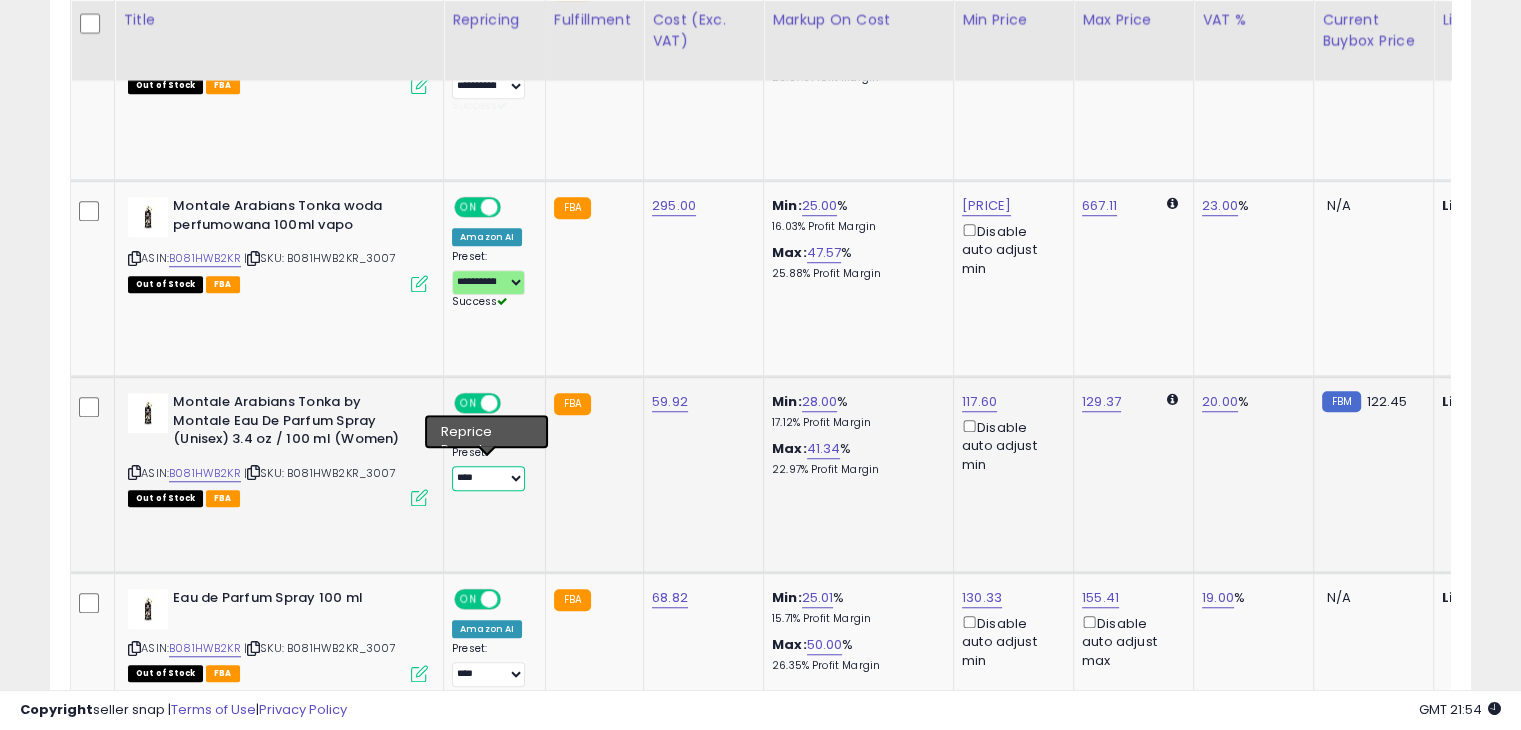 select on "**********" 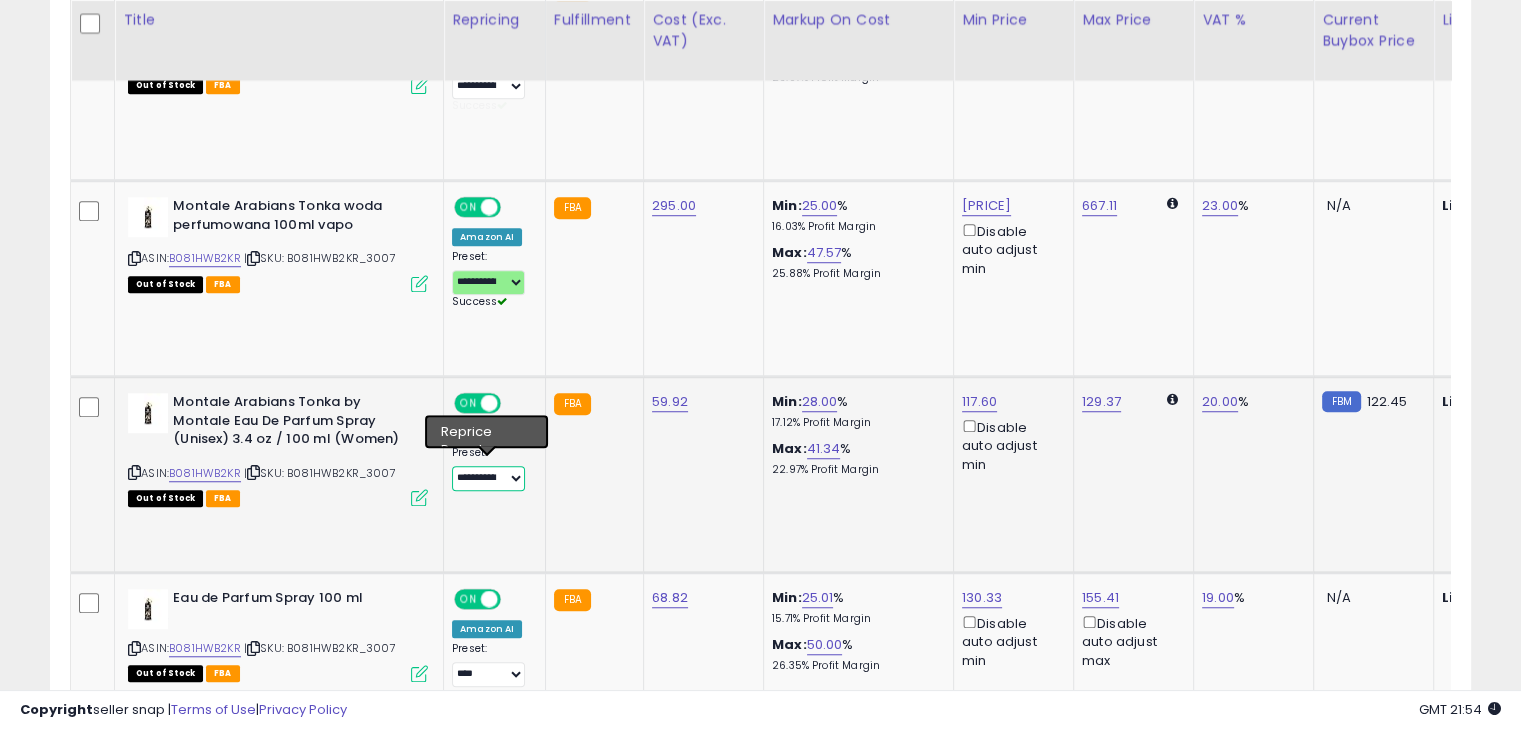 click on "**********" at bounding box center [488, 478] 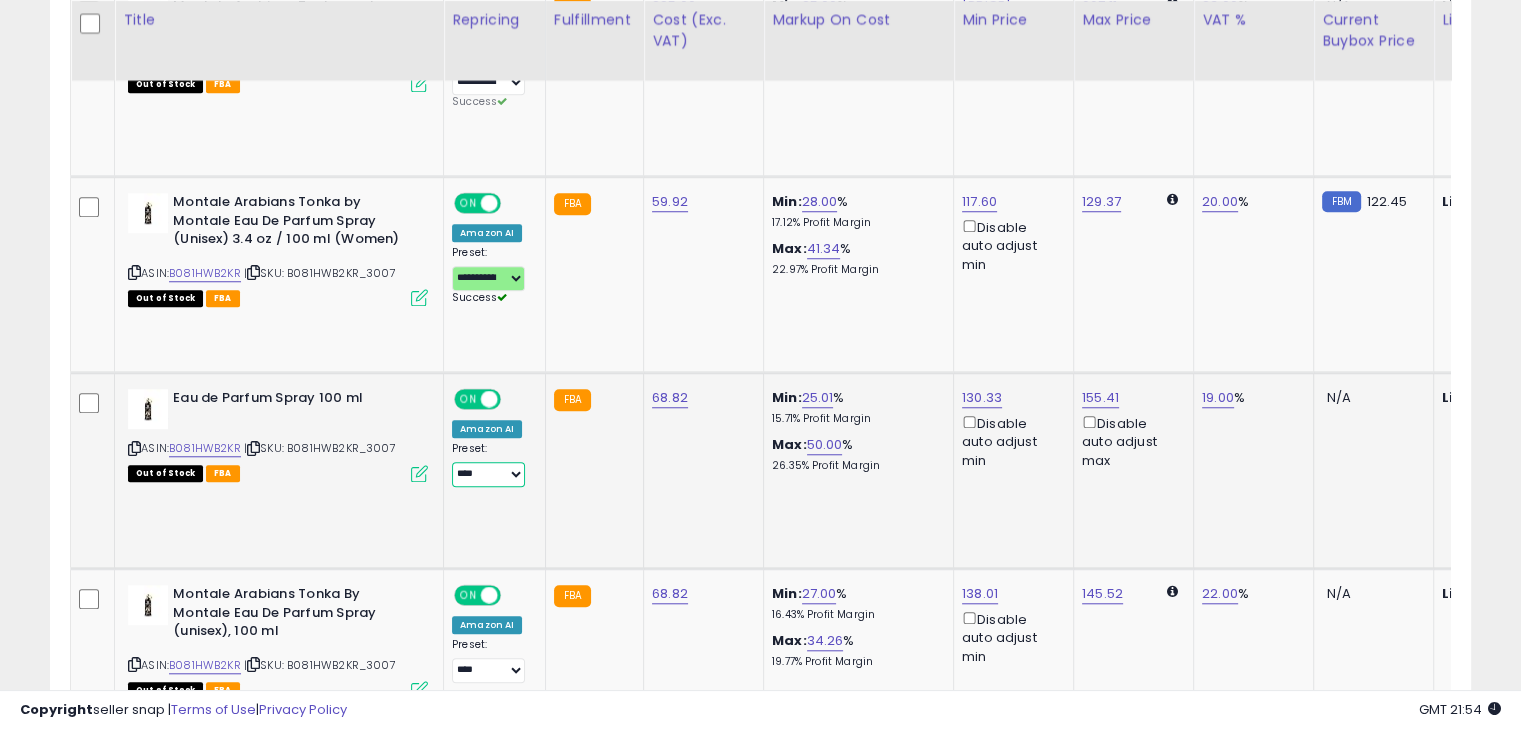 drag, startPoint x: 492, startPoint y: 470, endPoint x: 497, endPoint y: 505, distance: 35.35534 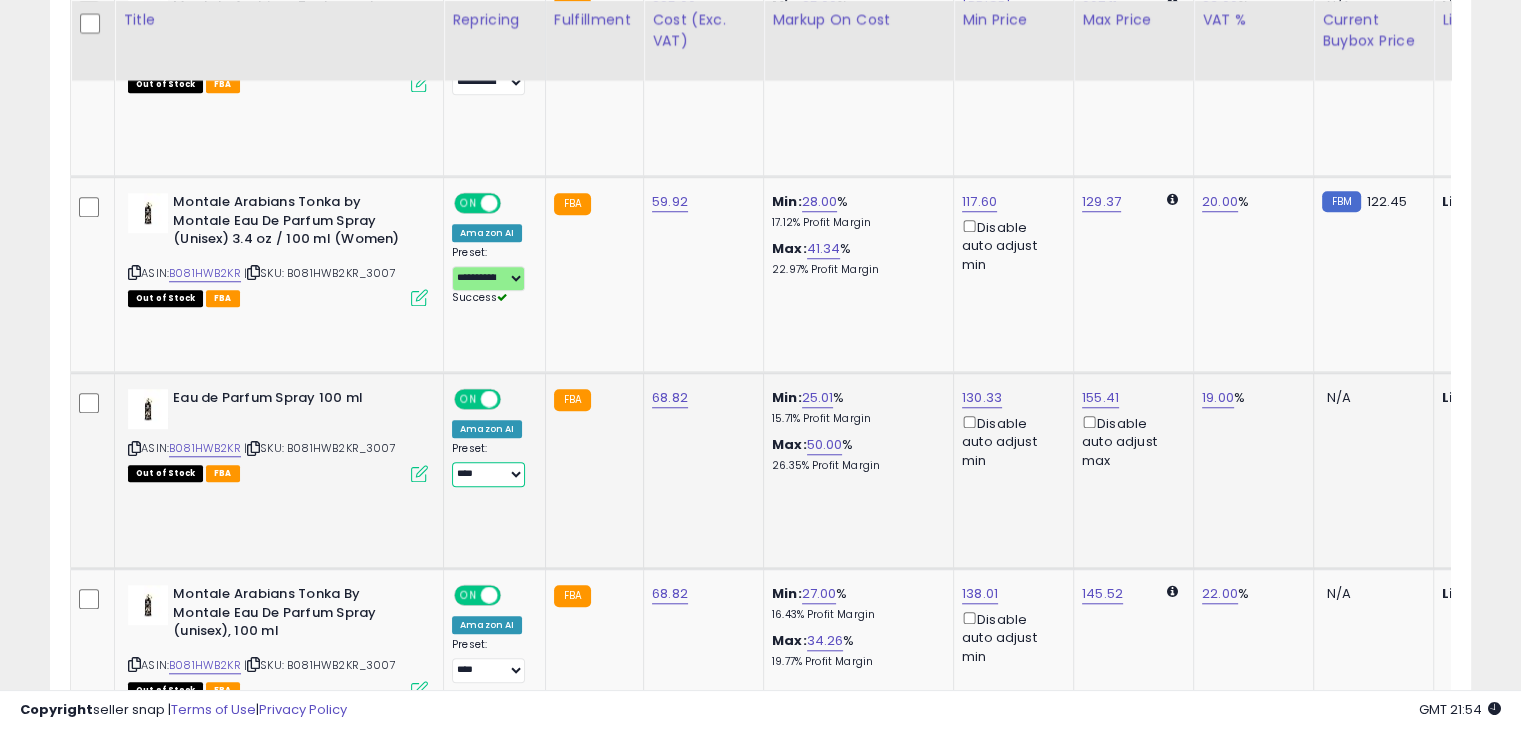 click on "**********" at bounding box center (488, 474) 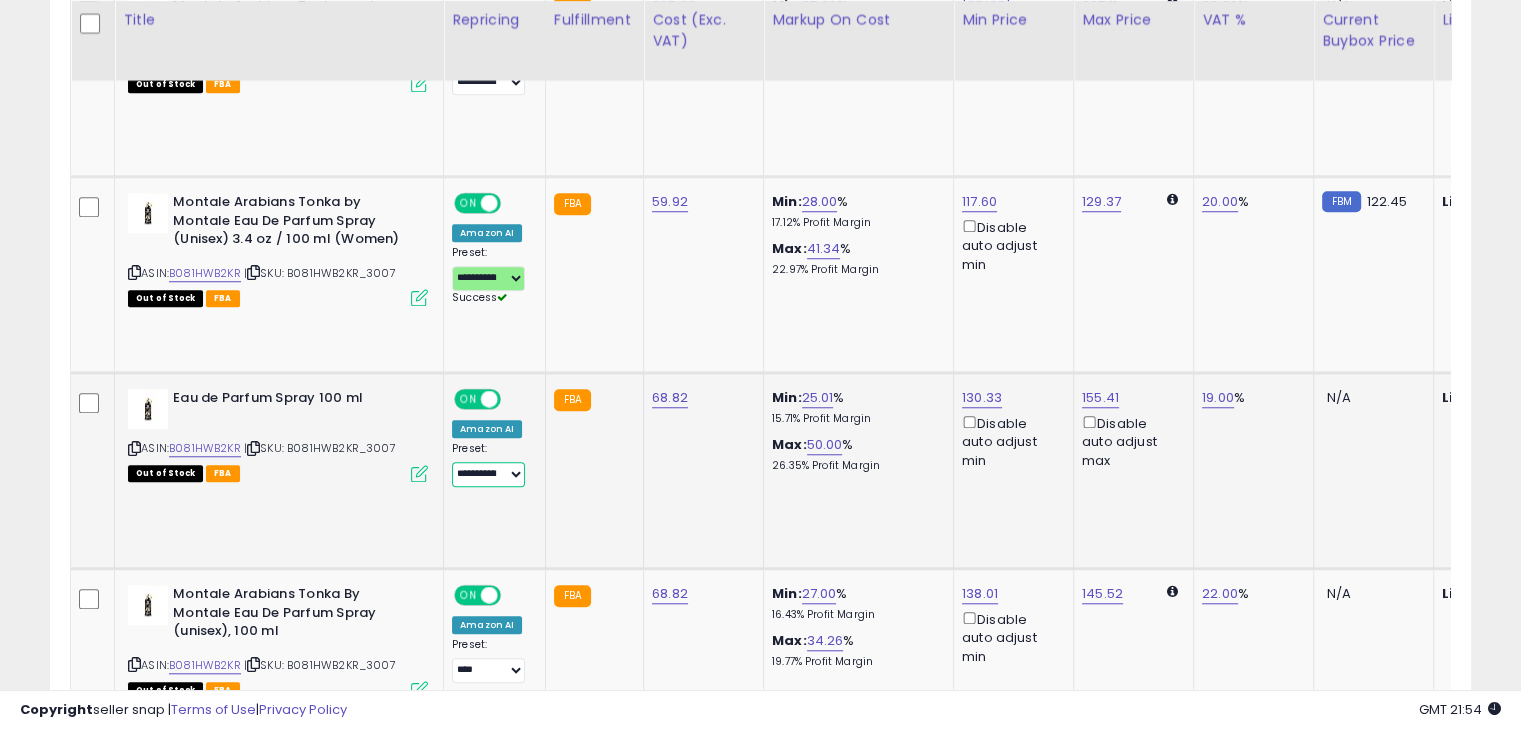 click on "**********" at bounding box center [488, 474] 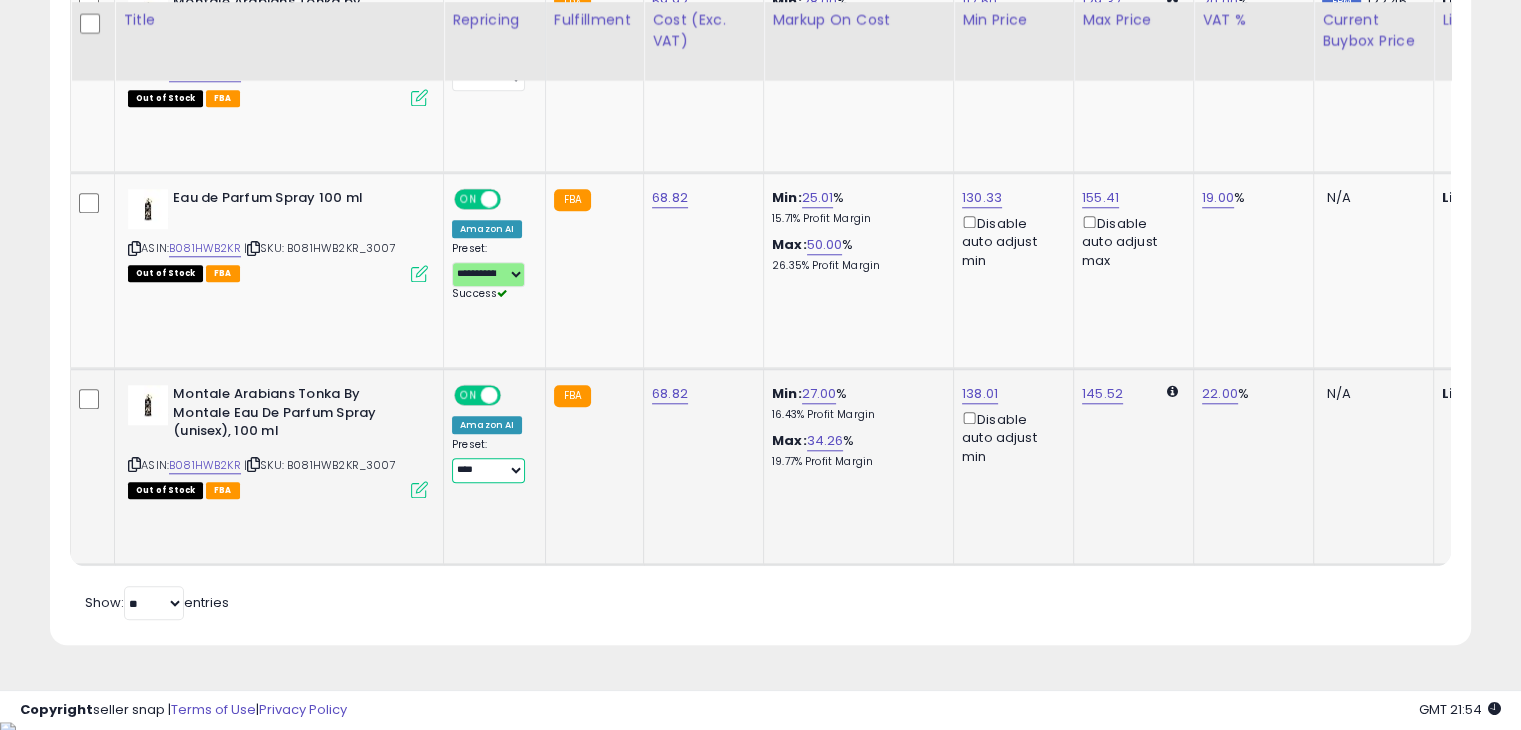 click on "**********" at bounding box center [488, 470] 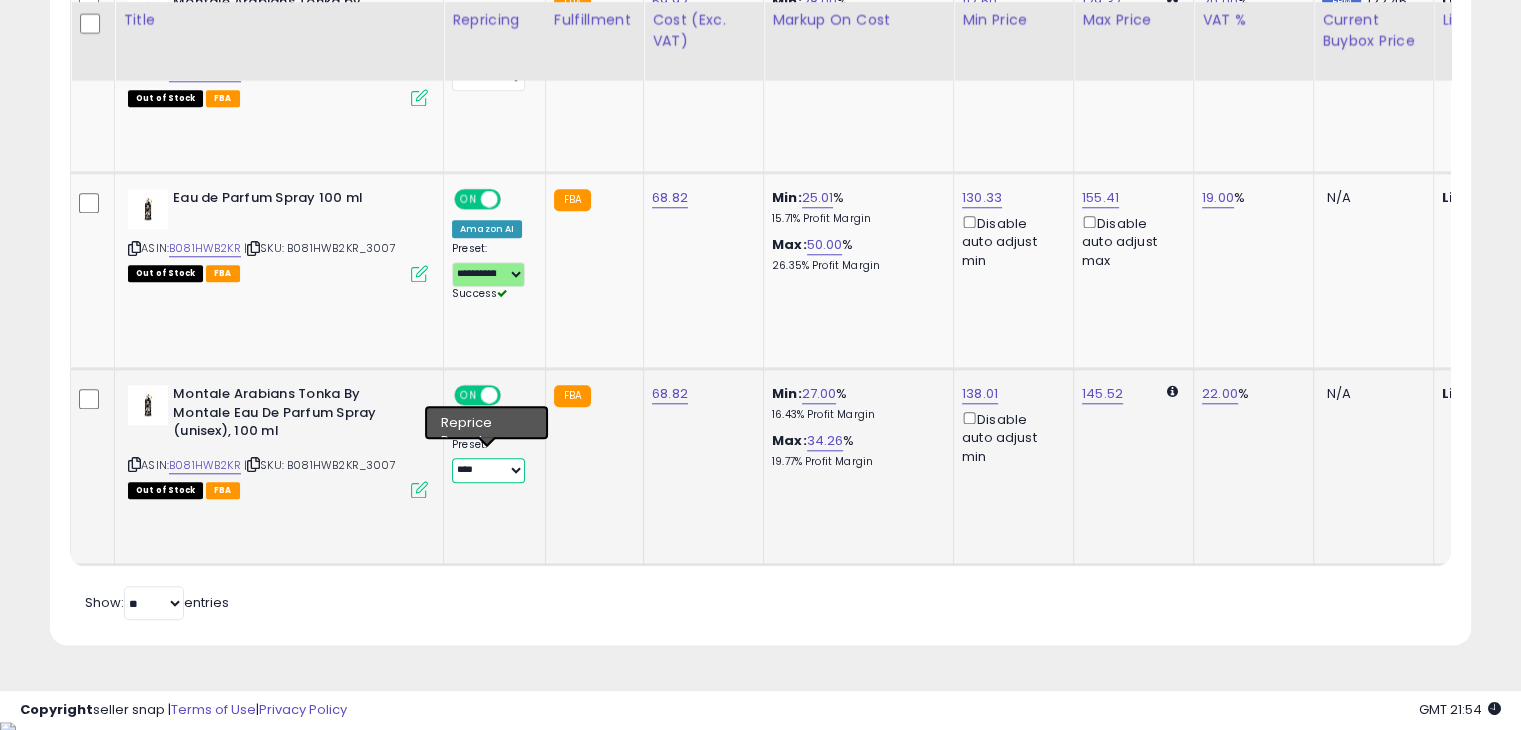 select on "**********" 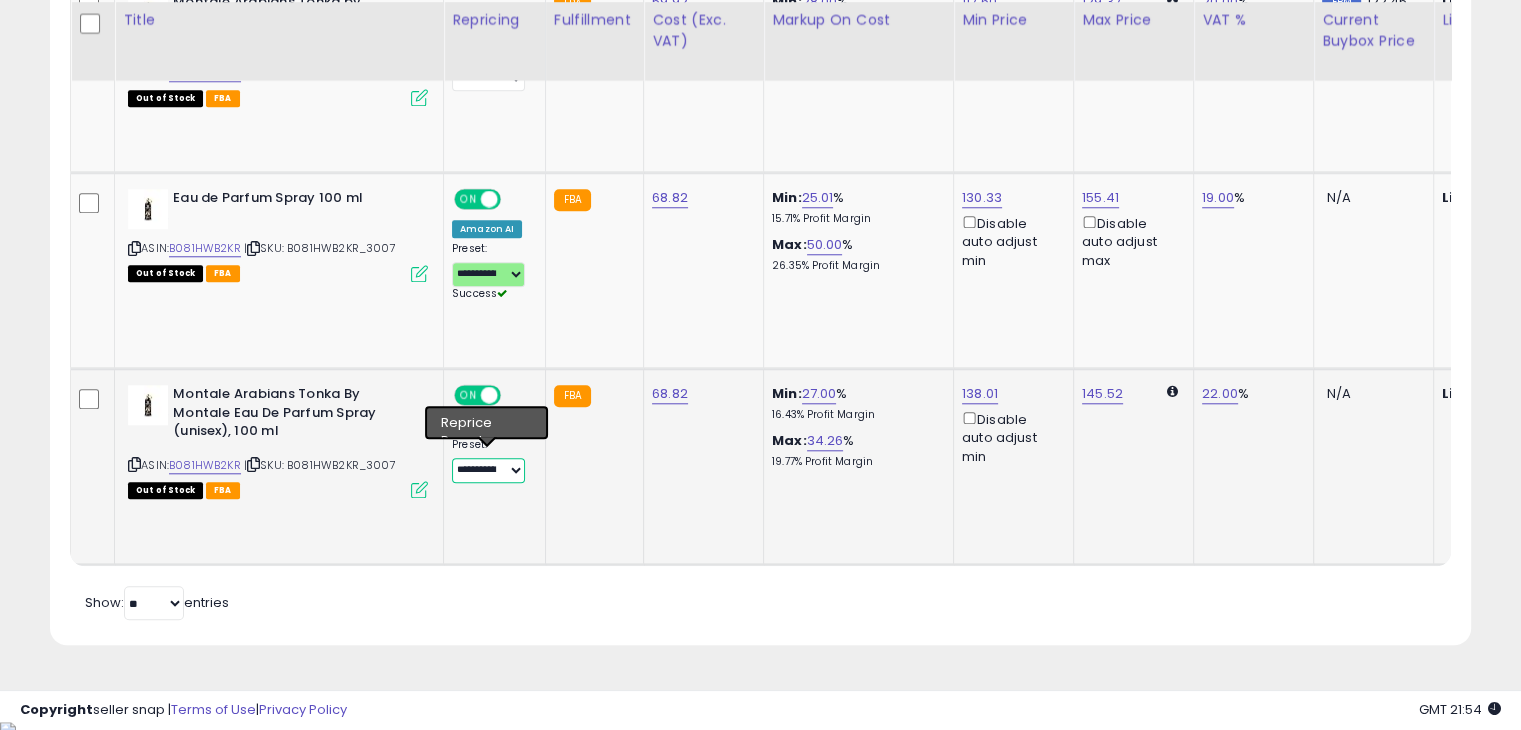 click on "**********" at bounding box center (488, 470) 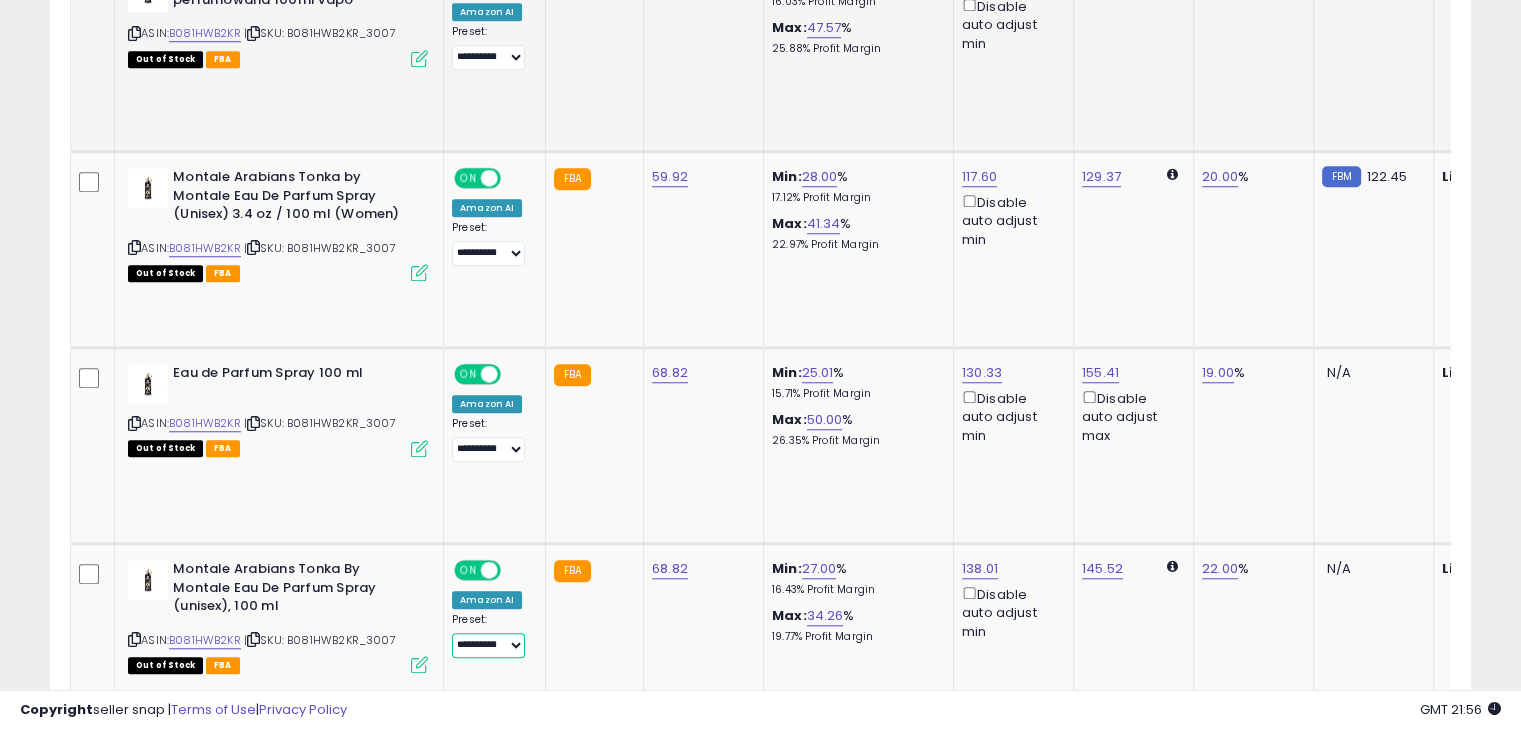 scroll, scrollTop: 1556, scrollLeft: 0, axis: vertical 